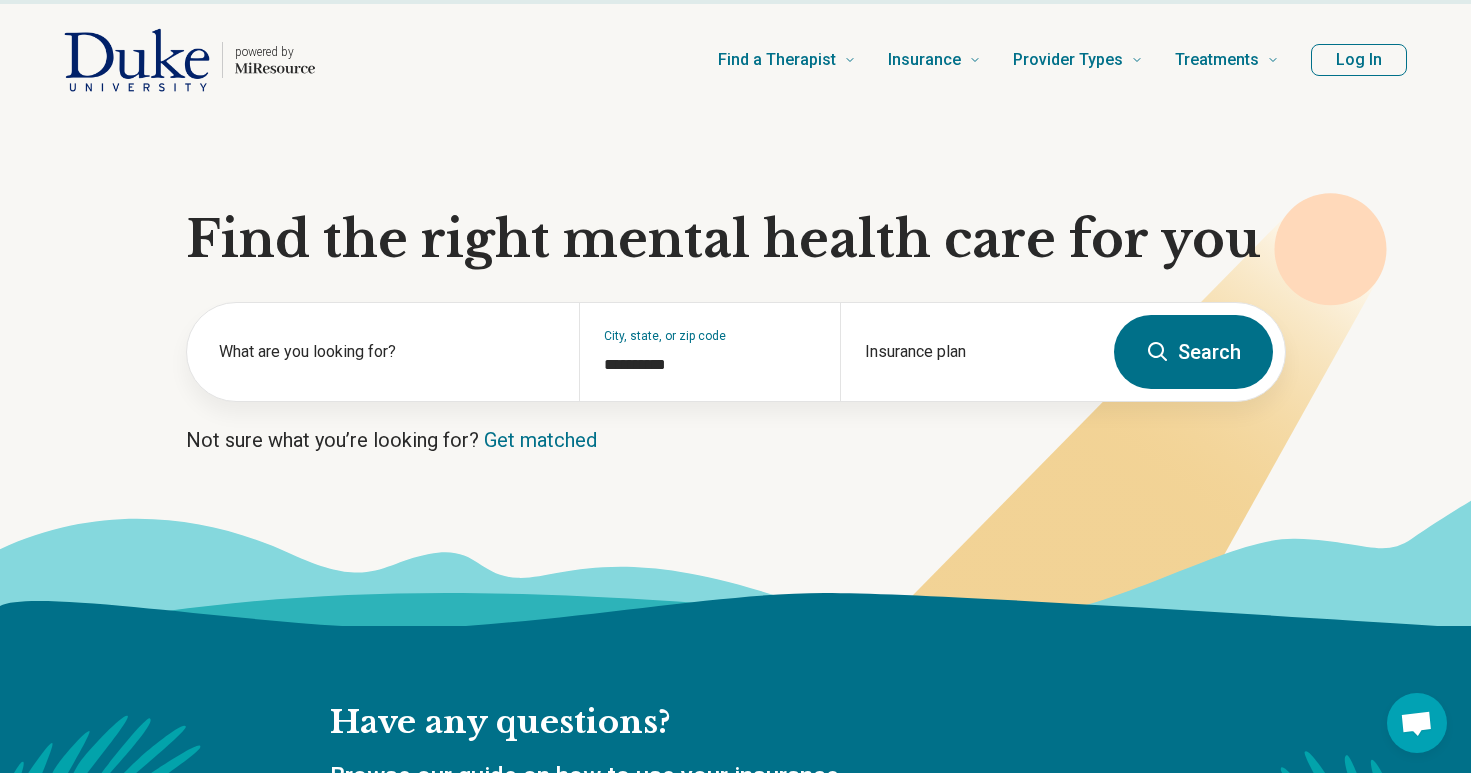 scroll, scrollTop: 38, scrollLeft: 0, axis: vertical 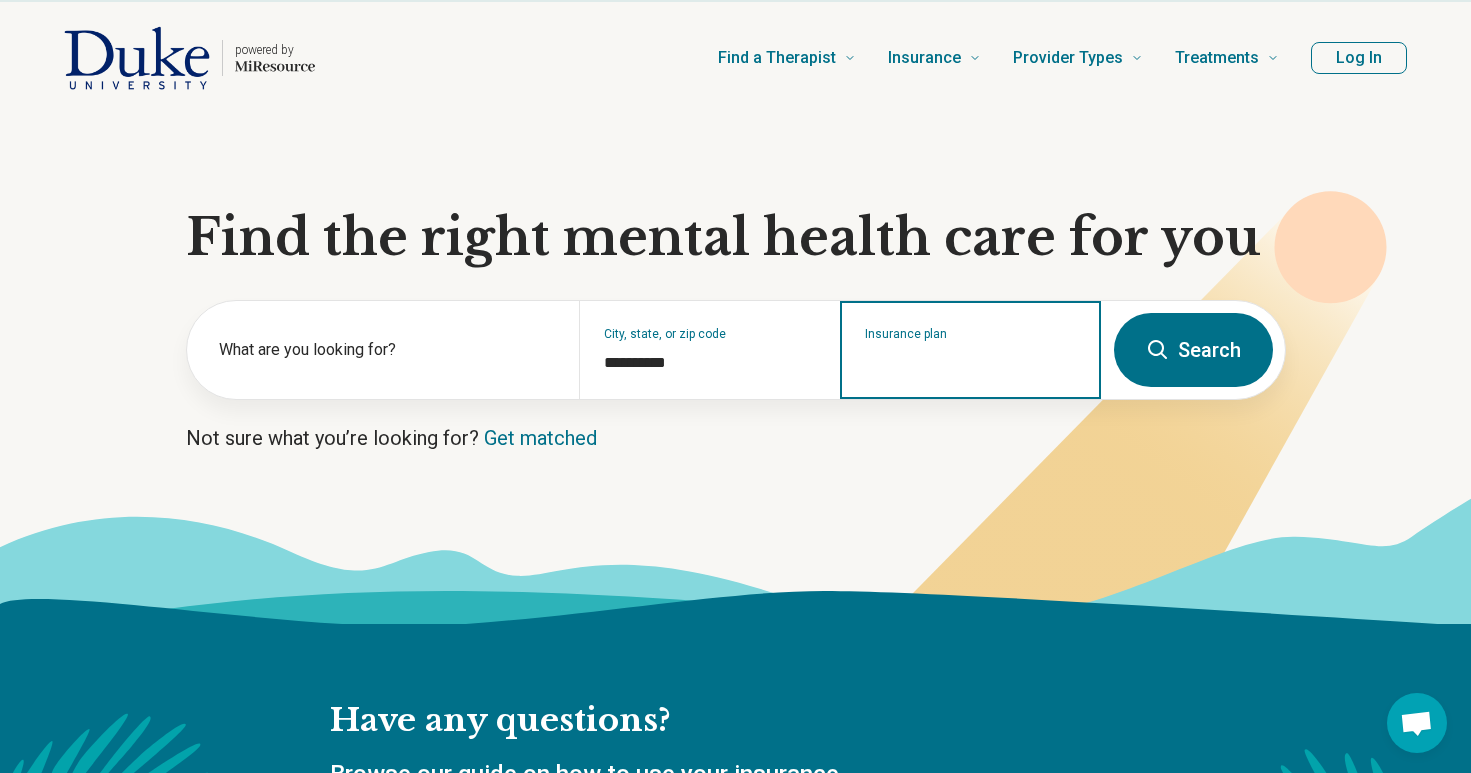 click on "Insurance plan" at bounding box center (971, 363) 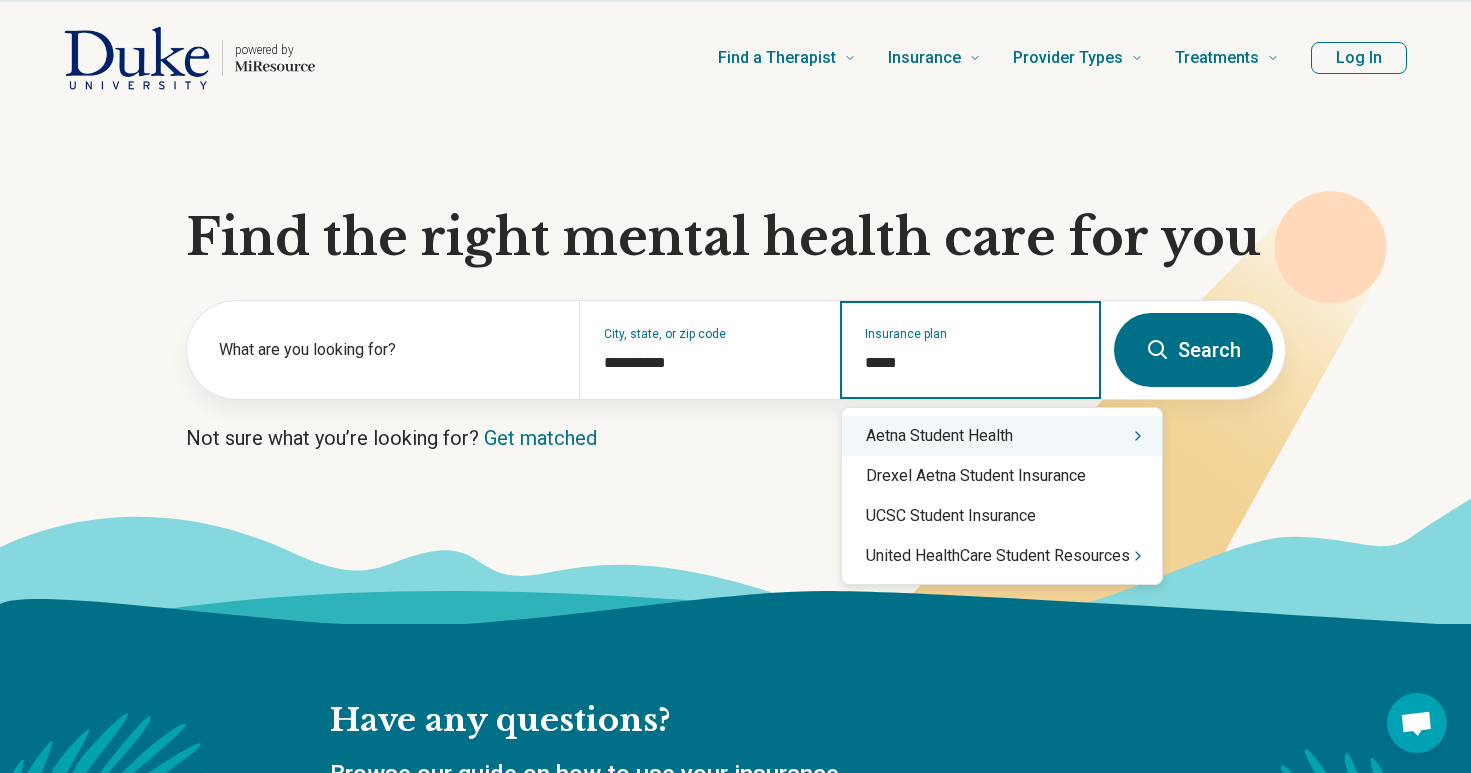 click on "*****" at bounding box center [971, 363] 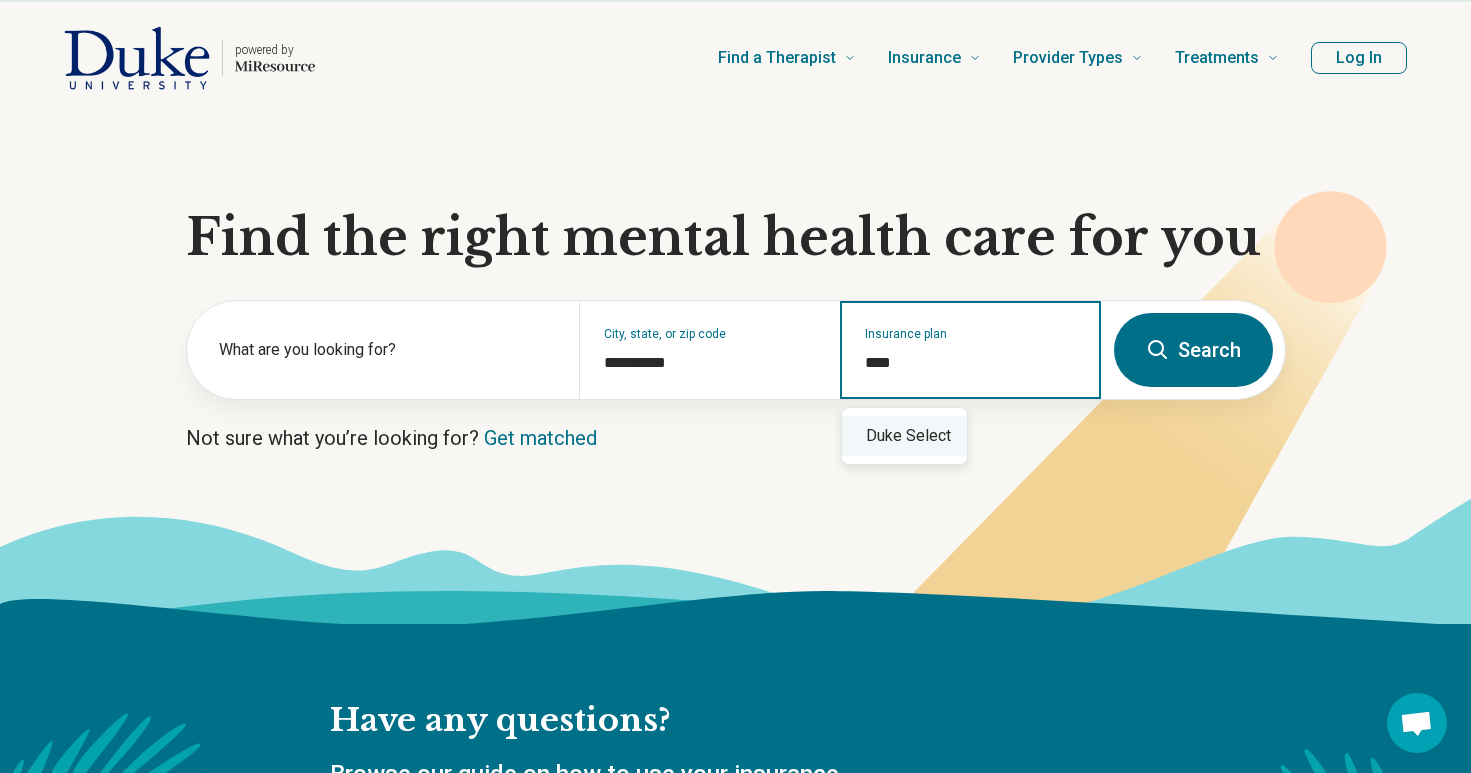 click on "Duke Select" at bounding box center [904, 436] 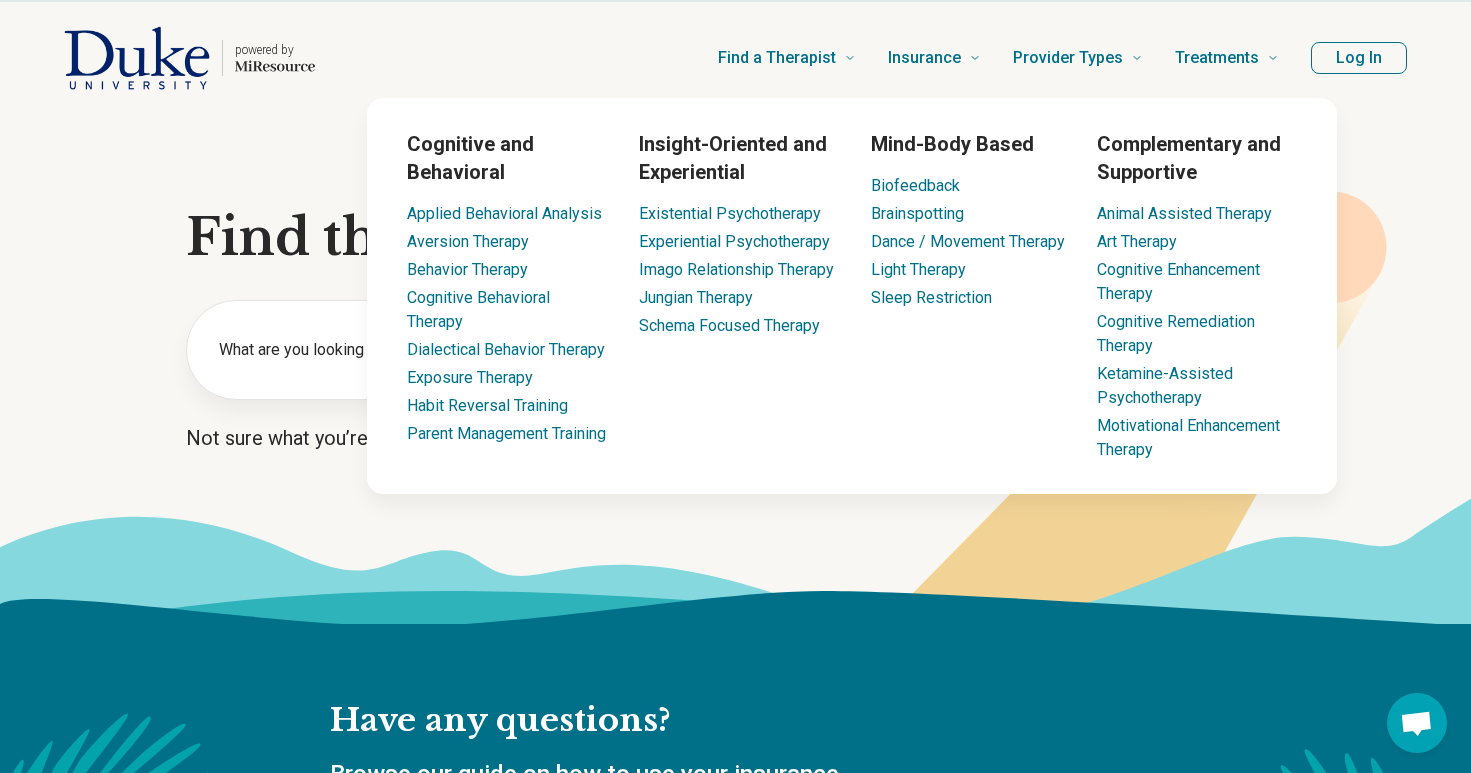 click 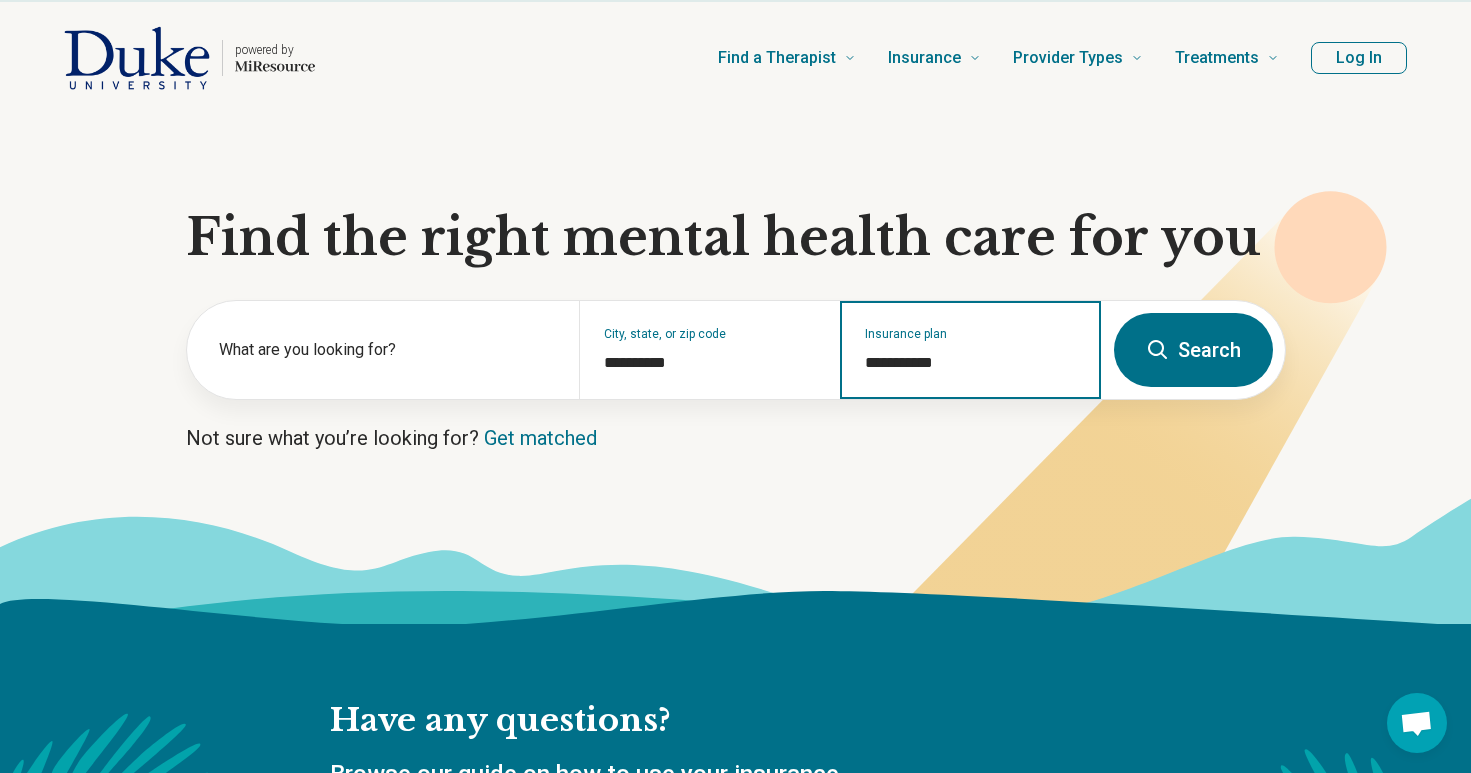 click on "**********" at bounding box center [971, 363] 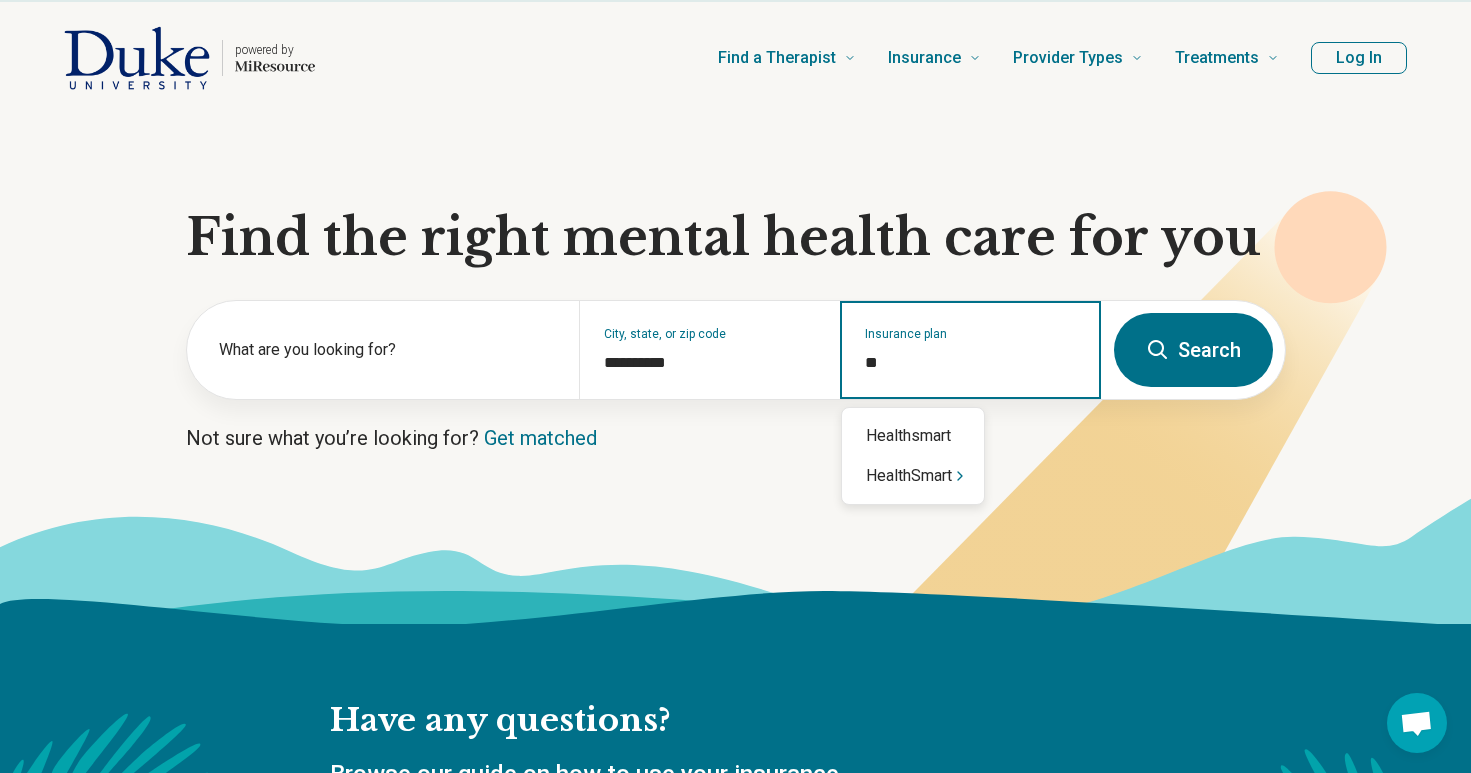 scroll, scrollTop: 0, scrollLeft: 0, axis: both 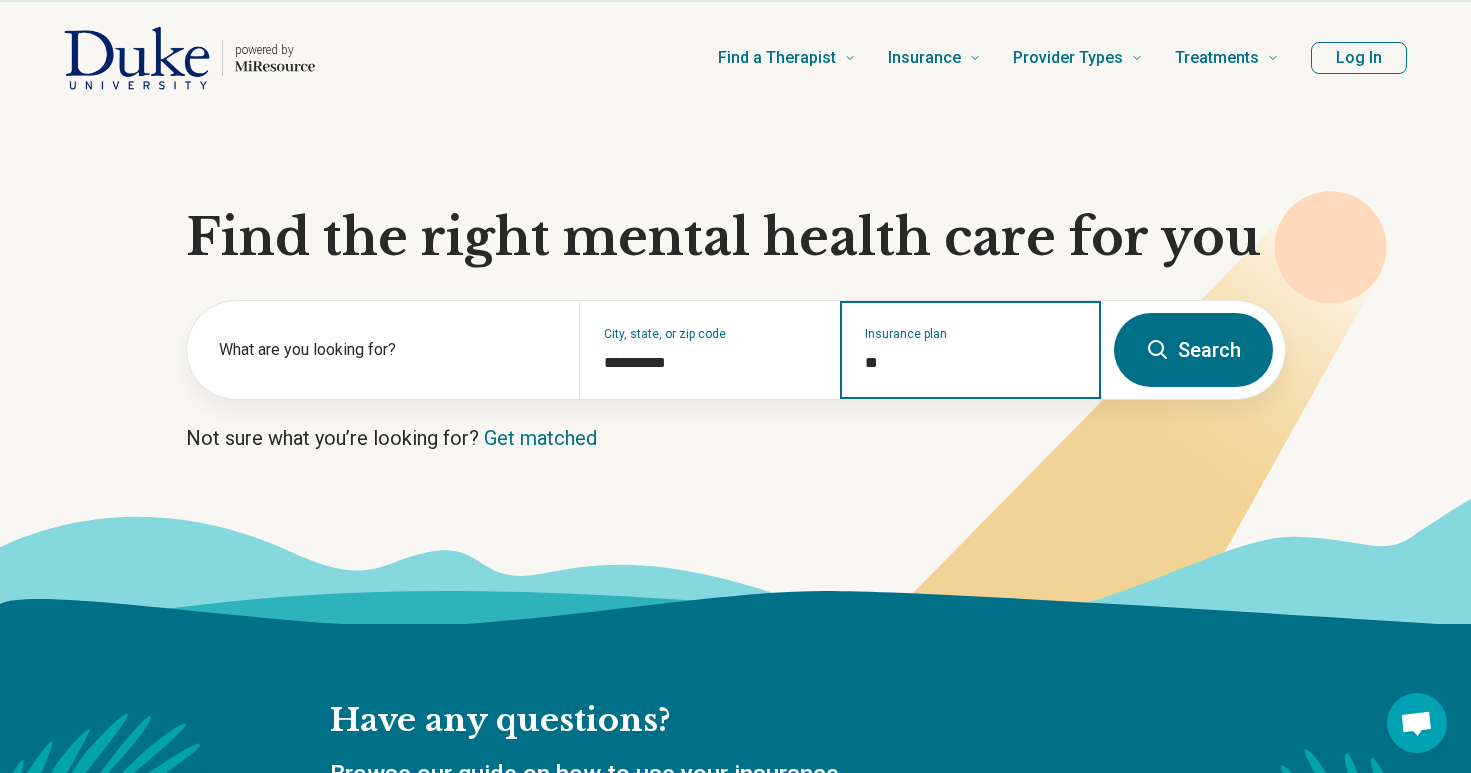 type on "*" 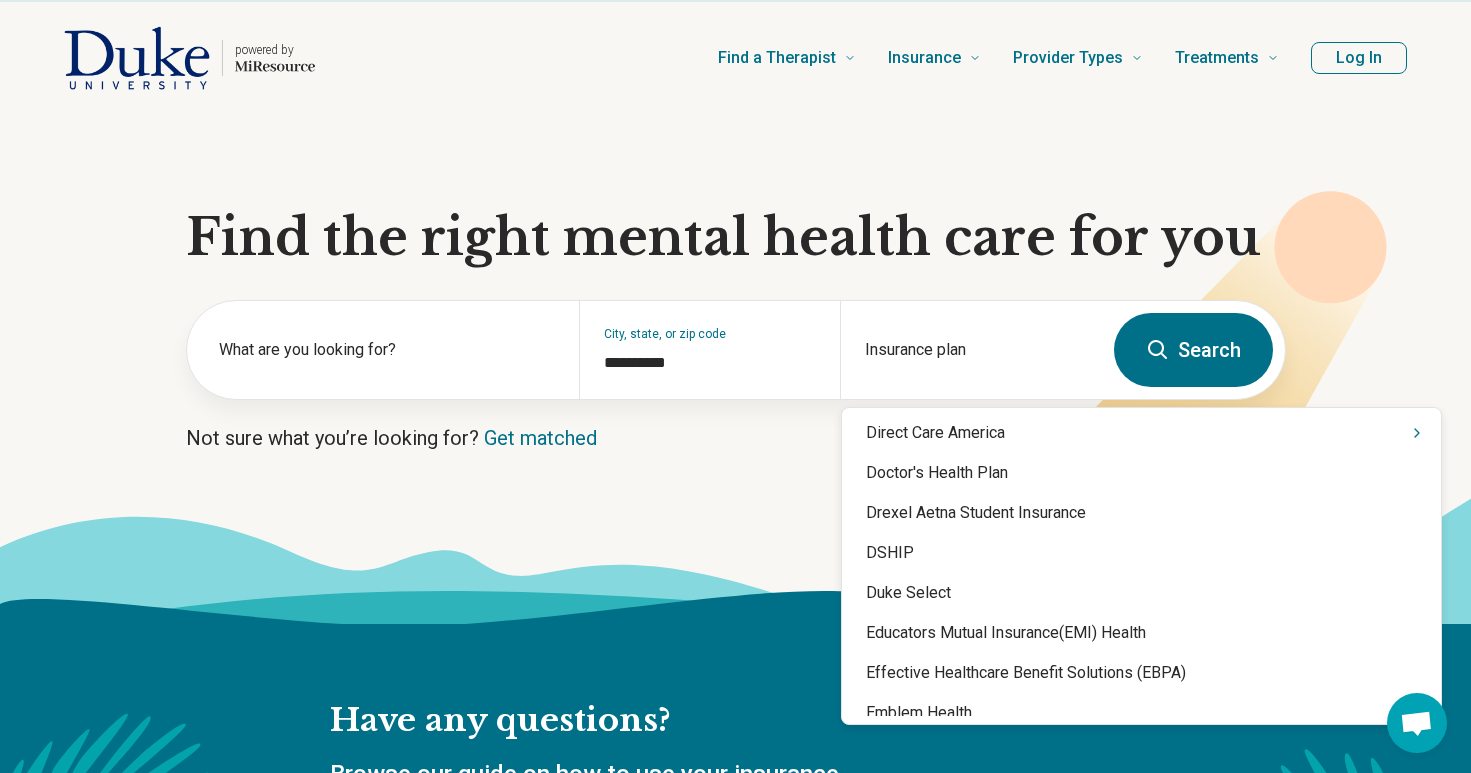 scroll, scrollTop: 6659, scrollLeft: 0, axis: vertical 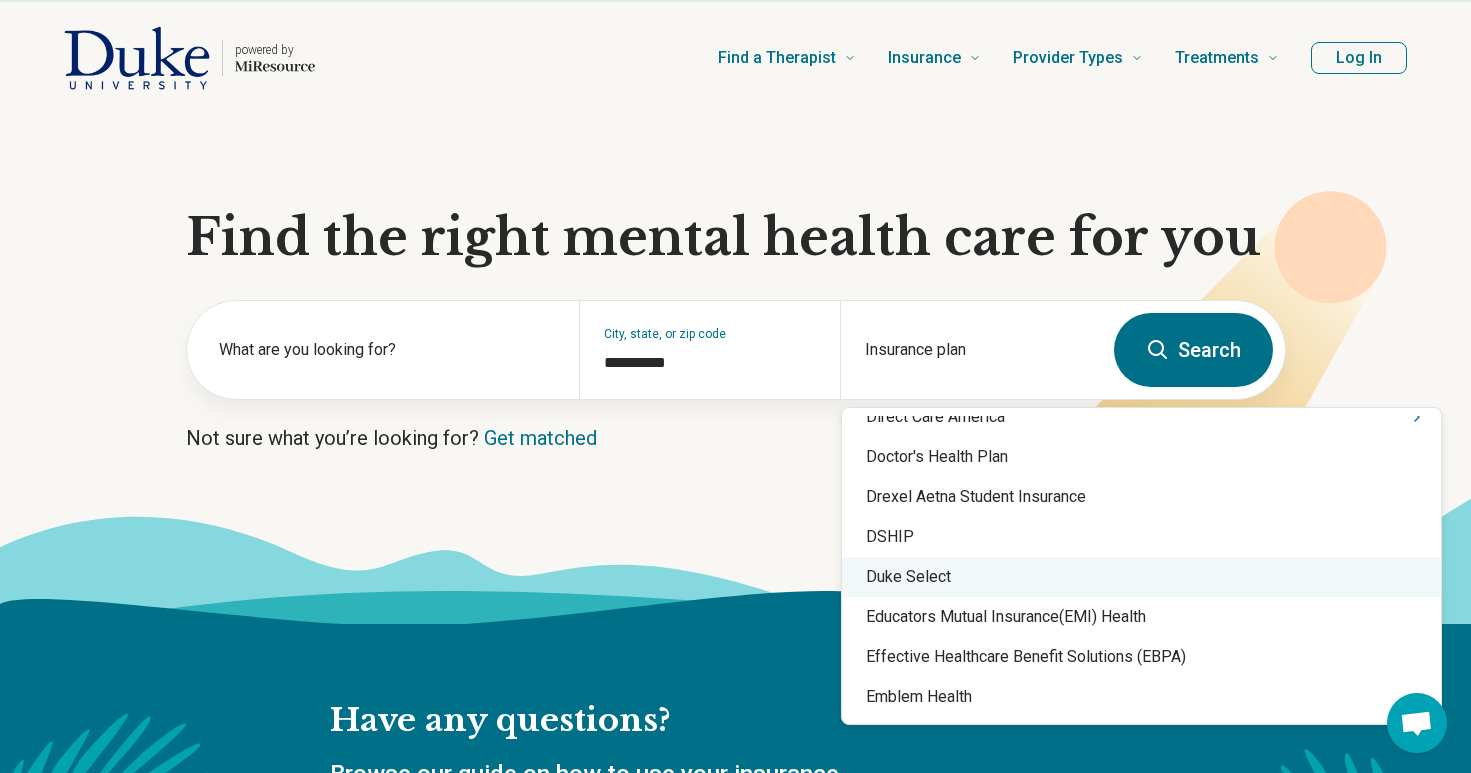 click on "Duke Select" at bounding box center (1141, 577) 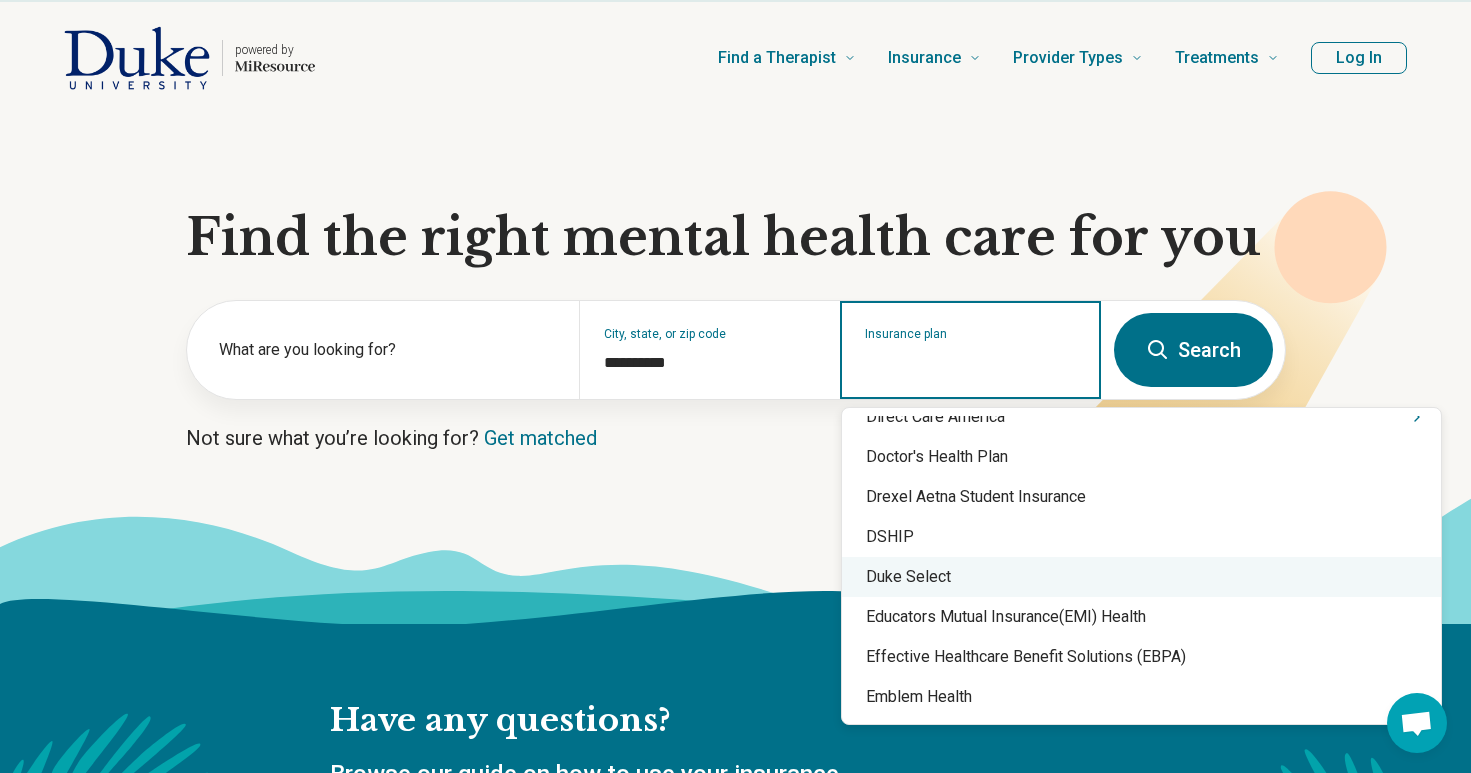 type on "**********" 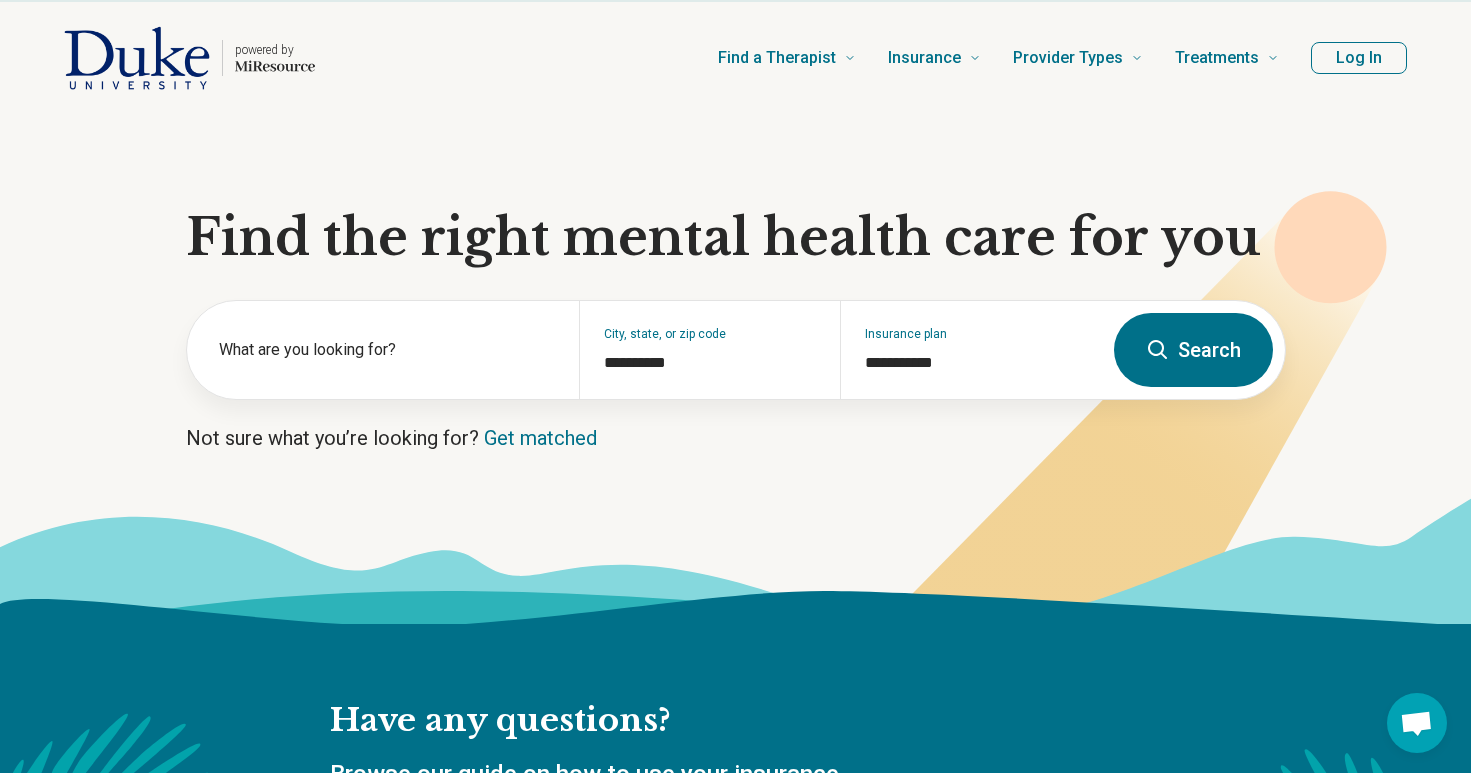click 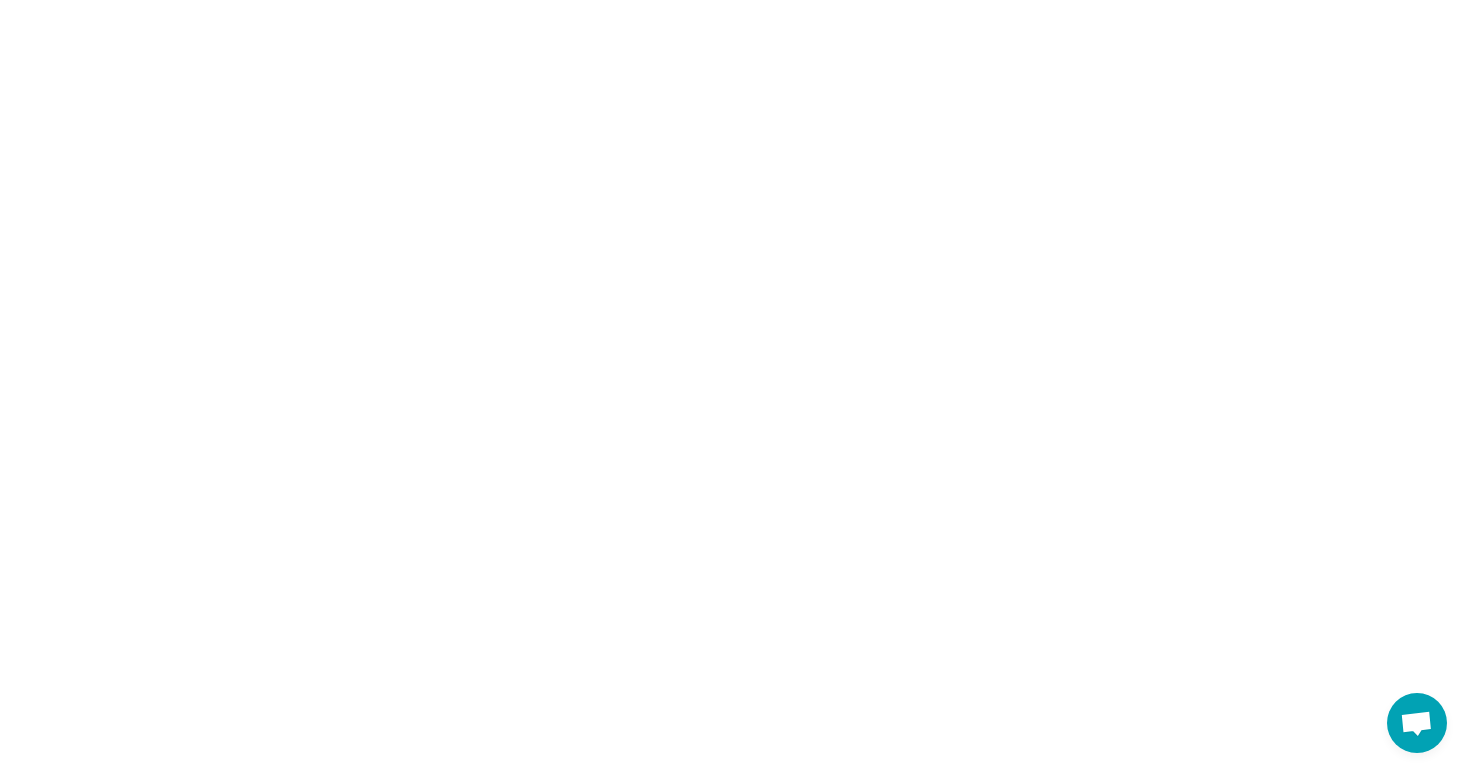 scroll, scrollTop: 0, scrollLeft: 0, axis: both 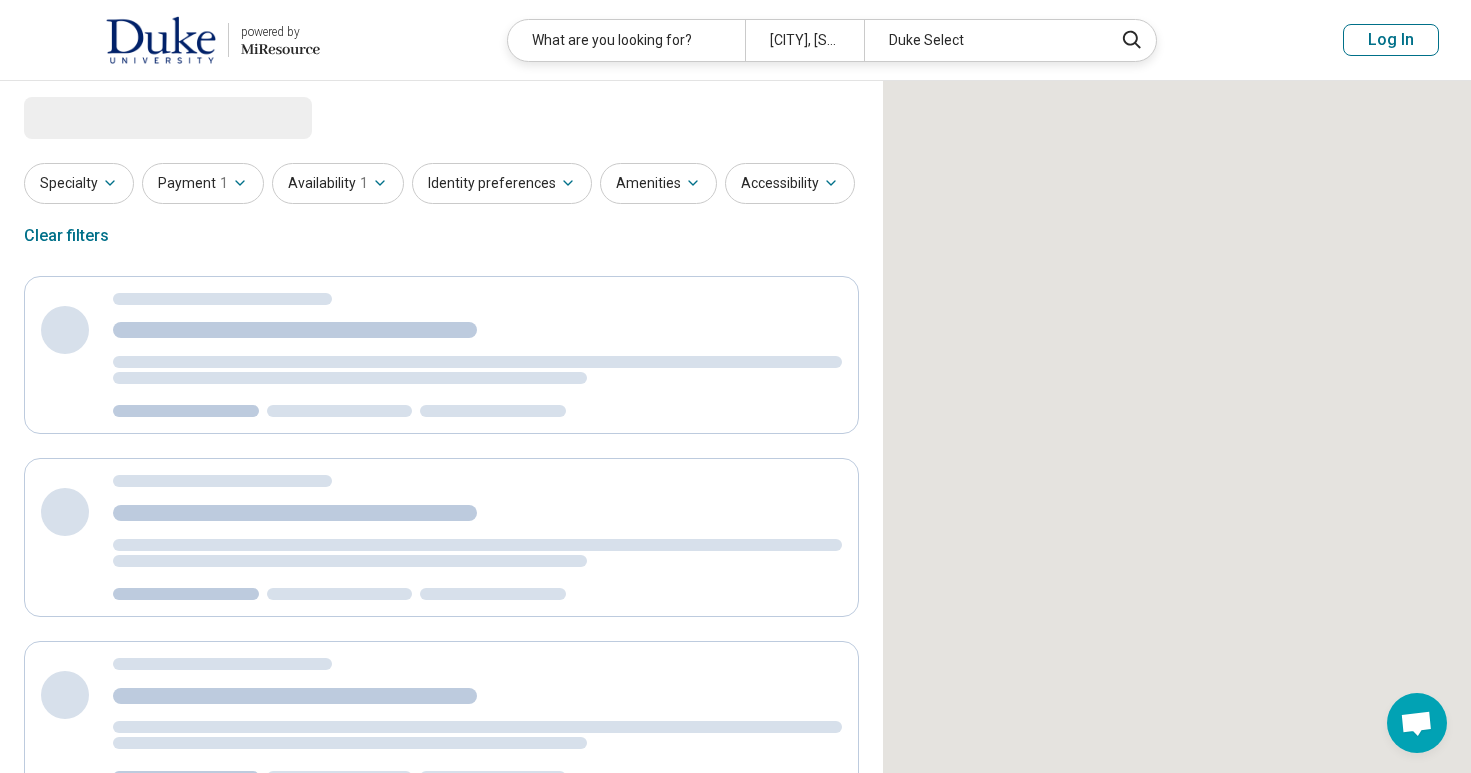 select on "***" 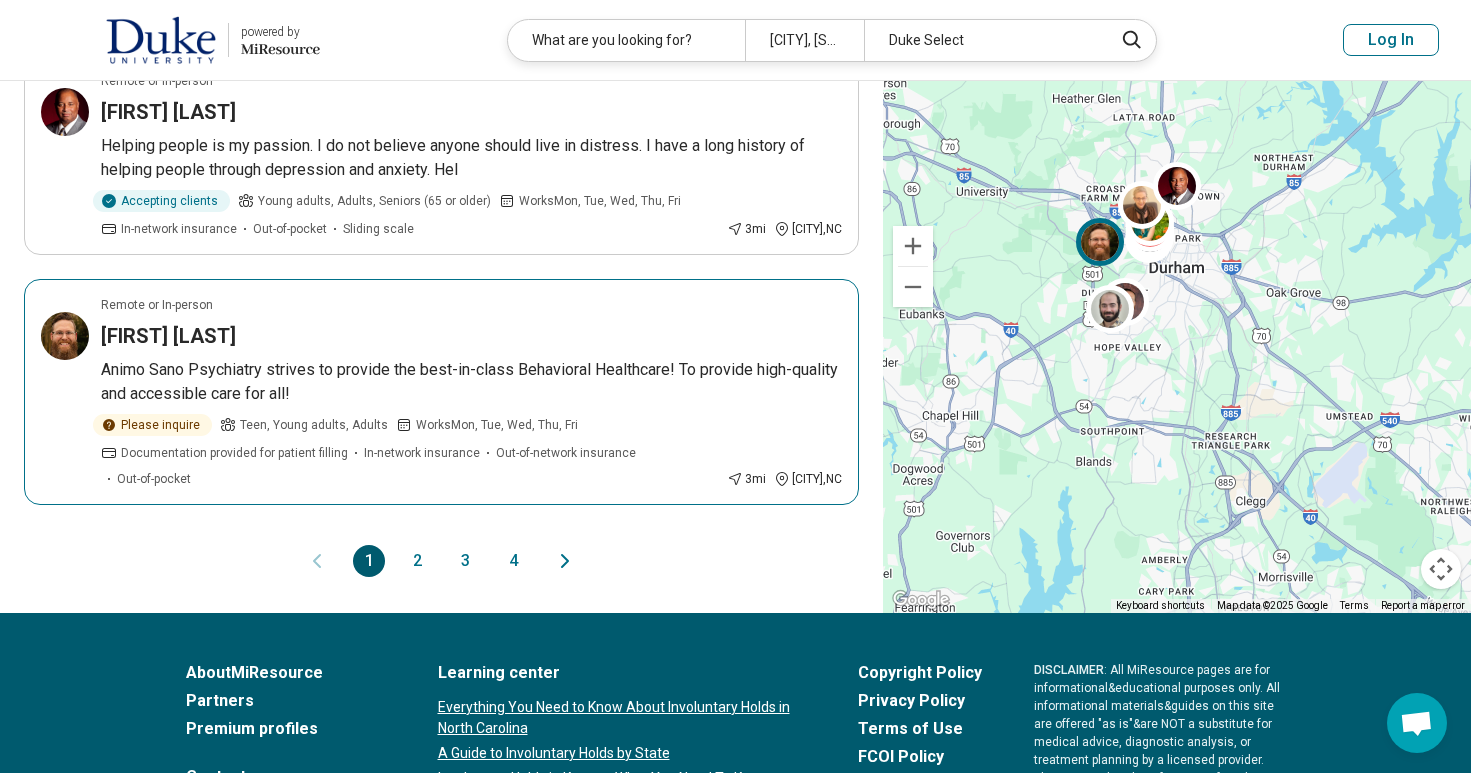 scroll, scrollTop: 2003, scrollLeft: 0, axis: vertical 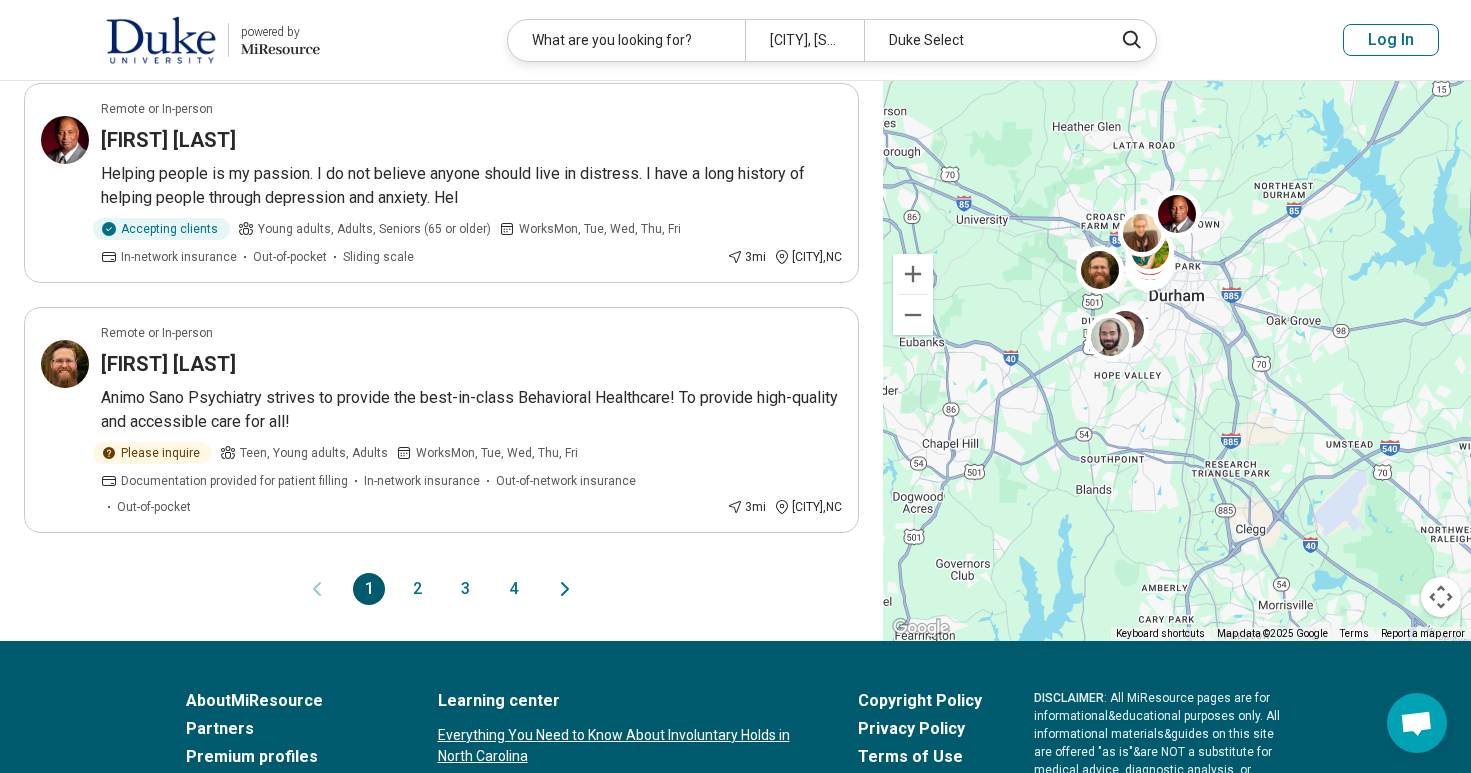 click on "2" at bounding box center [417, 589] 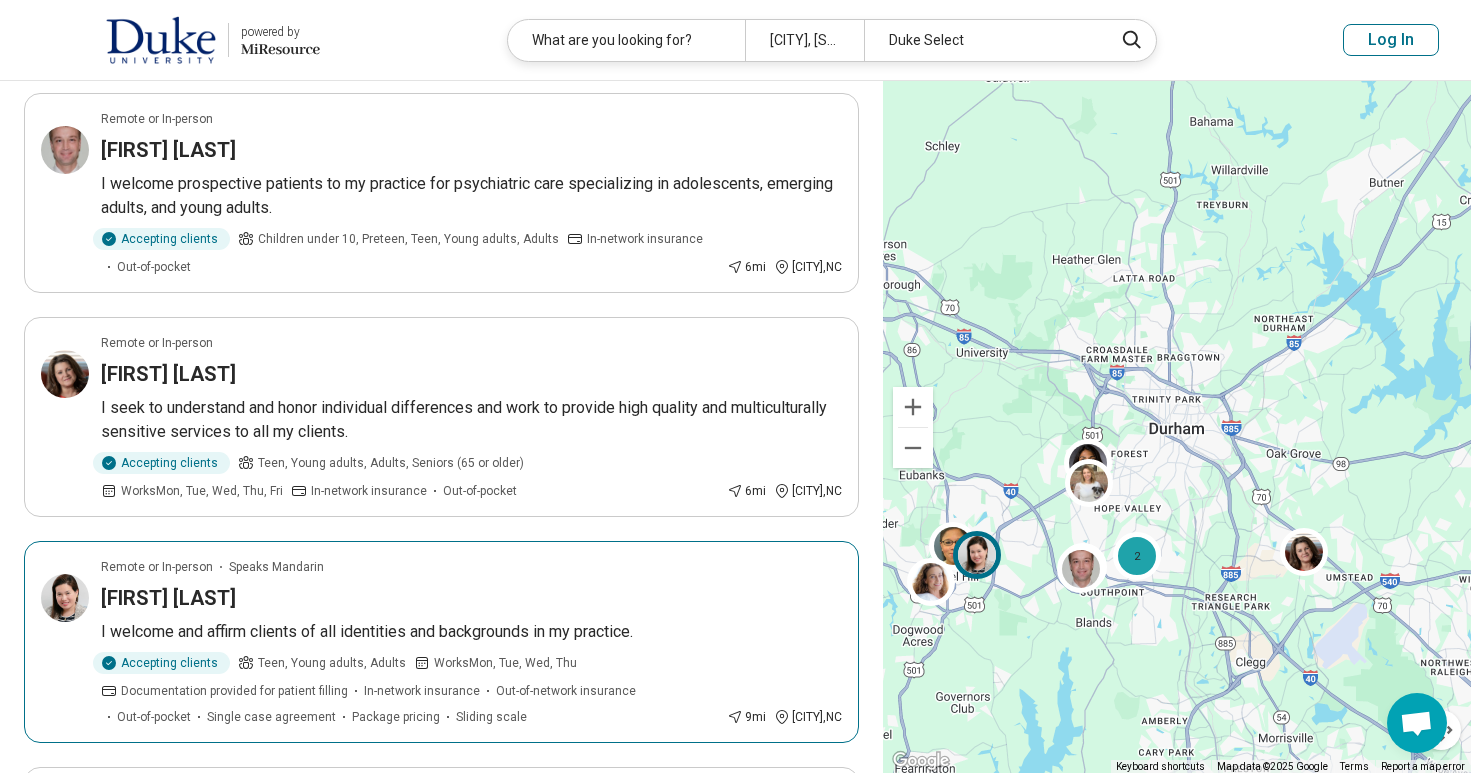 scroll, scrollTop: 1407, scrollLeft: 0, axis: vertical 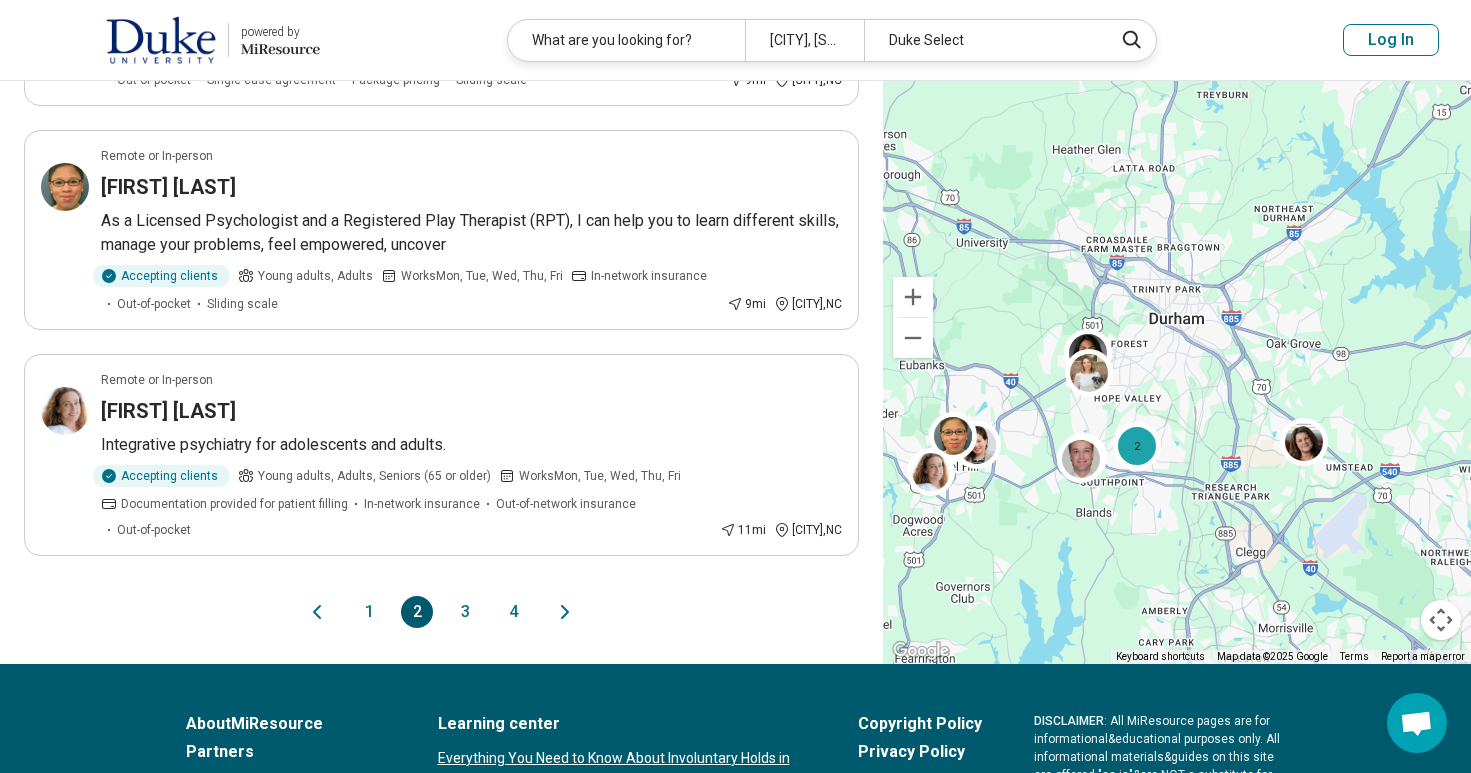 click on "3" at bounding box center (465, 612) 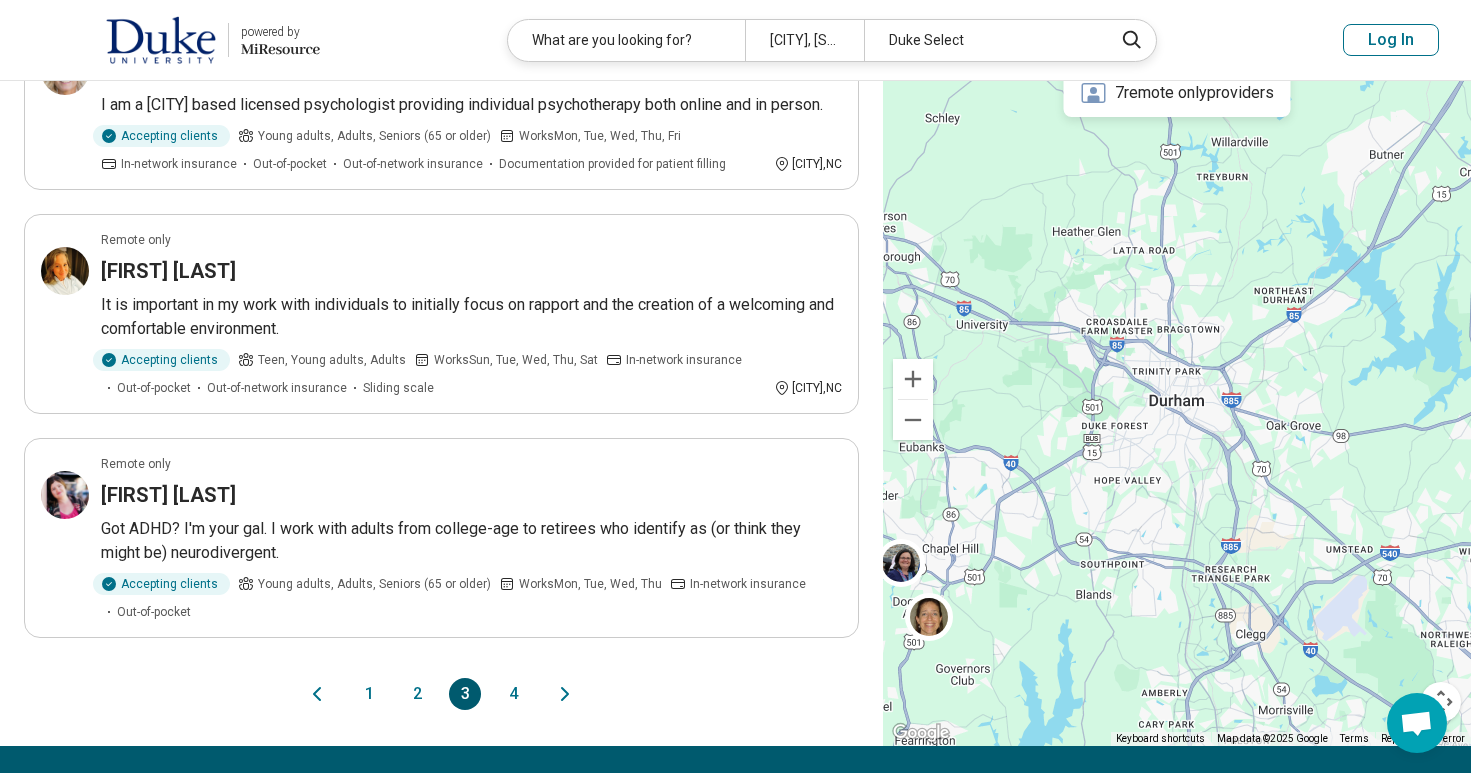 scroll, scrollTop: 1822, scrollLeft: 0, axis: vertical 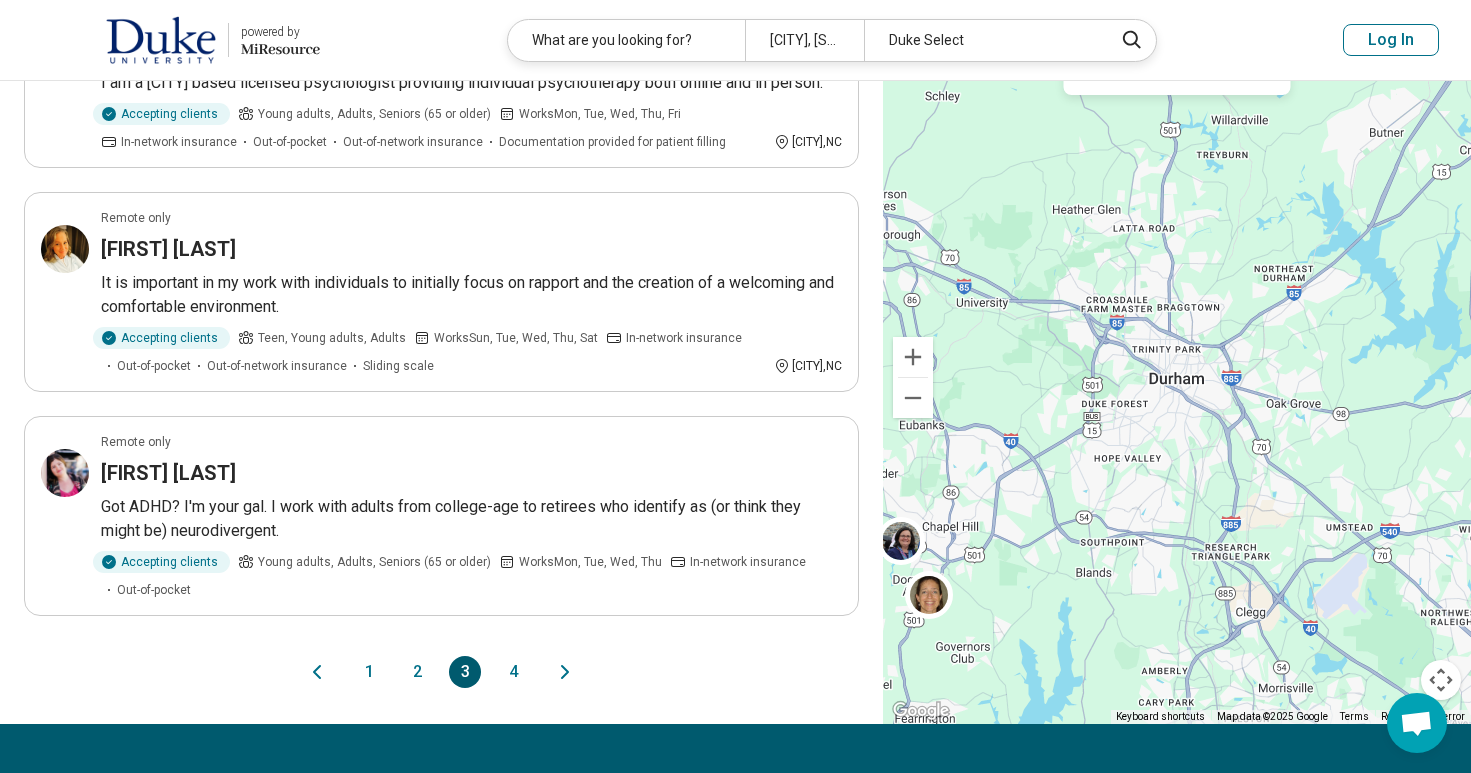click on "4" at bounding box center [513, 672] 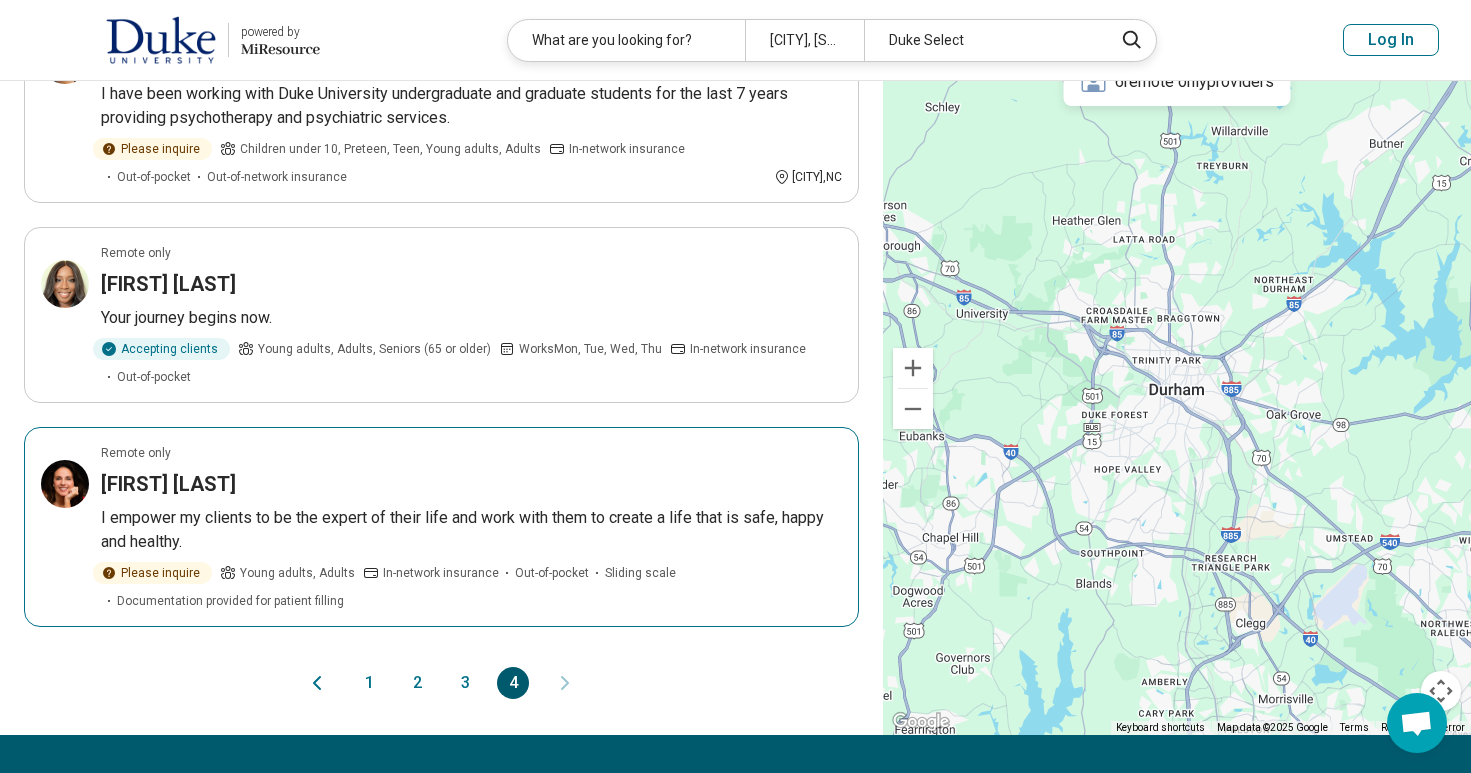 scroll, scrollTop: 940, scrollLeft: 0, axis: vertical 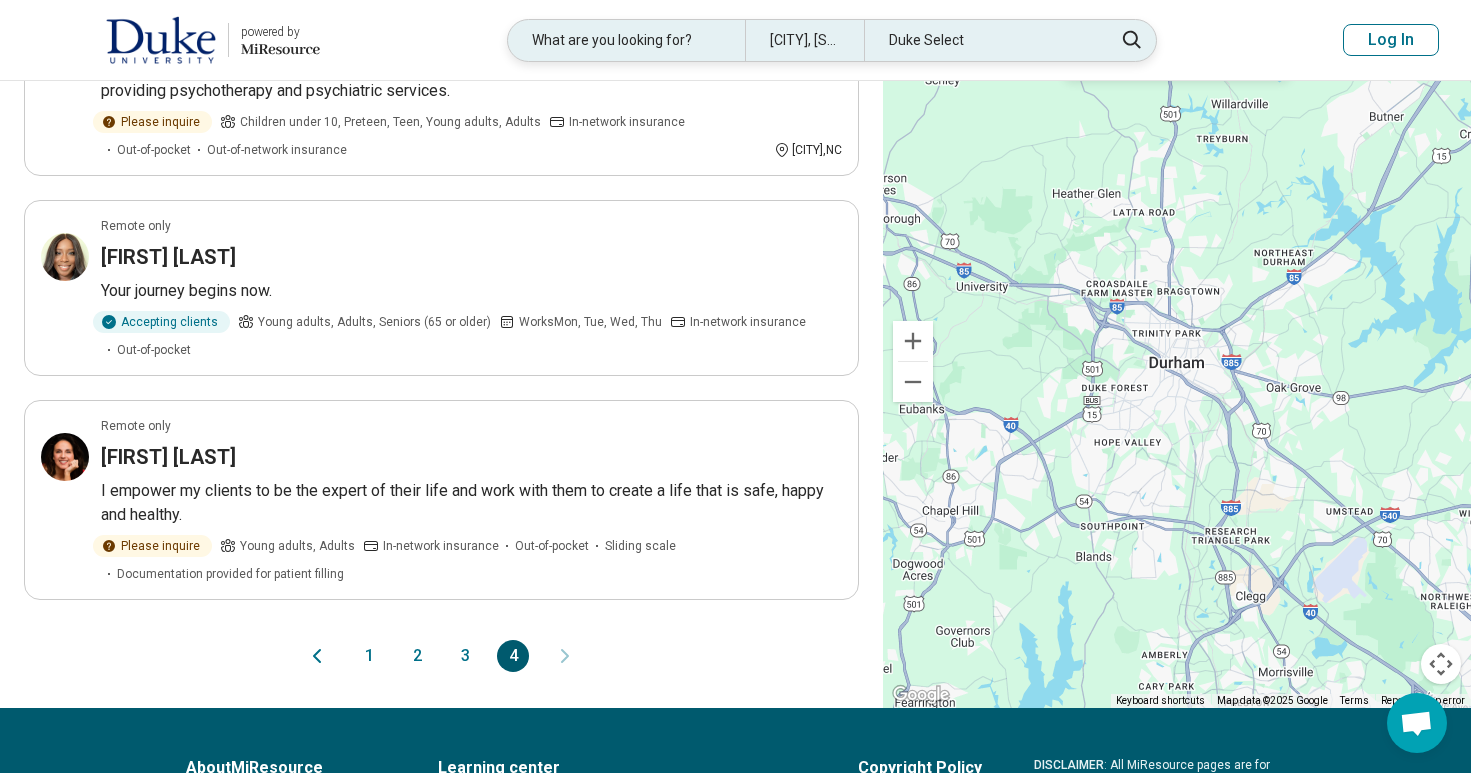click on "What are you looking for?" at bounding box center [626, 40] 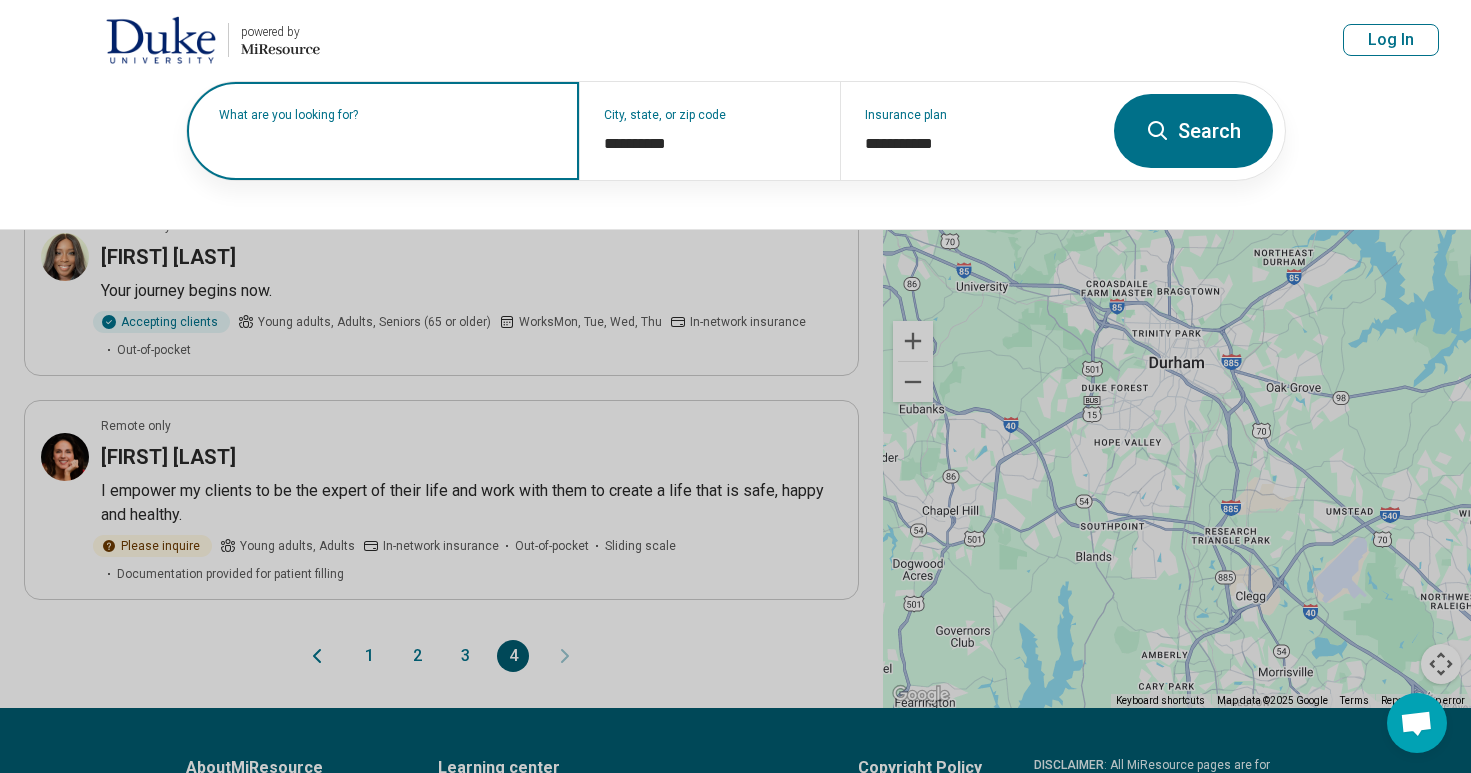 click at bounding box center (387, 141) 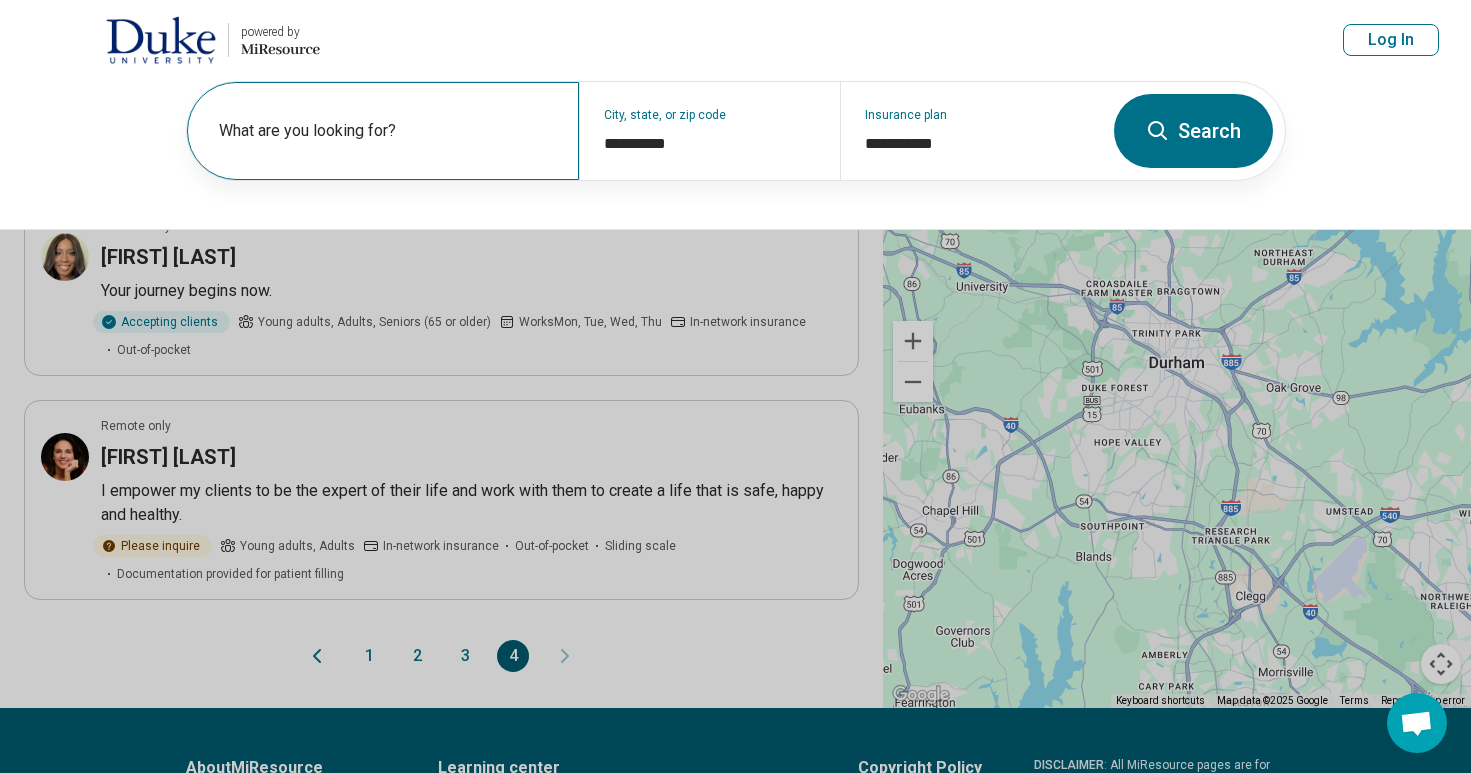 click on "What are you looking for?" at bounding box center (383, 131) 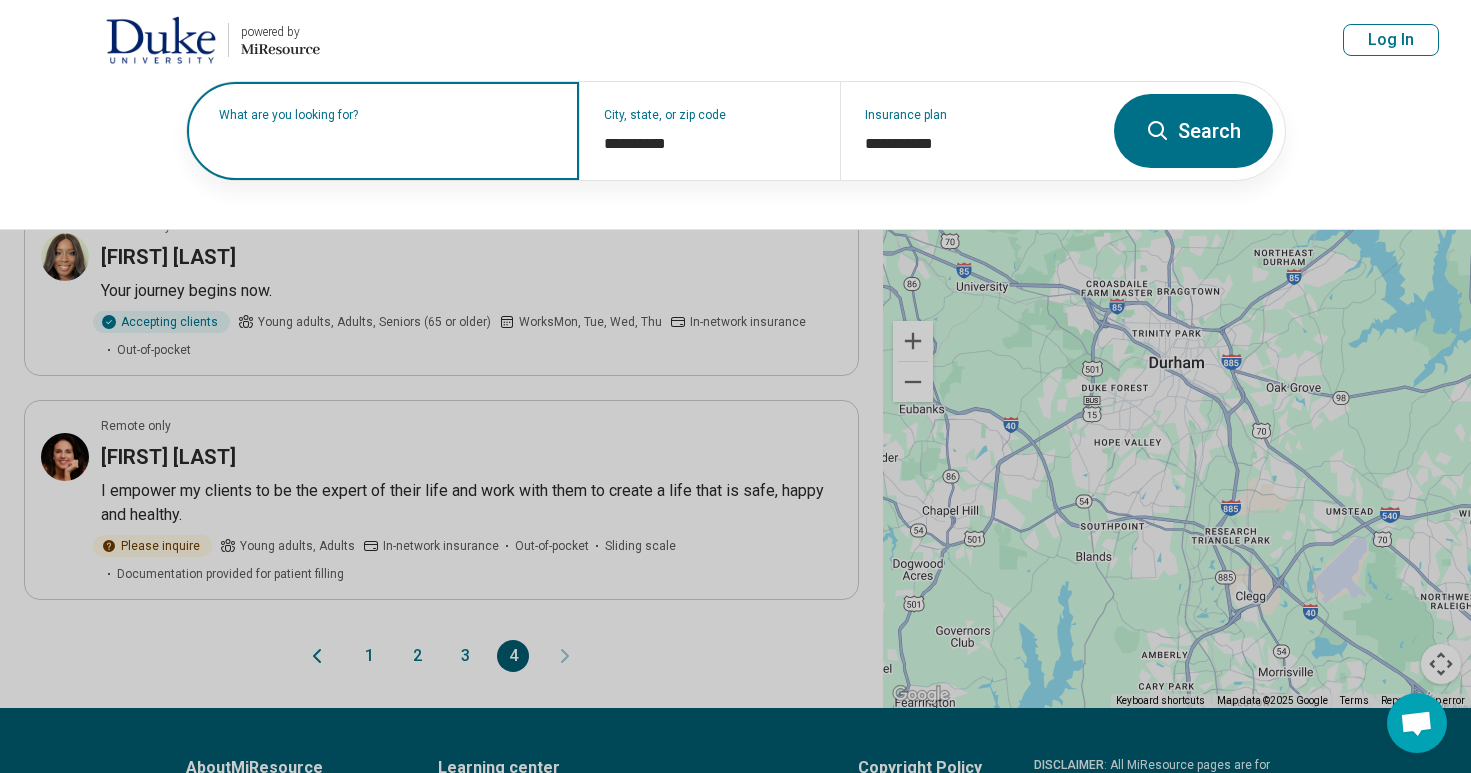 type on "*" 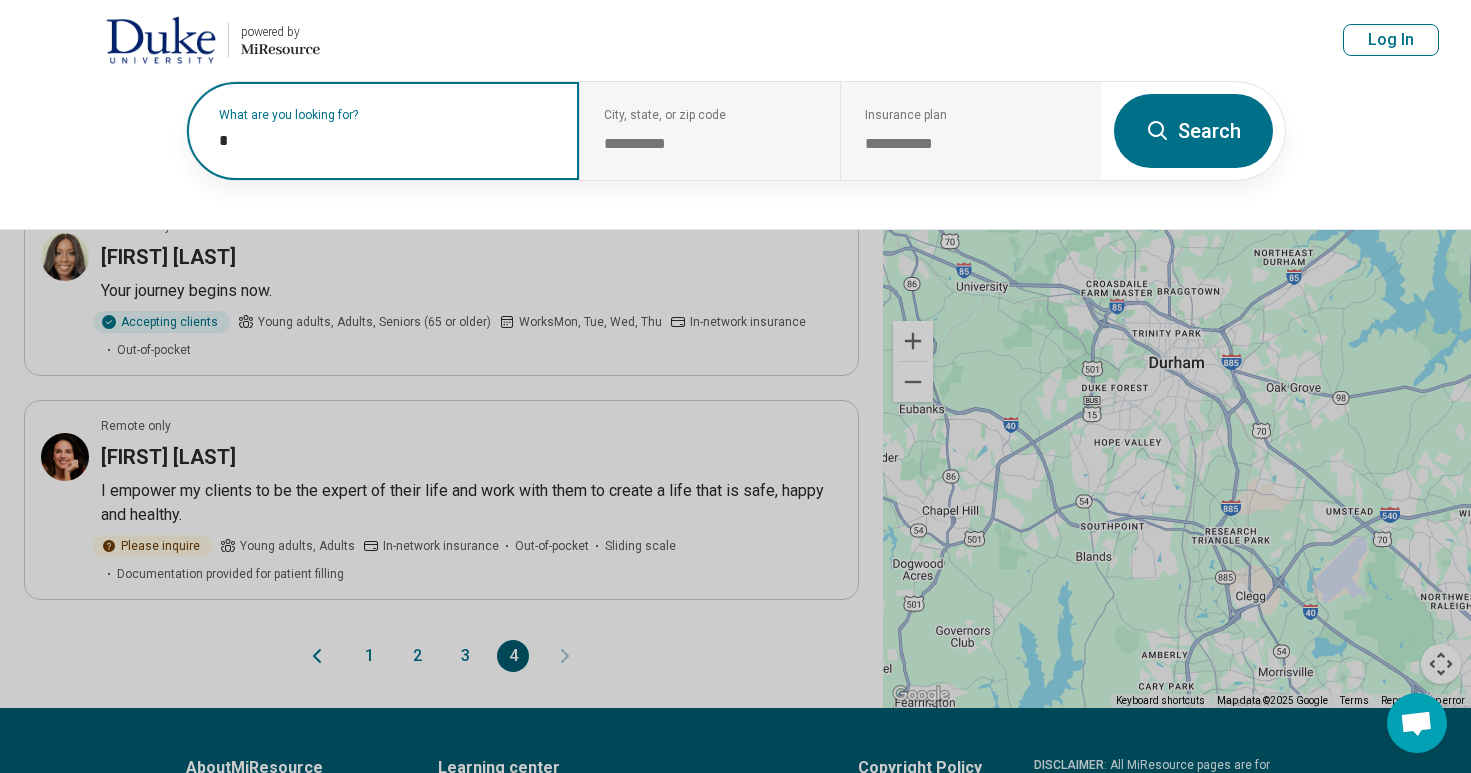 type 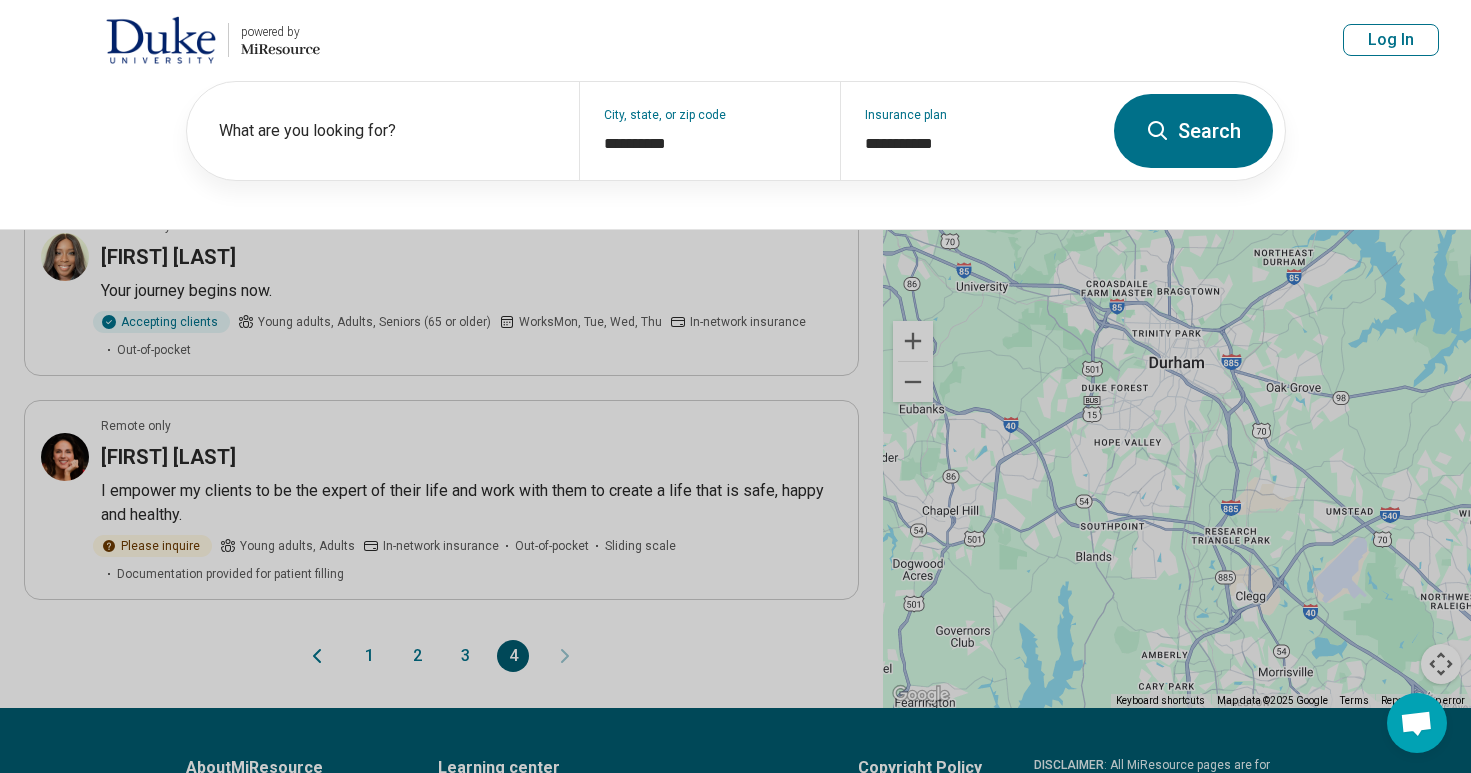 click on "**********" at bounding box center (735, 155) 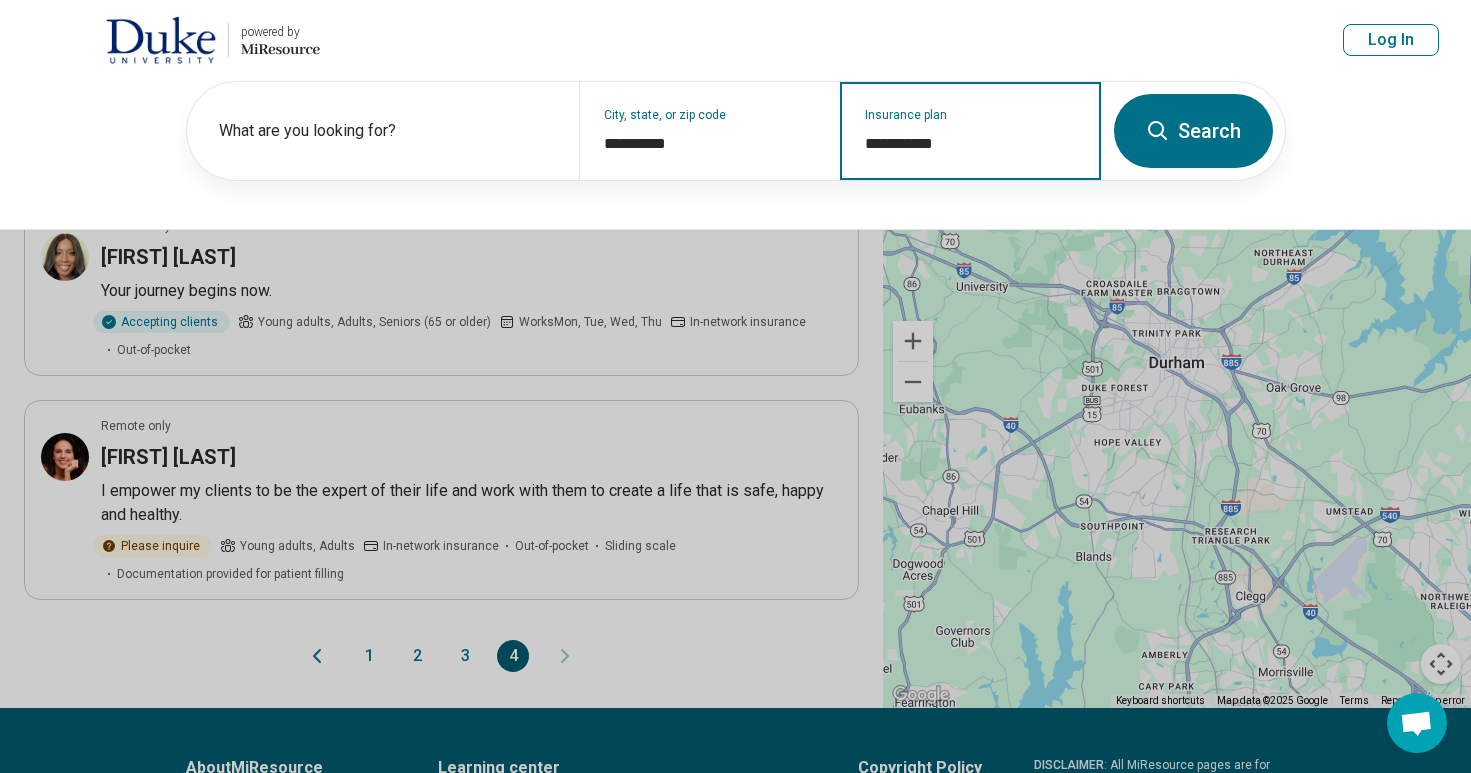 click on "**********" at bounding box center [971, 144] 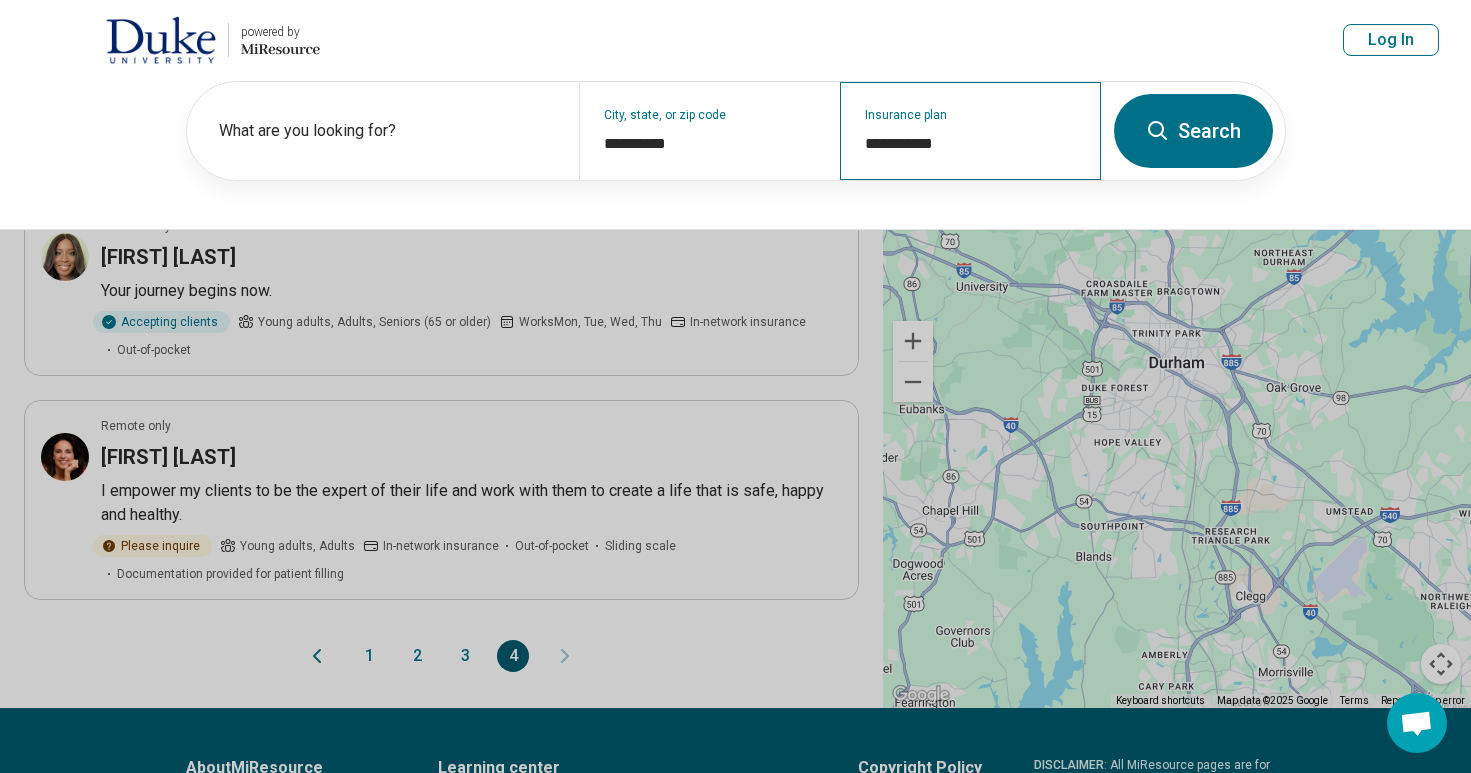 click on "**********" at bounding box center [970, 131] 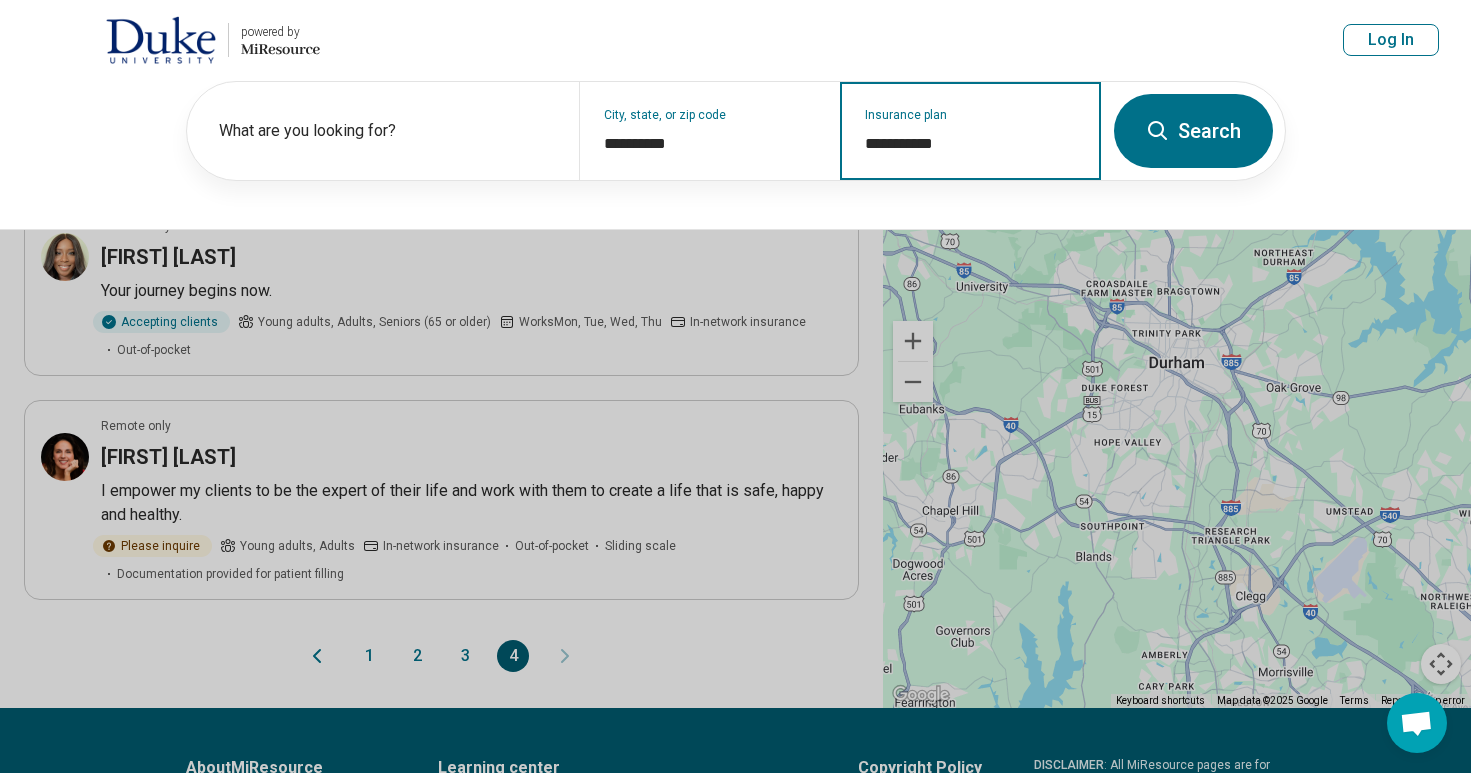 click on "**********" at bounding box center [970, 131] 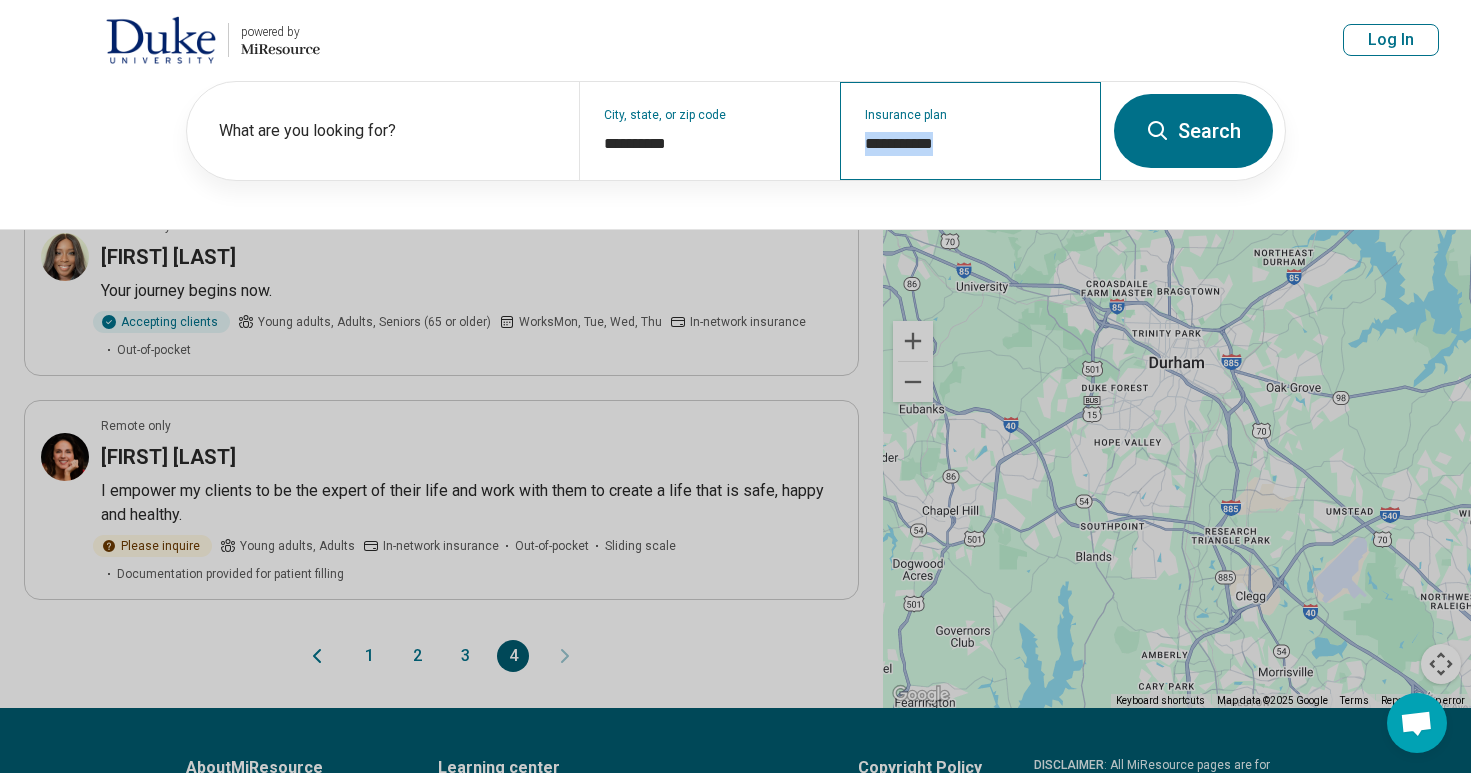 click on "**********" at bounding box center [970, 131] 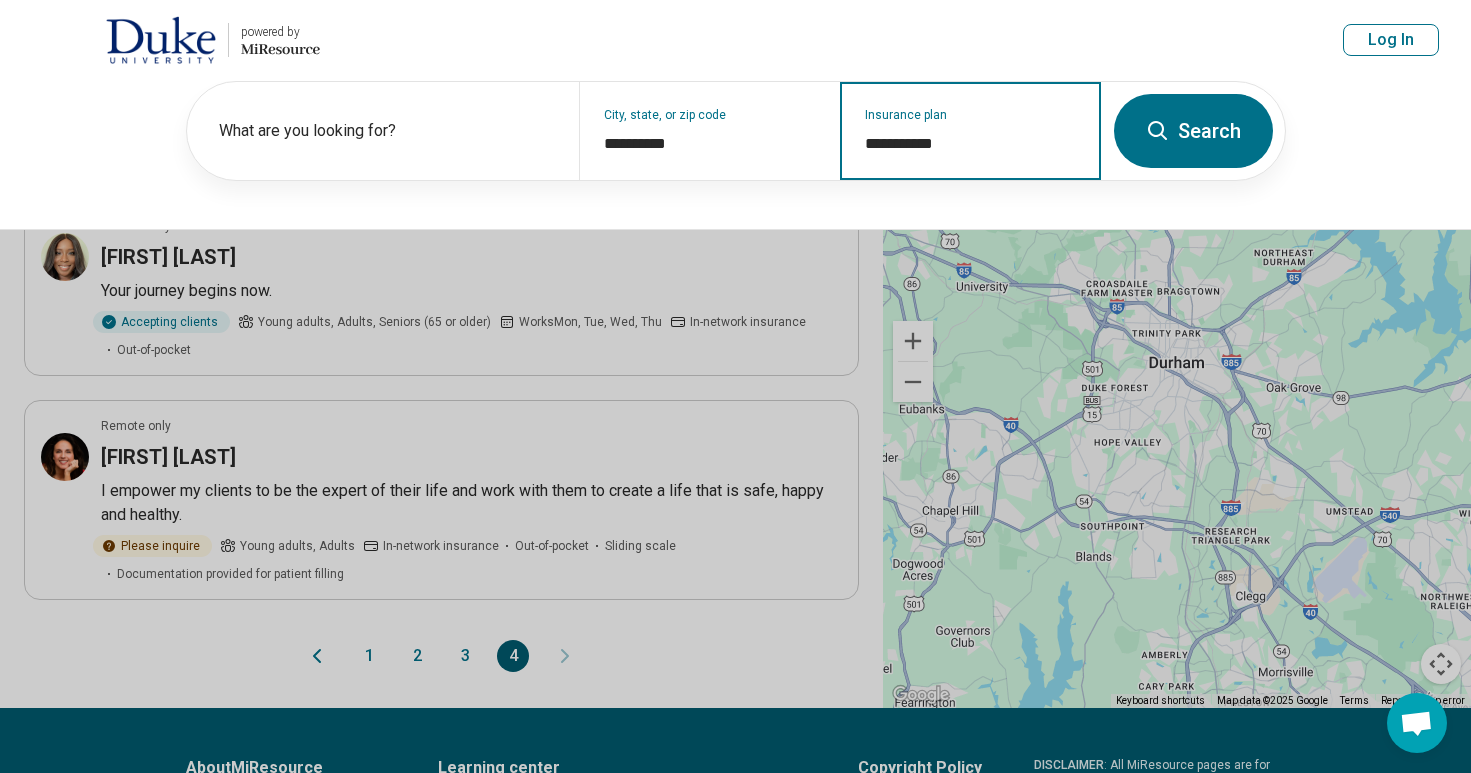 click on "**********" at bounding box center [971, 144] 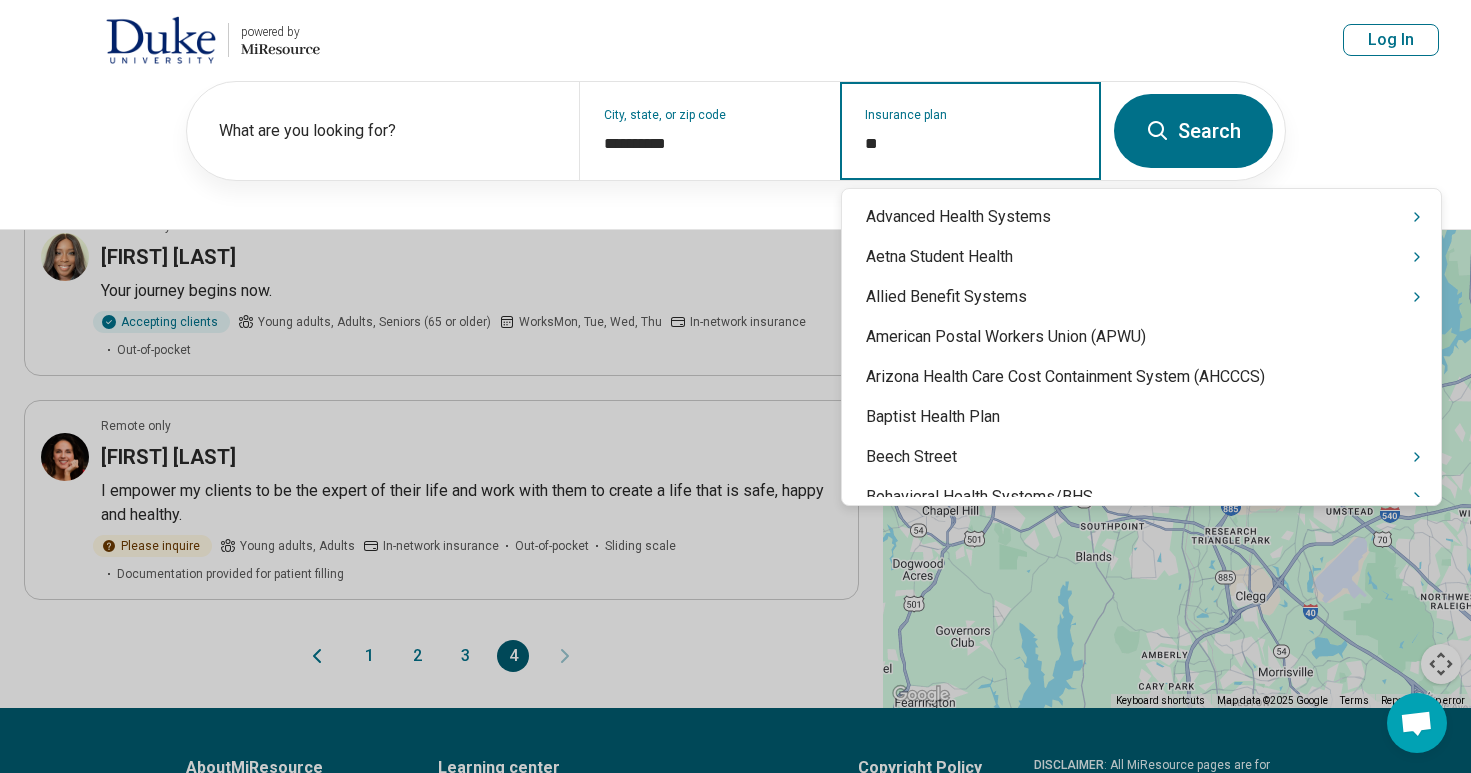 scroll, scrollTop: 0, scrollLeft: 0, axis: both 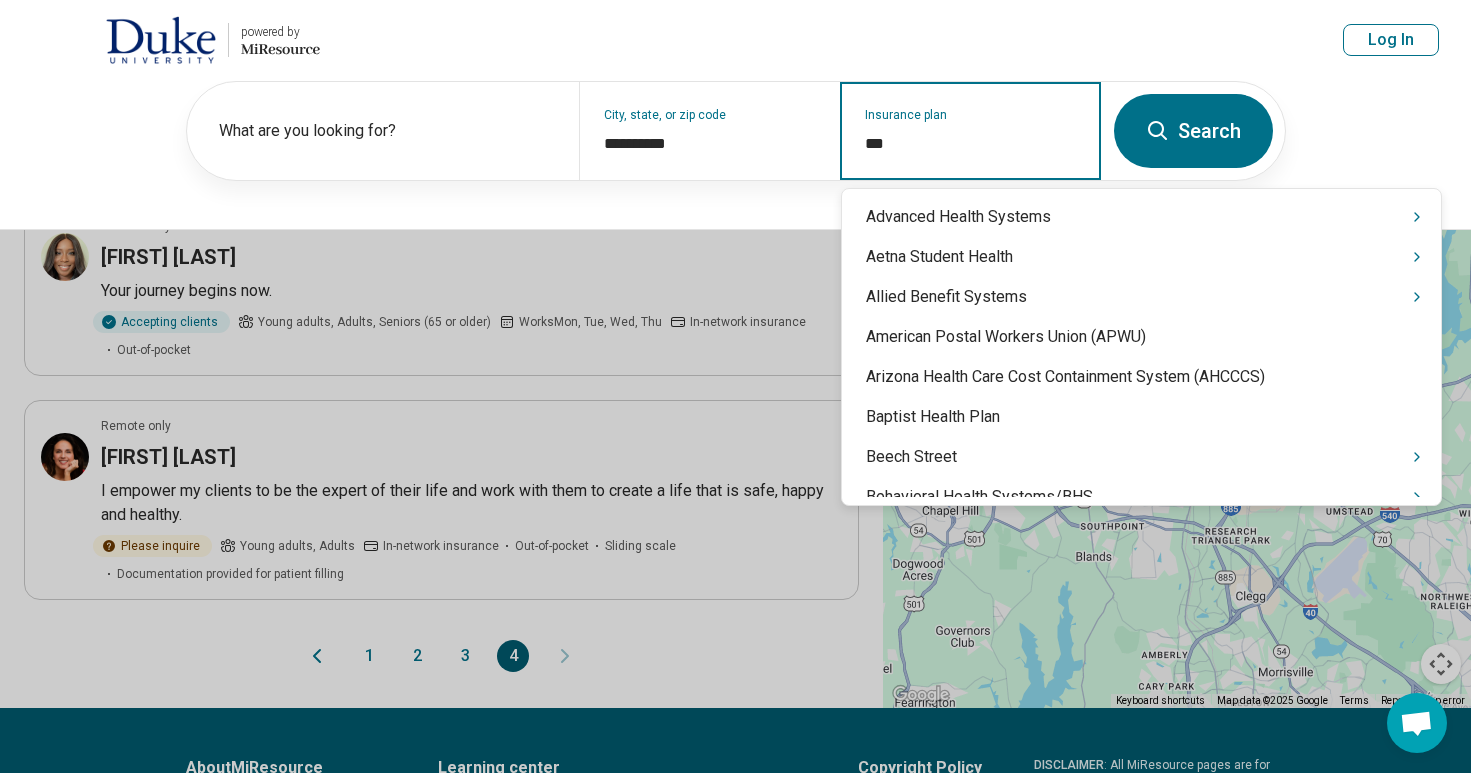 type on "****" 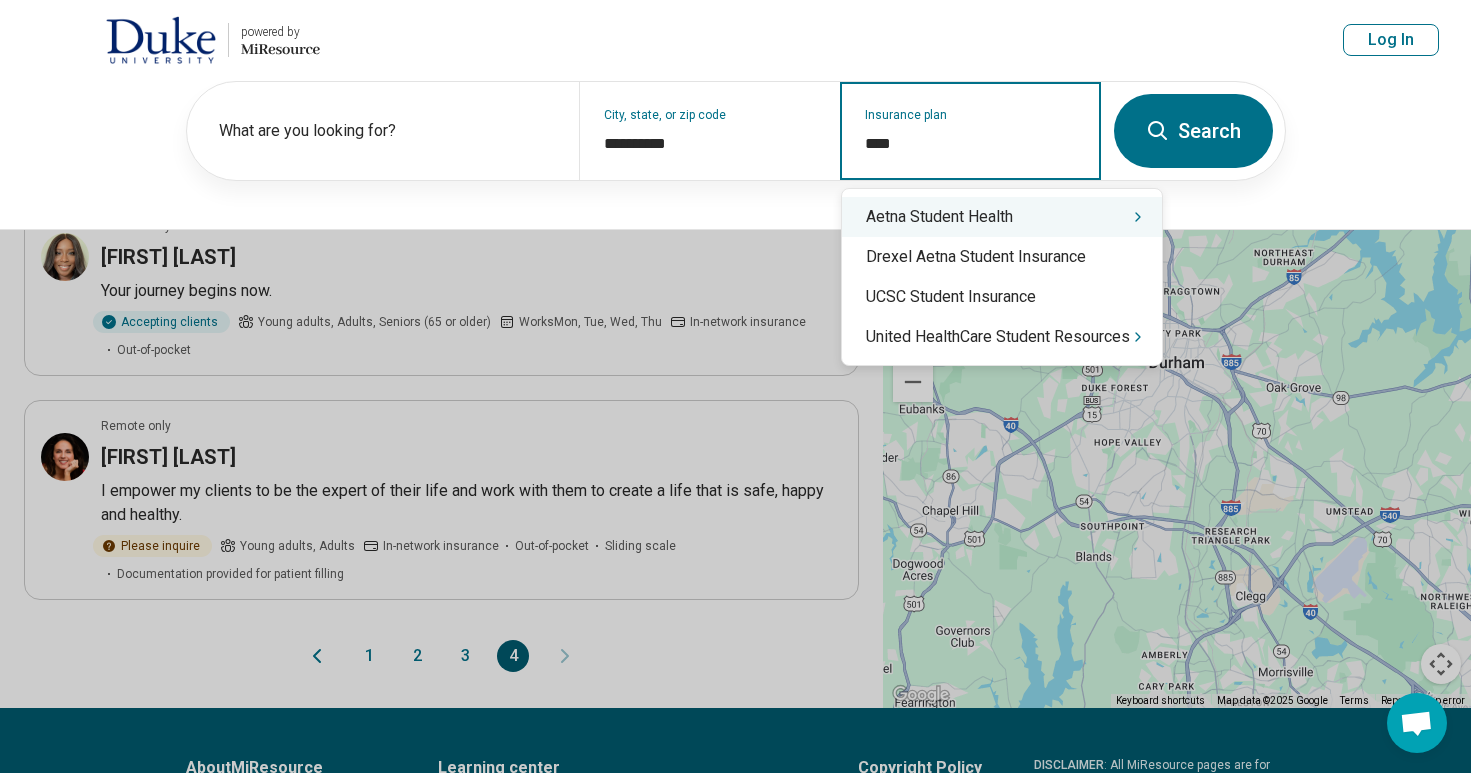 click on "Aetna Student Health" at bounding box center [1002, 217] 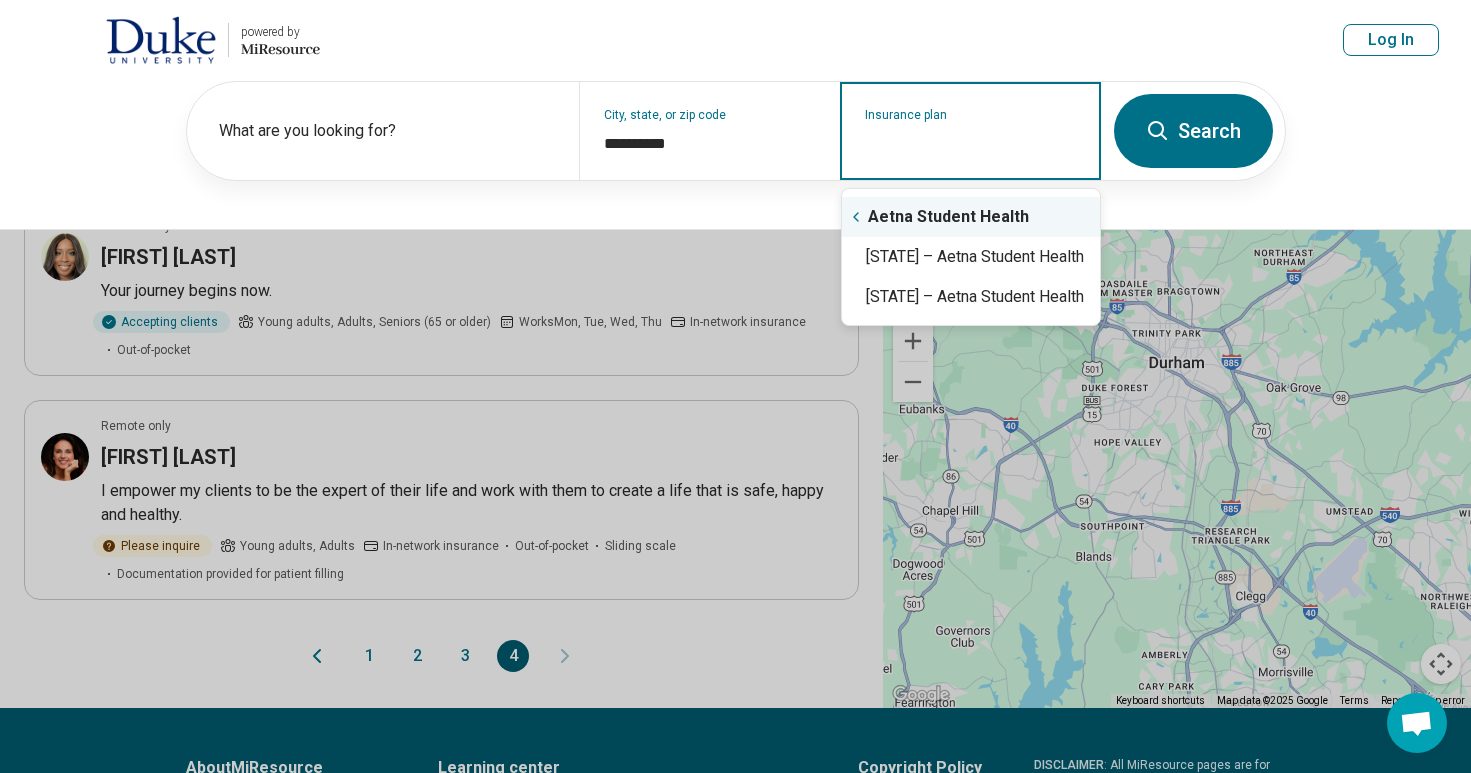 click 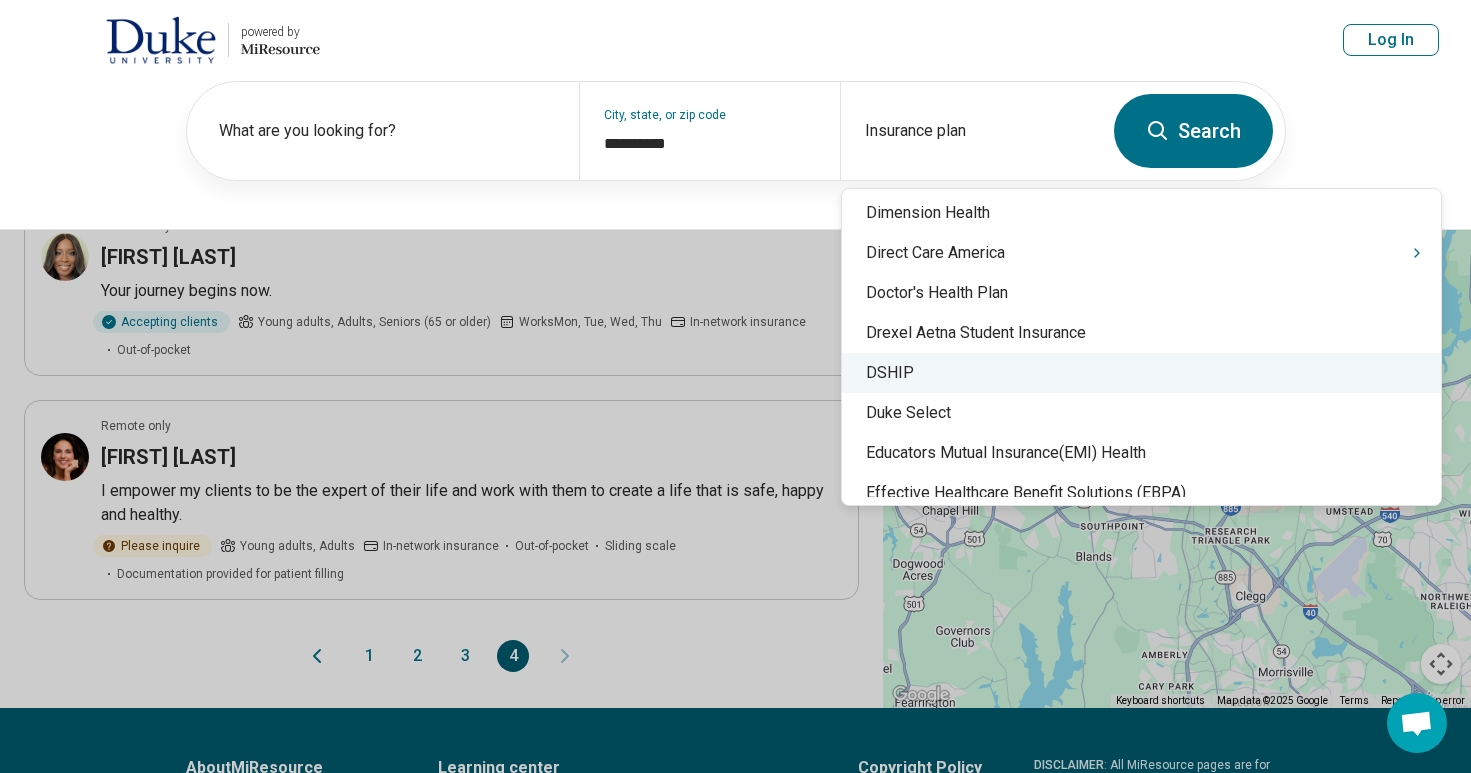 scroll, scrollTop: 6606, scrollLeft: 0, axis: vertical 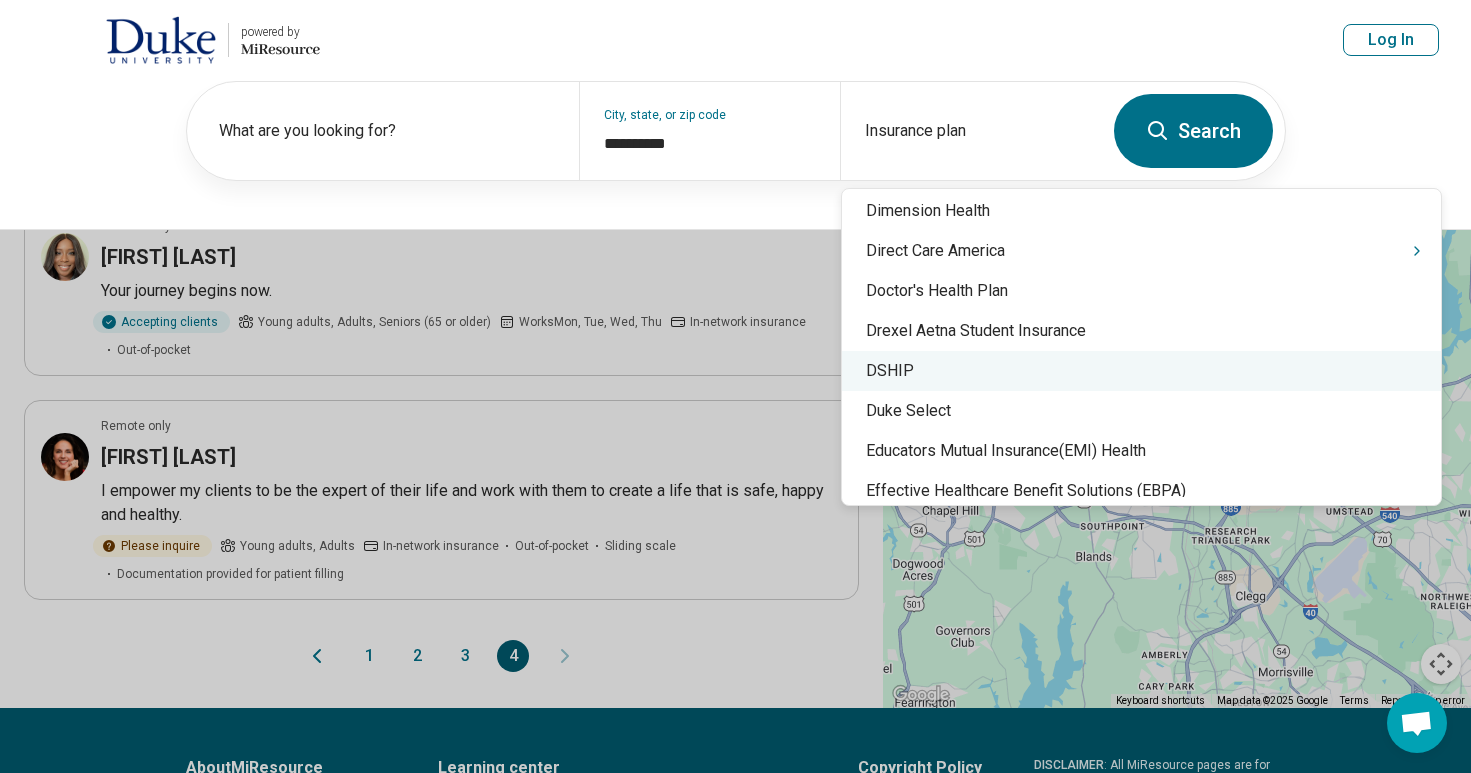 click on "DSHIP" at bounding box center [1141, 371] 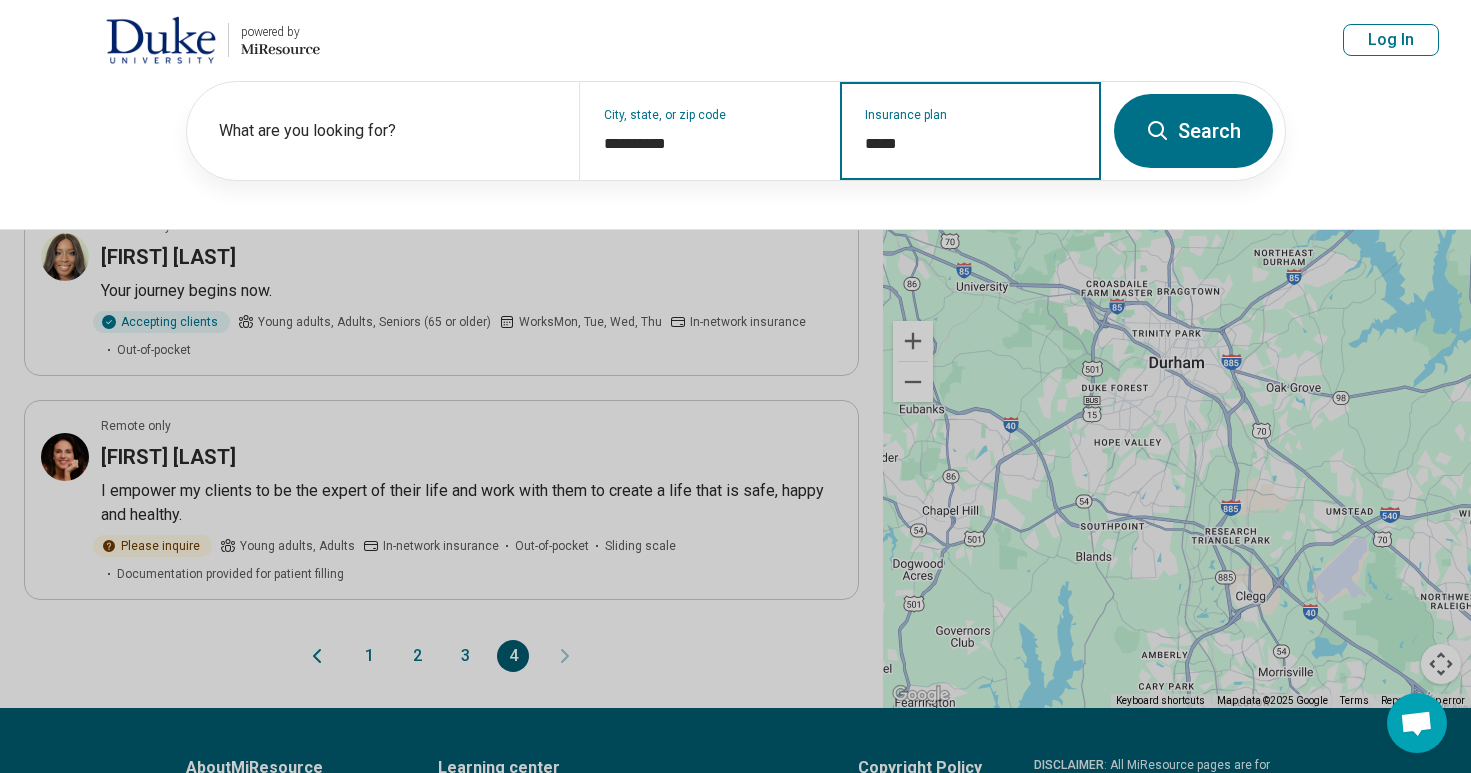 type on "*****" 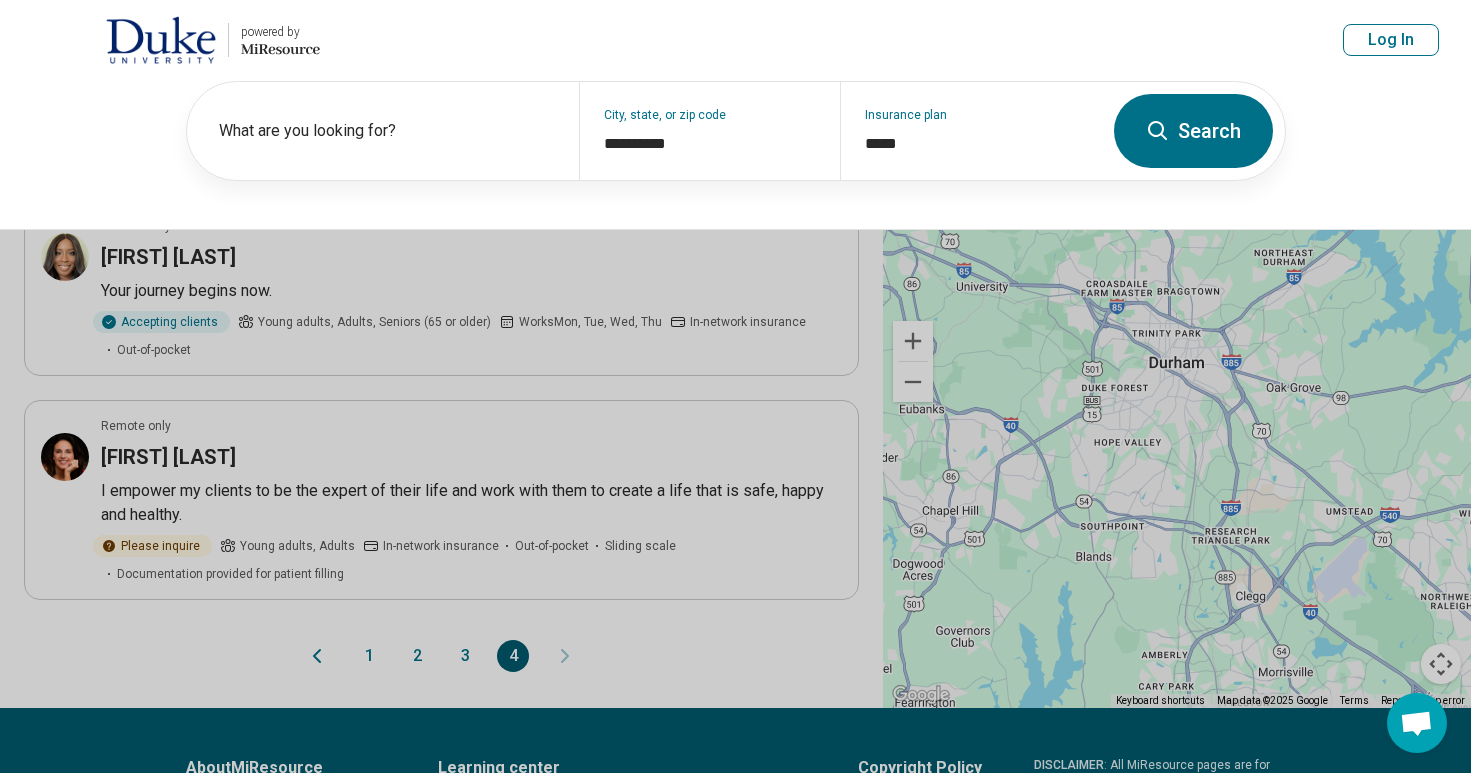 click on "Search" at bounding box center (1193, 131) 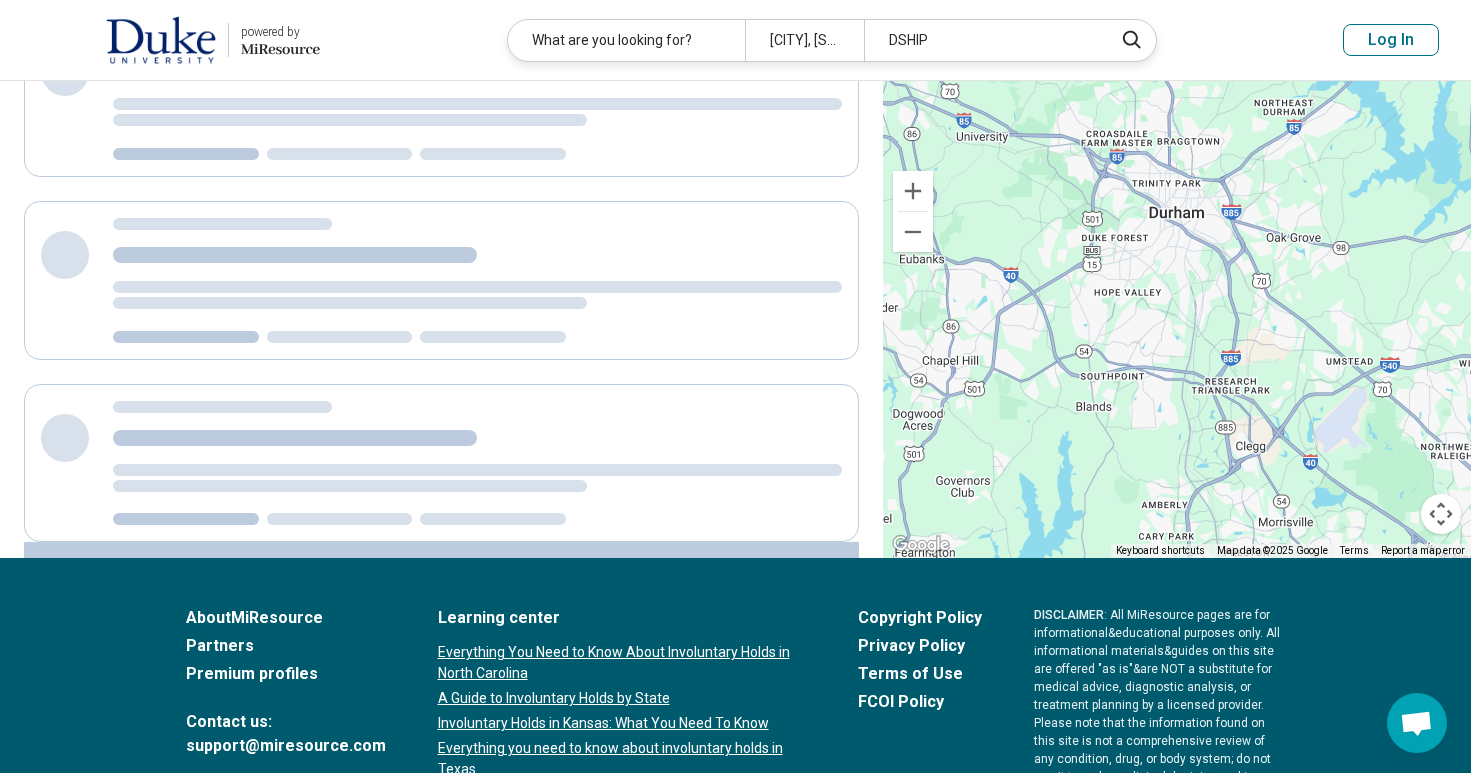 scroll, scrollTop: 0, scrollLeft: 0, axis: both 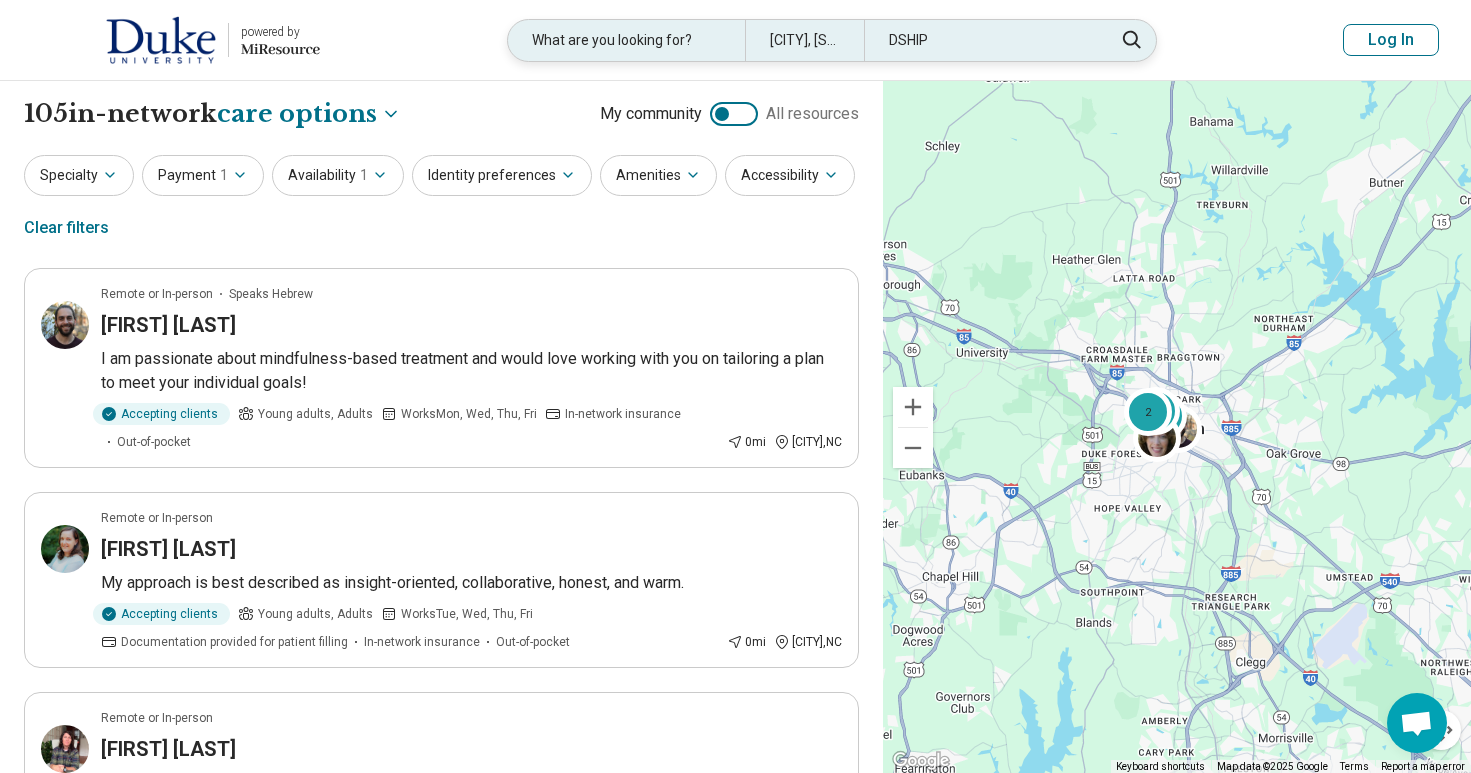click on "DSHIP" at bounding box center [982, 40] 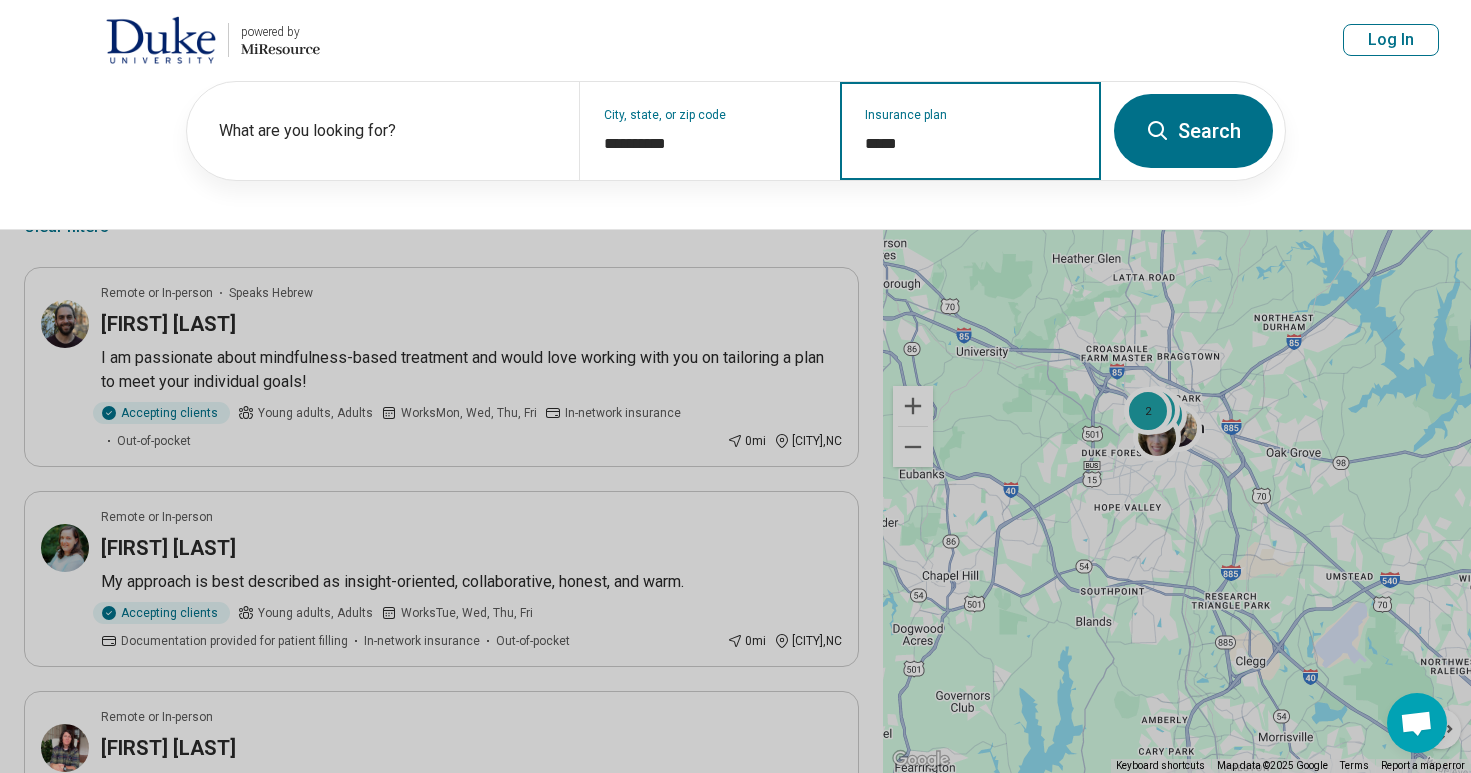click on "*****" at bounding box center [971, 144] 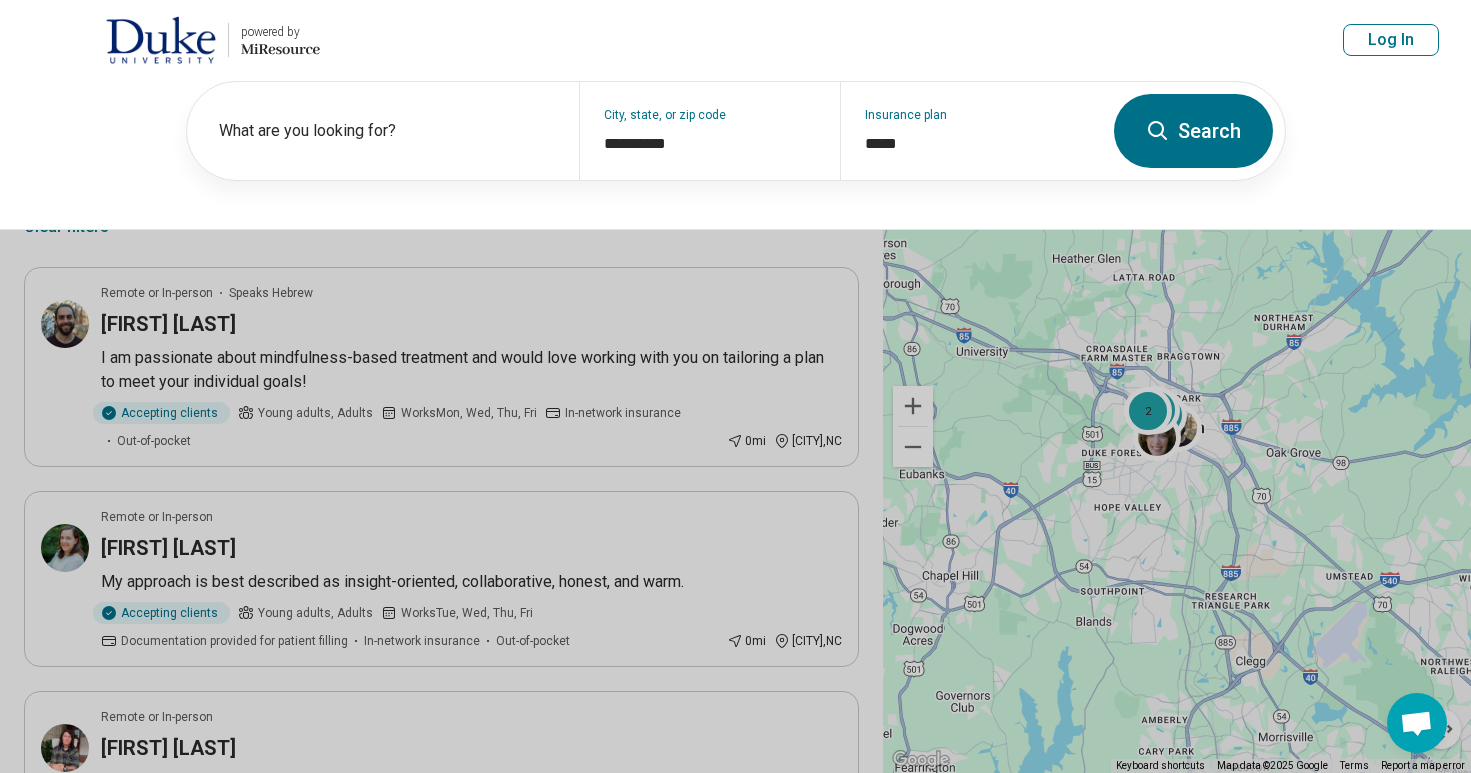 click at bounding box center [735, 386] 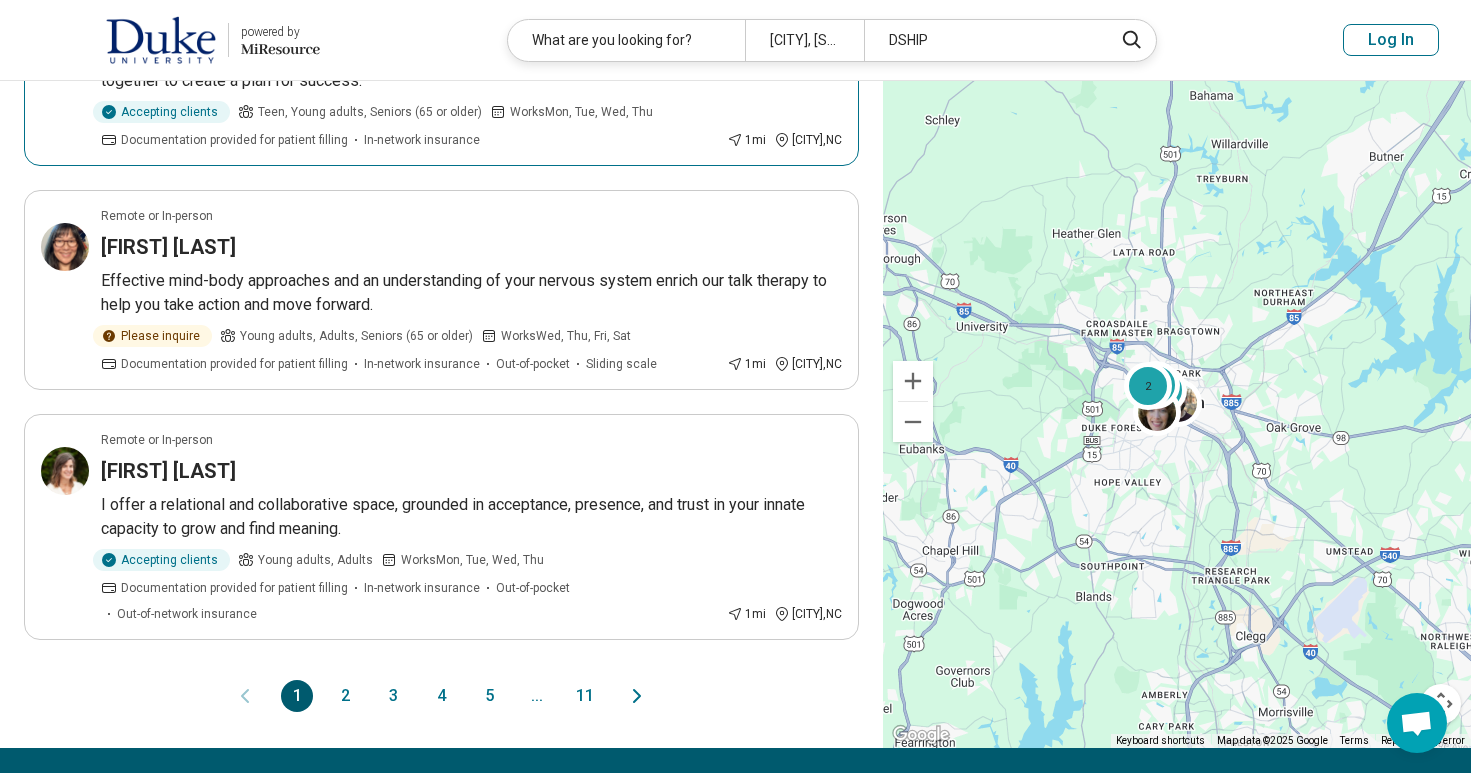 scroll, scrollTop: 1821, scrollLeft: 0, axis: vertical 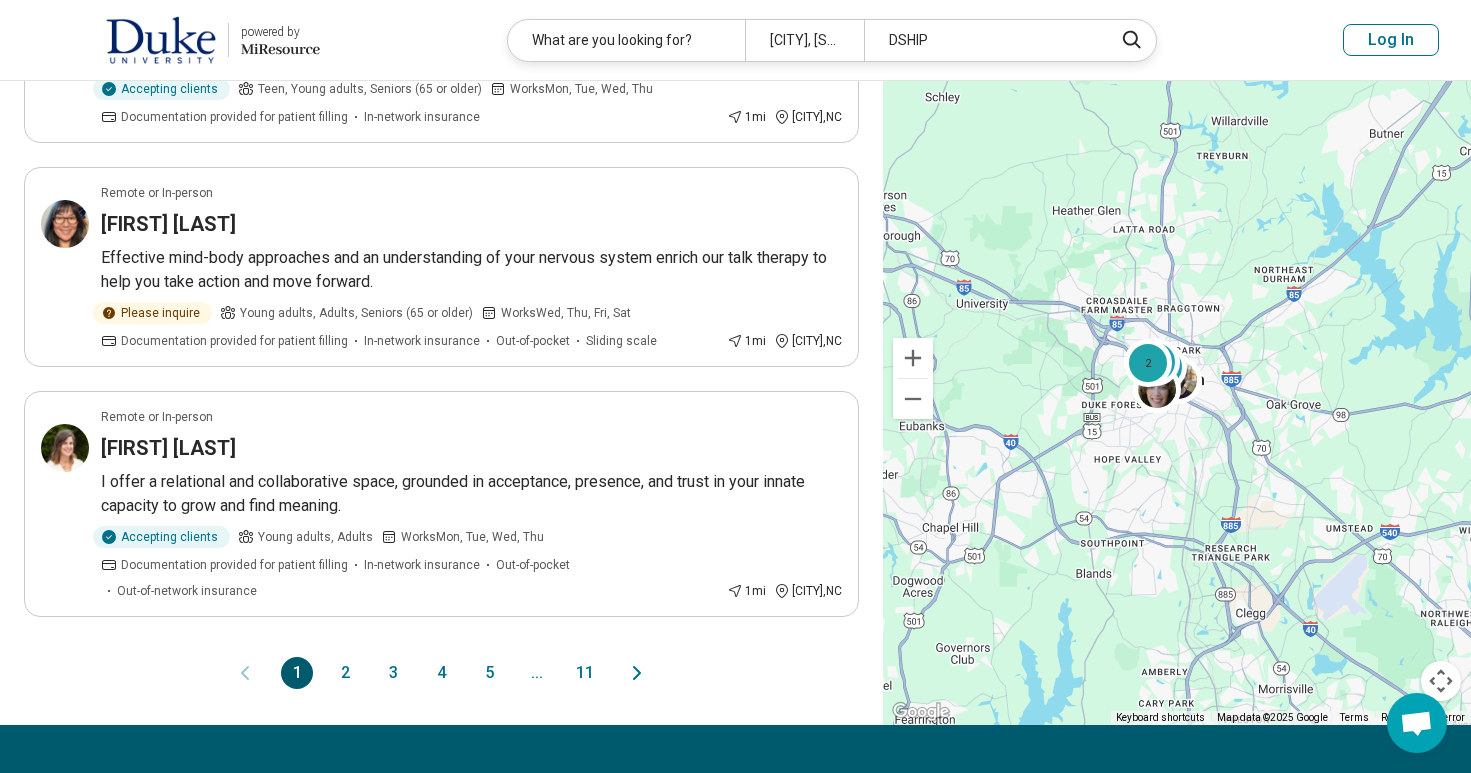 click on "2" at bounding box center [345, 673] 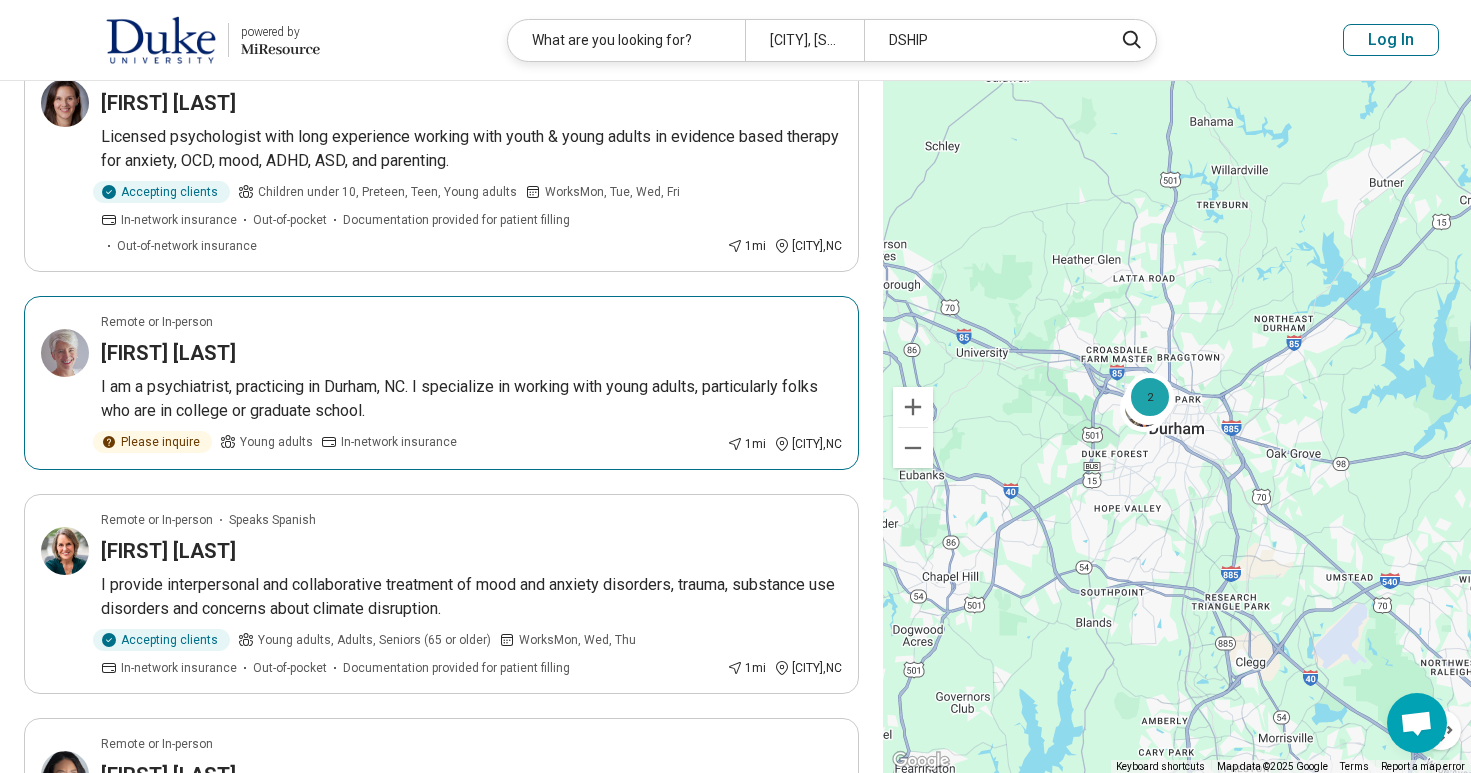 scroll, scrollTop: 1119, scrollLeft: 0, axis: vertical 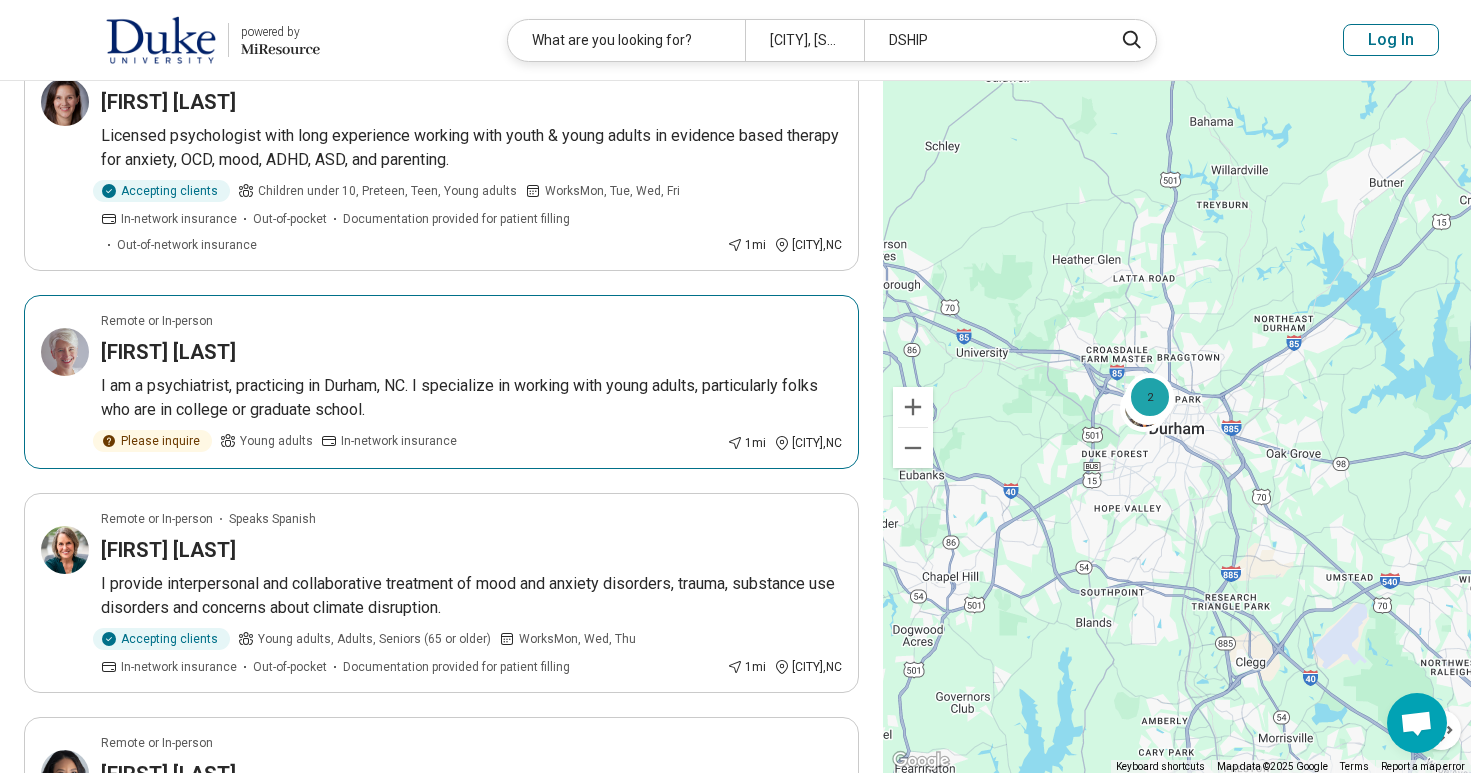 click on "Remote or In-person Holly Rogers I am a psychiatrist, practicing in Durham, NC. I specialize in working with young adults, particularly folks who are in college or graduate school. Please inquire Young adults In-network insurance 1  mi Durham ,  NC" at bounding box center [441, 382] 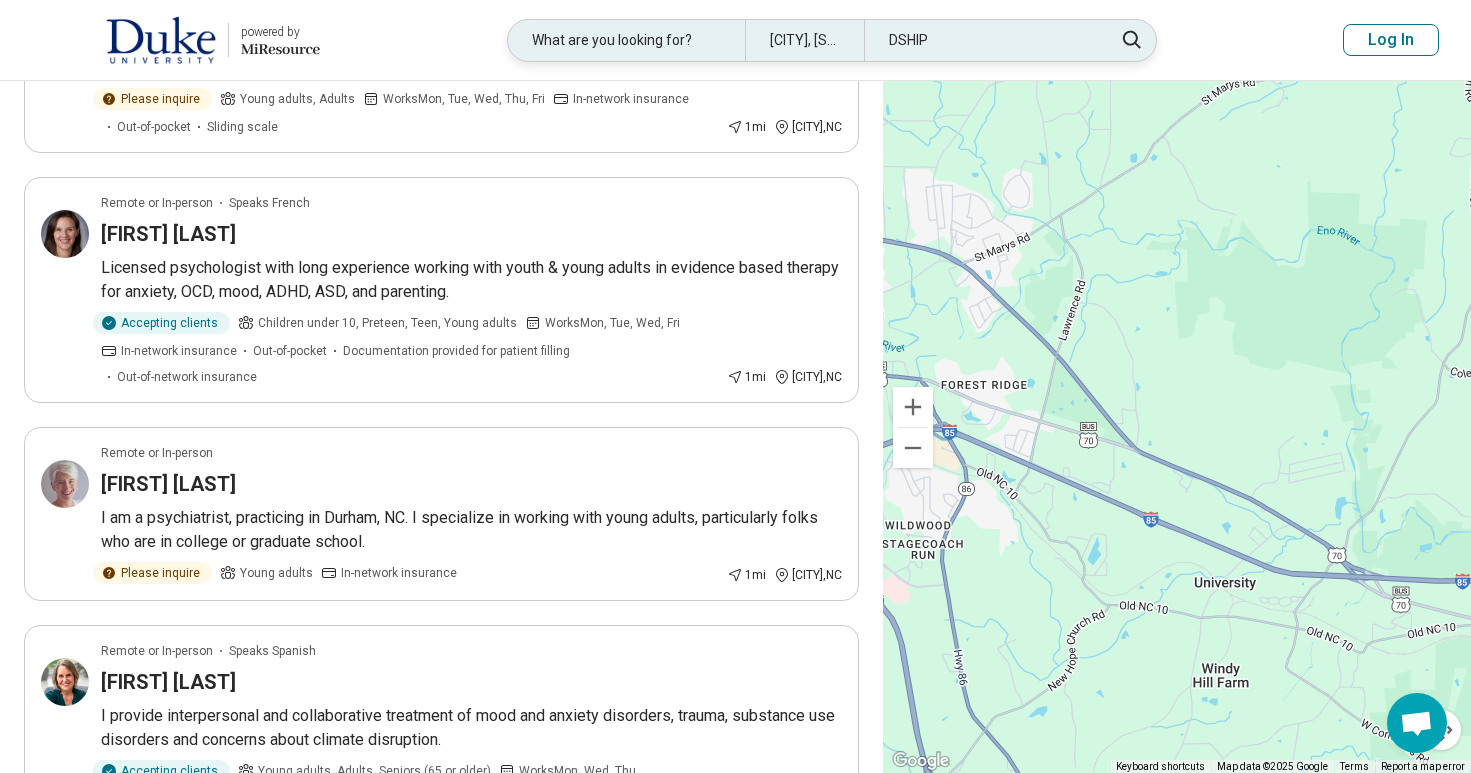 scroll, scrollTop: 894, scrollLeft: 0, axis: vertical 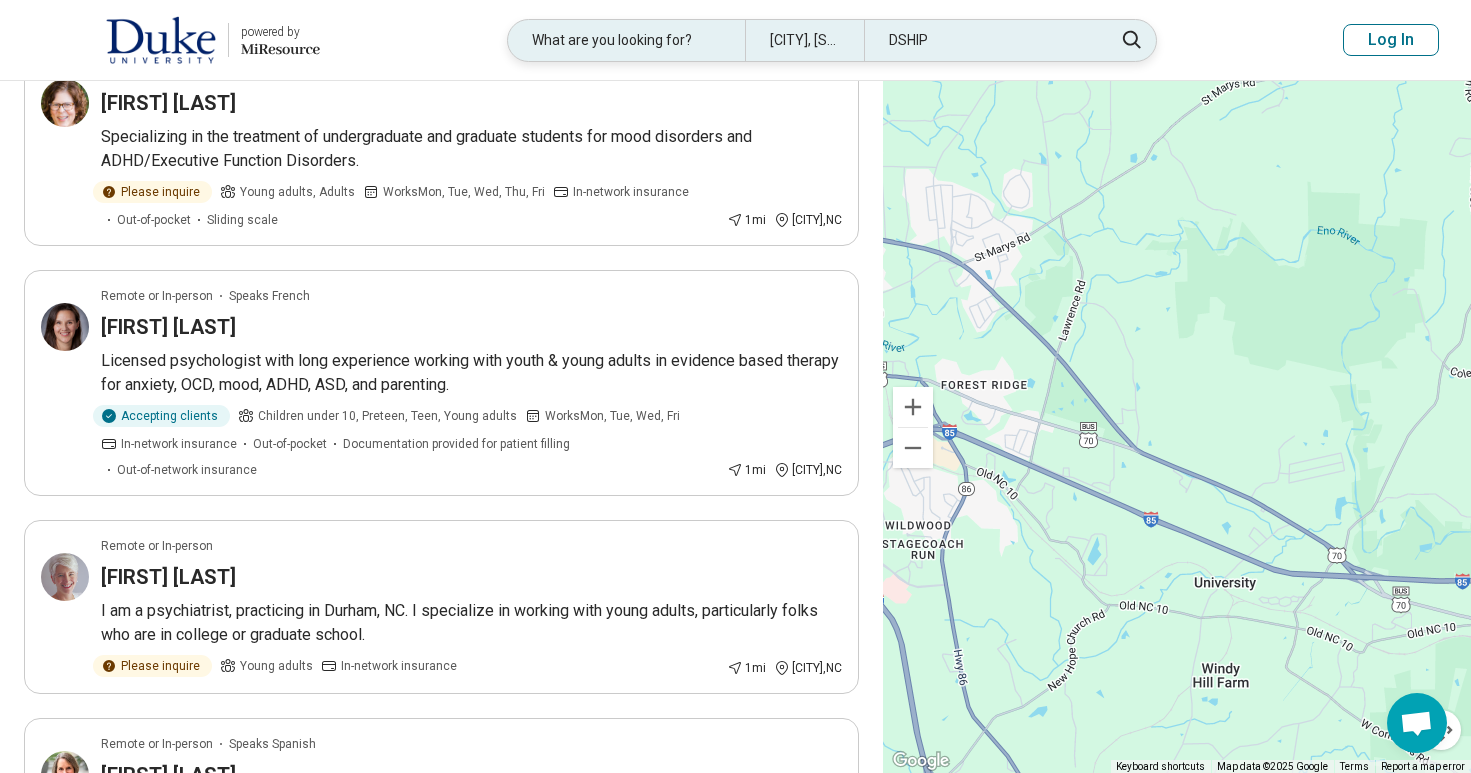 click on "DSHIP" at bounding box center (982, 40) 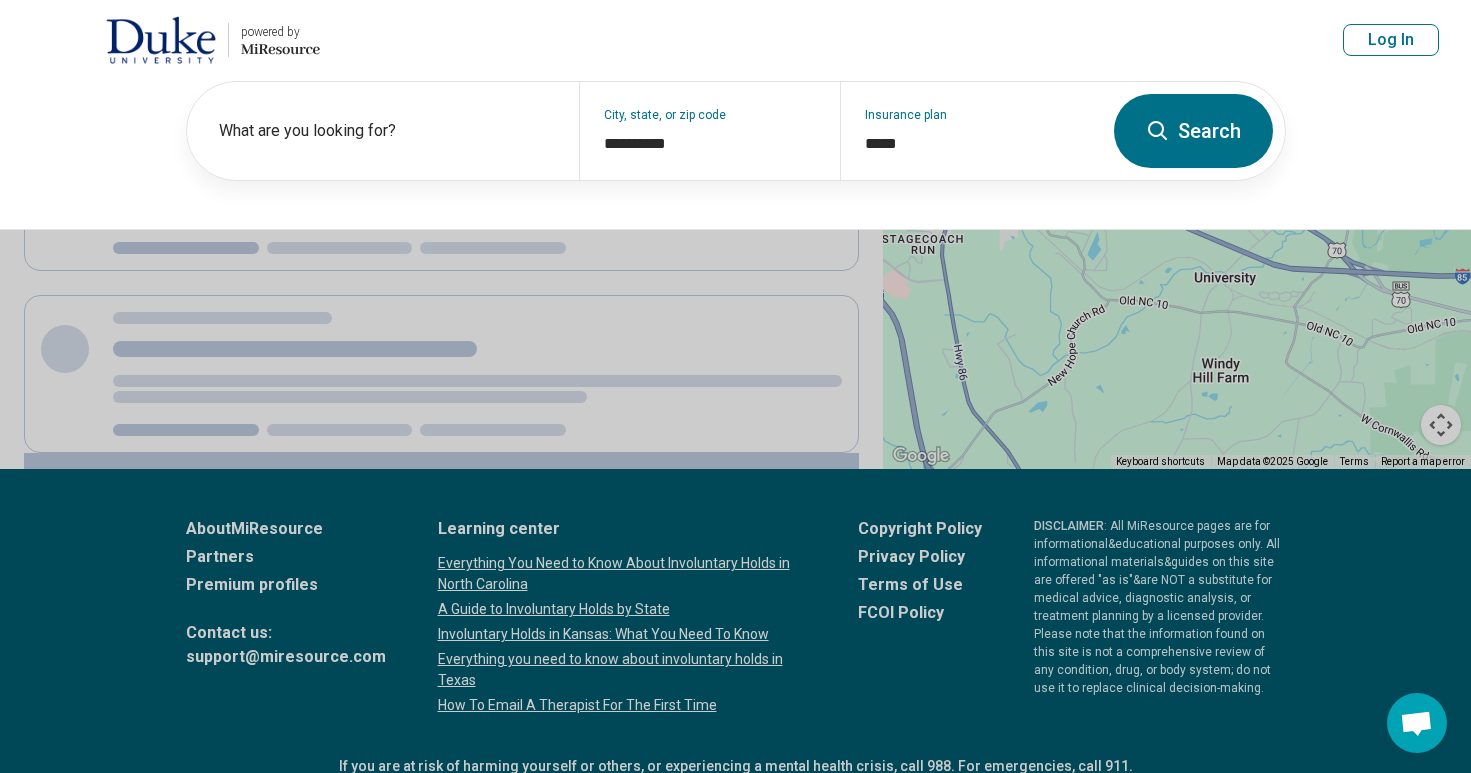 scroll, scrollTop: 0, scrollLeft: 0, axis: both 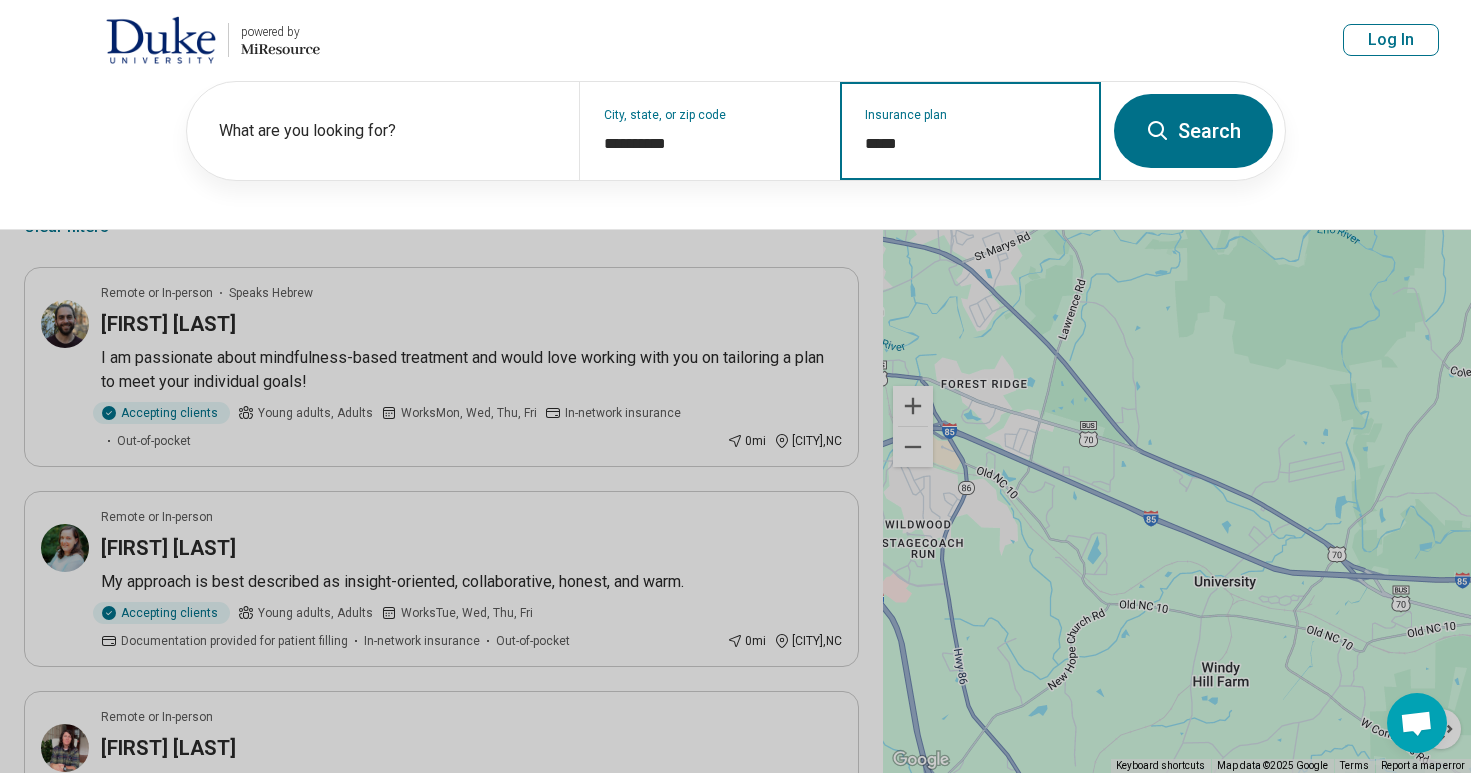 click on "*****" at bounding box center (971, 144) 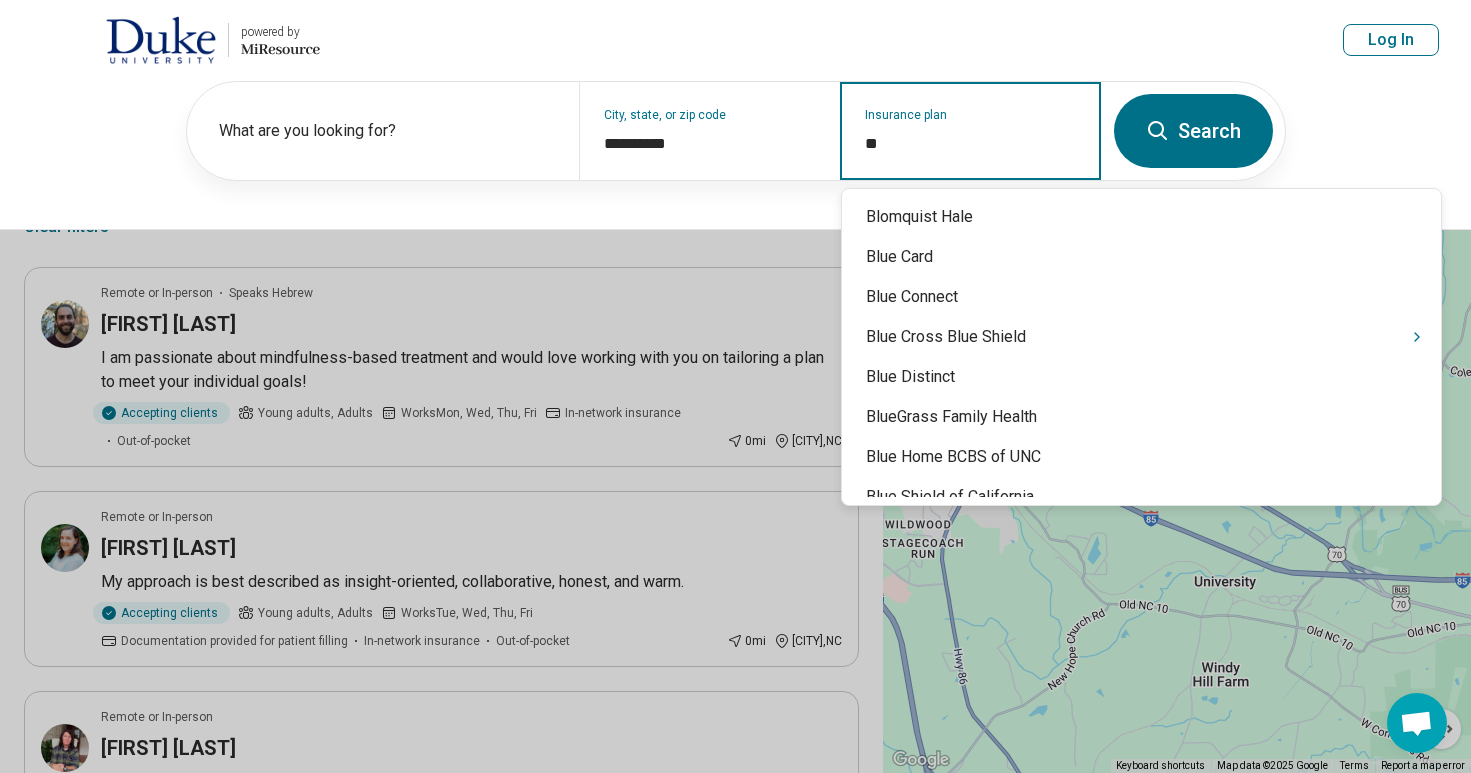 type on "***" 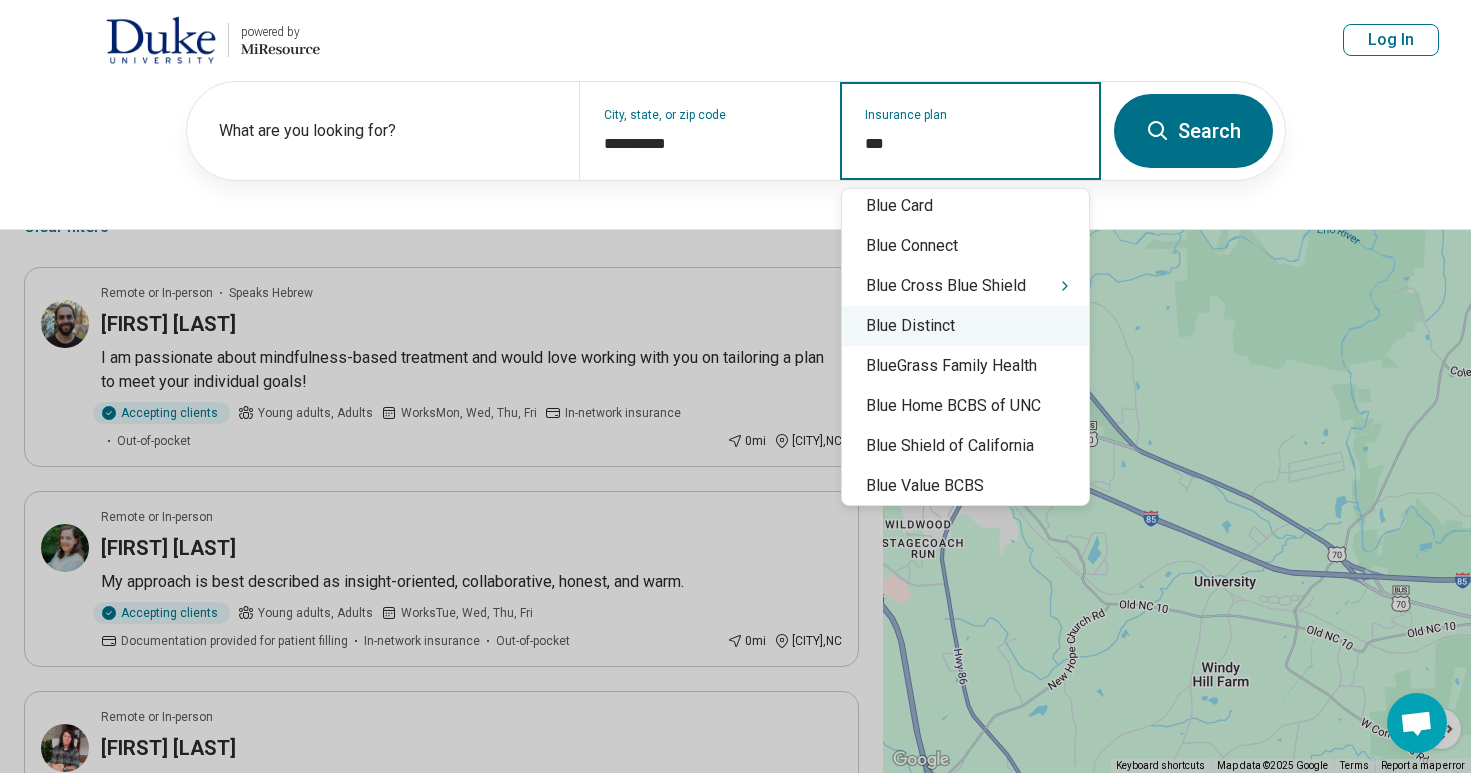 scroll, scrollTop: 0, scrollLeft: 0, axis: both 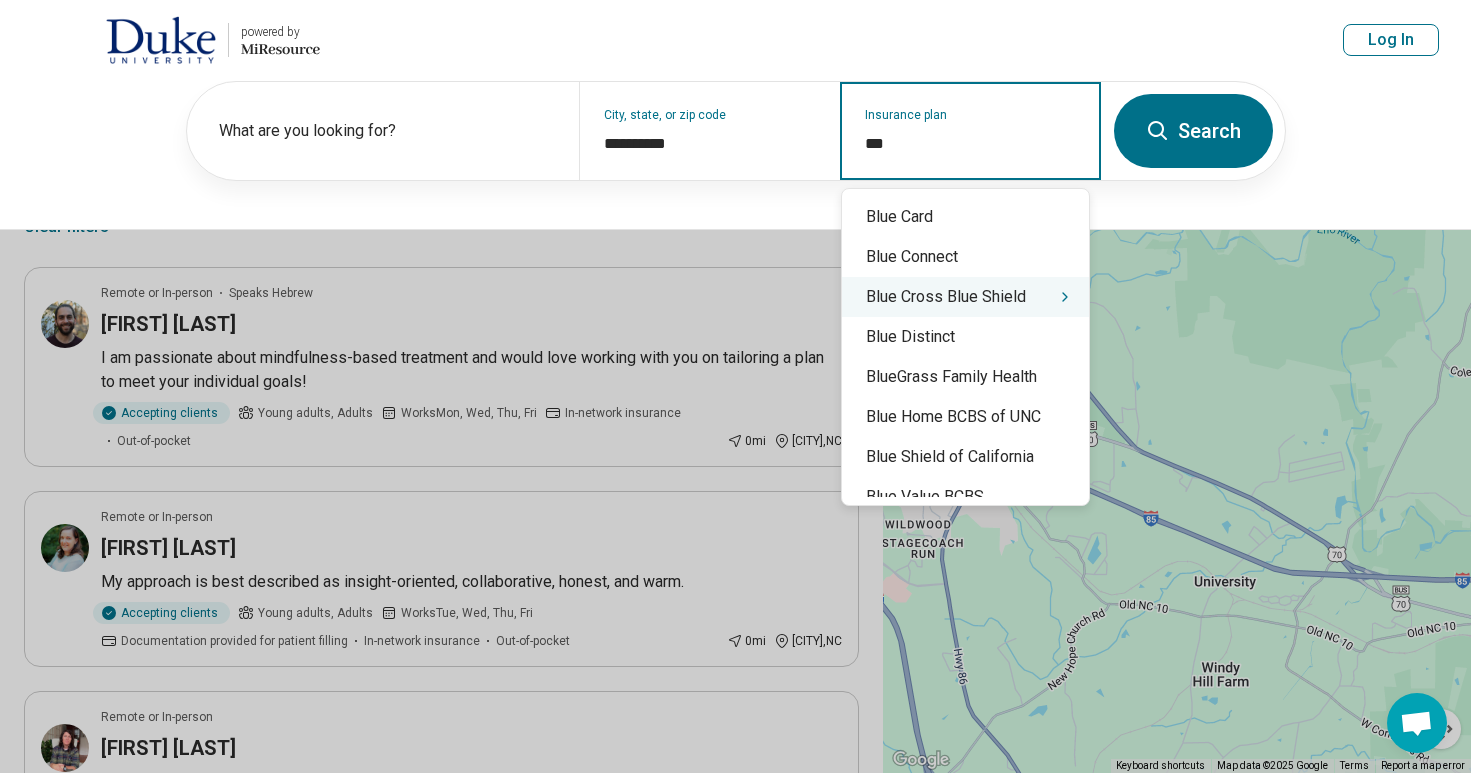click on "Blue Cross Blue Shield" at bounding box center [965, 297] 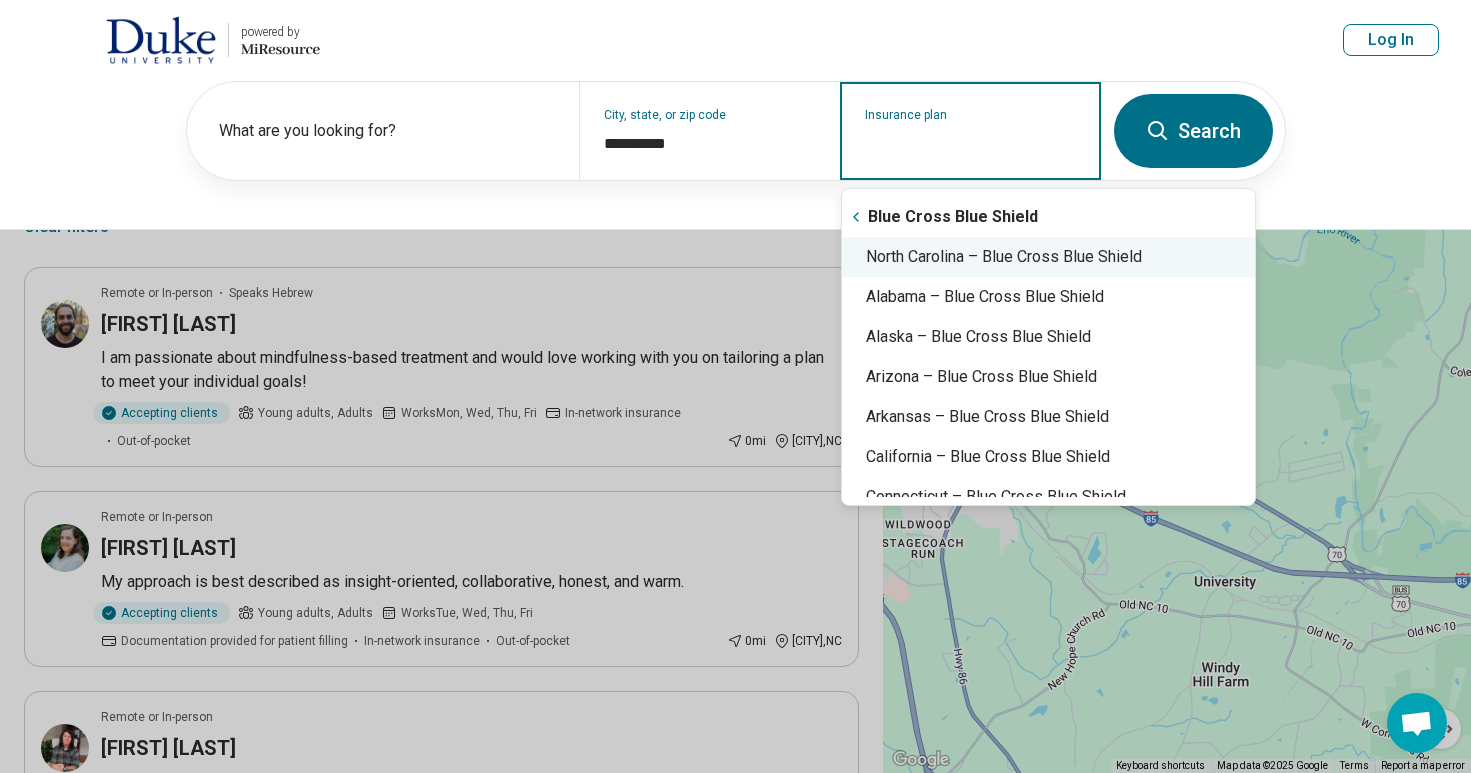 click on "North Carolina – Blue Cross Blue Shield" at bounding box center [1048, 257] 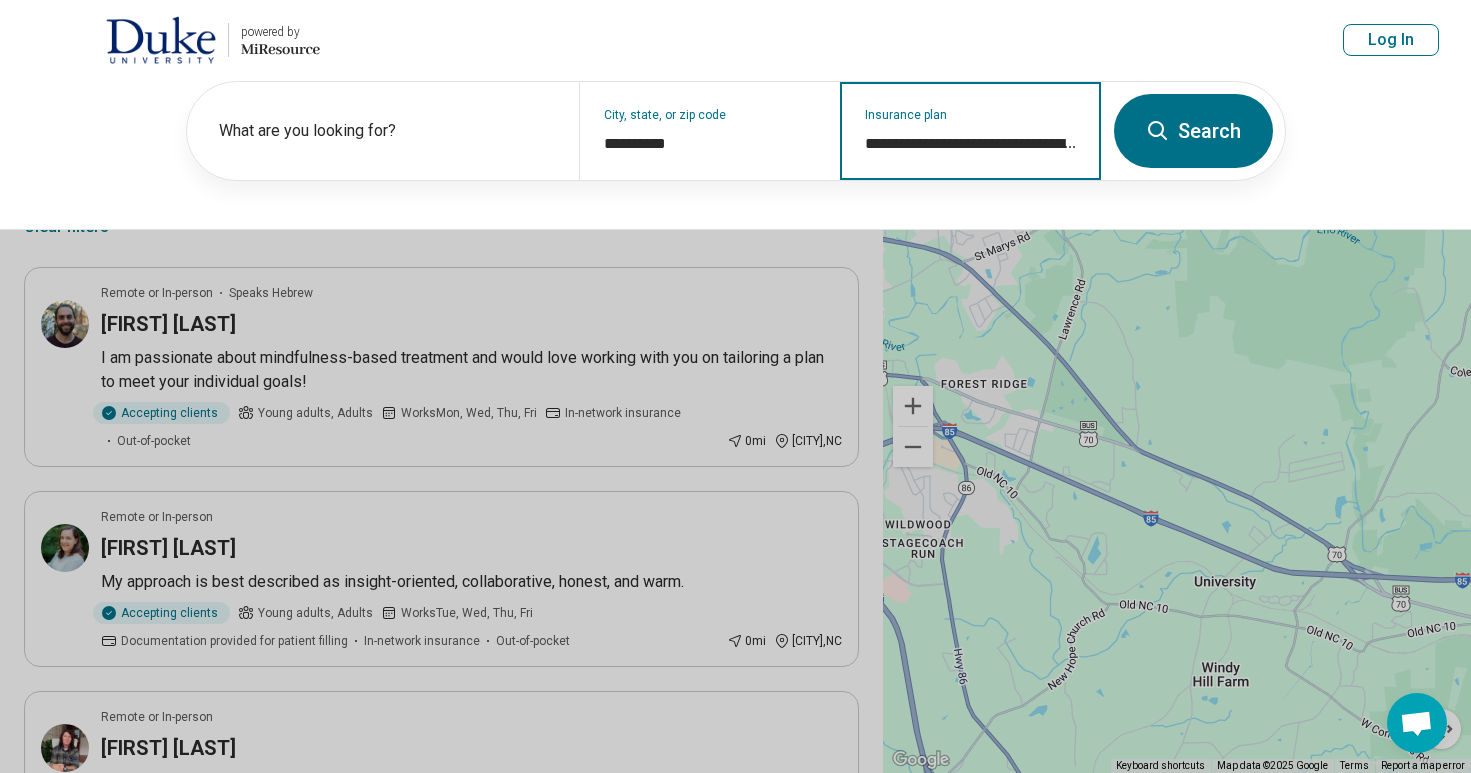 type on "**********" 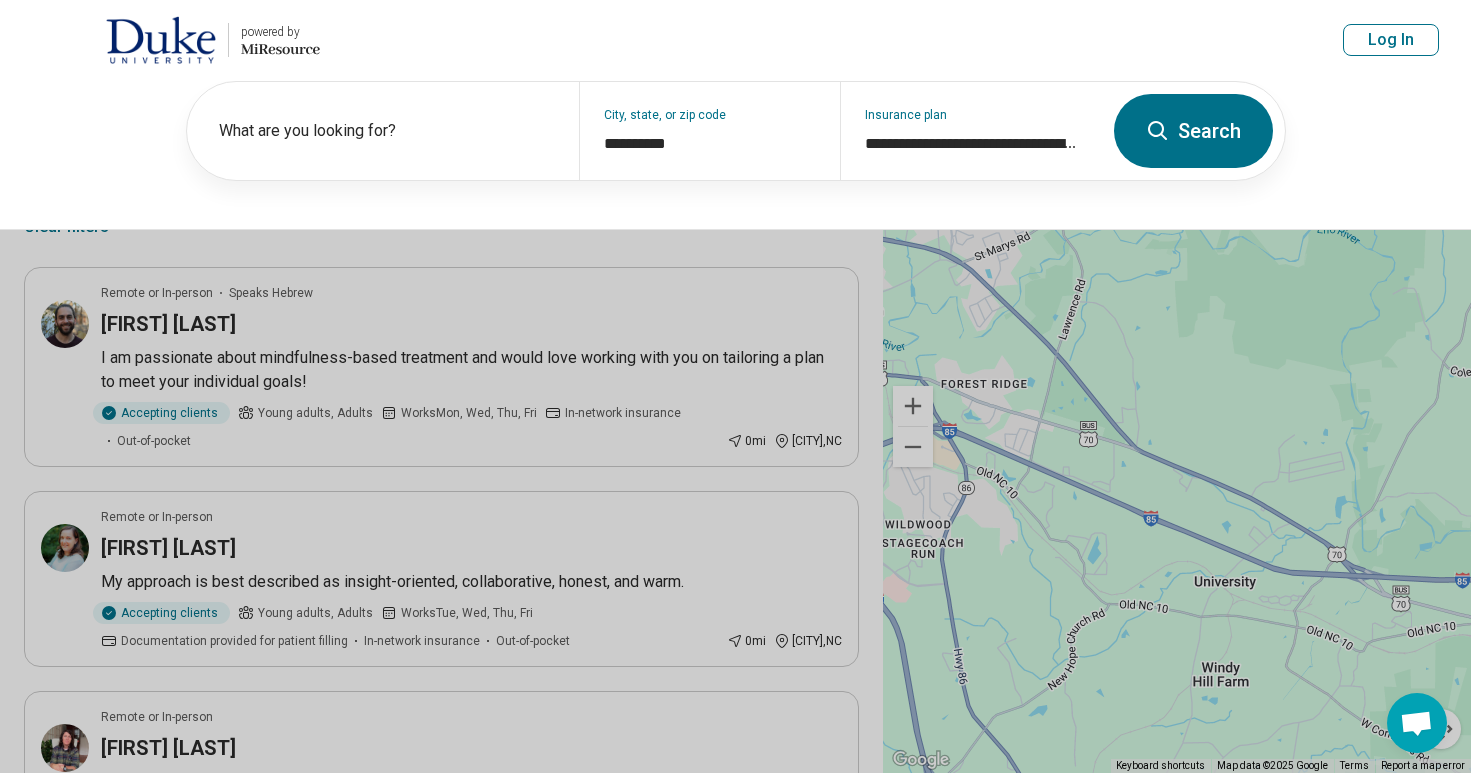 click 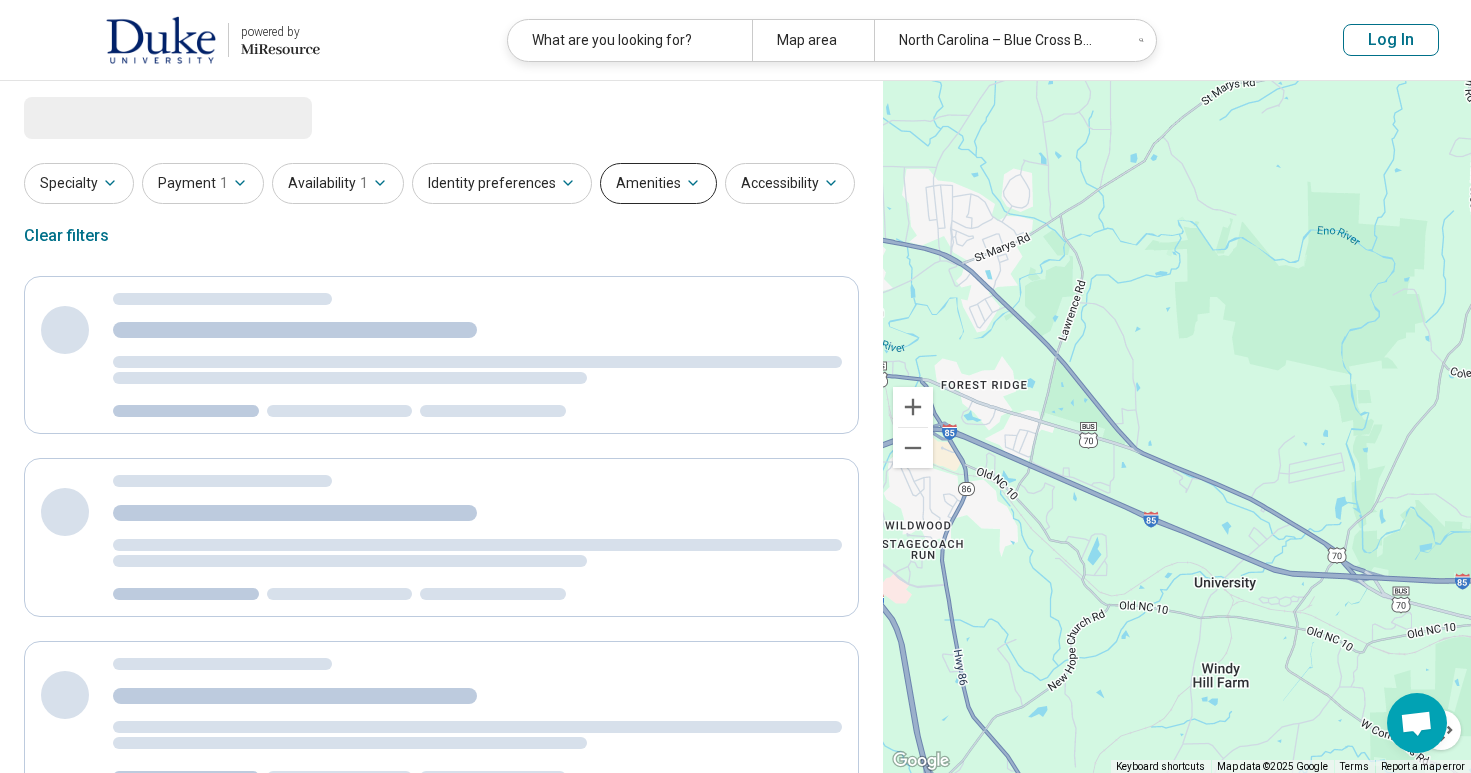 select on "***" 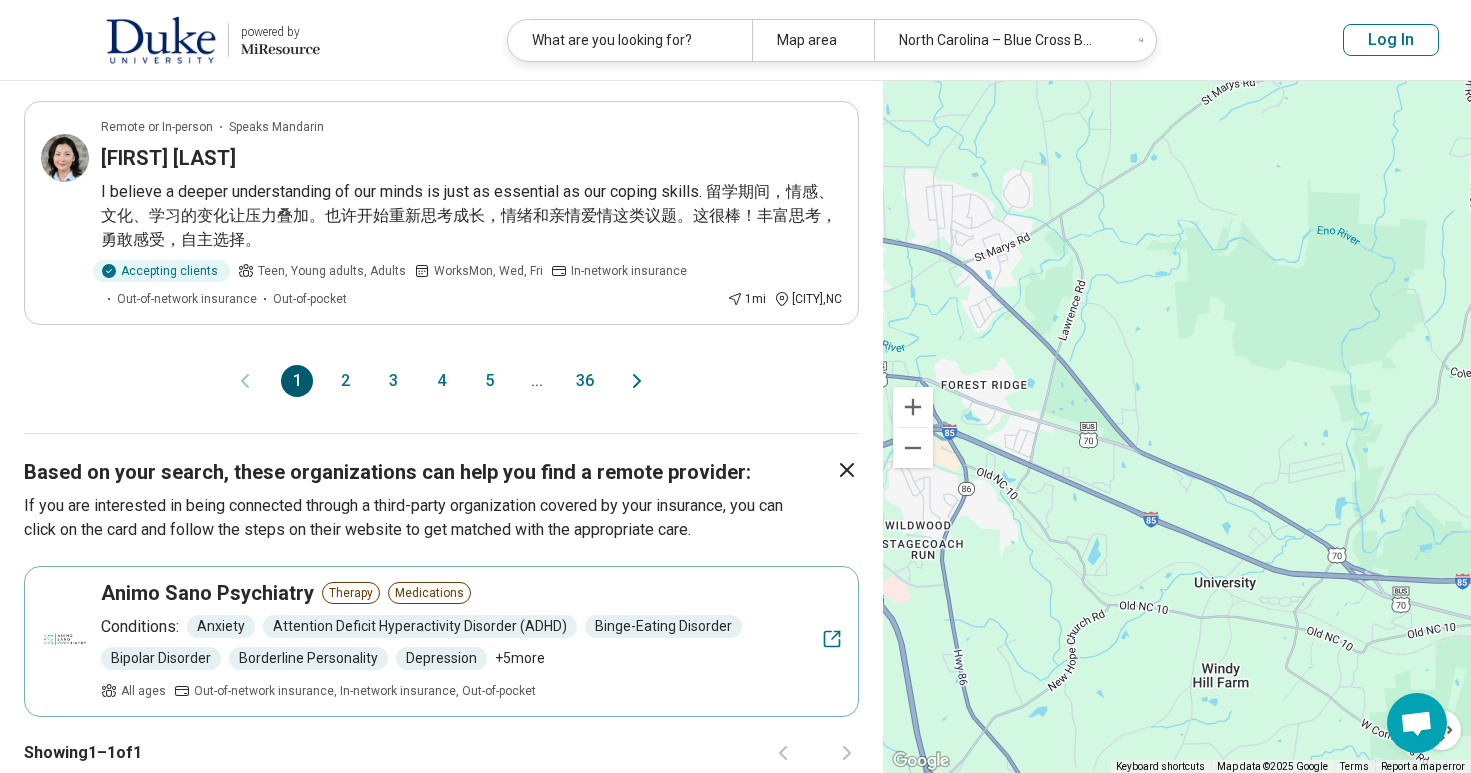 scroll, scrollTop: 2354, scrollLeft: 0, axis: vertical 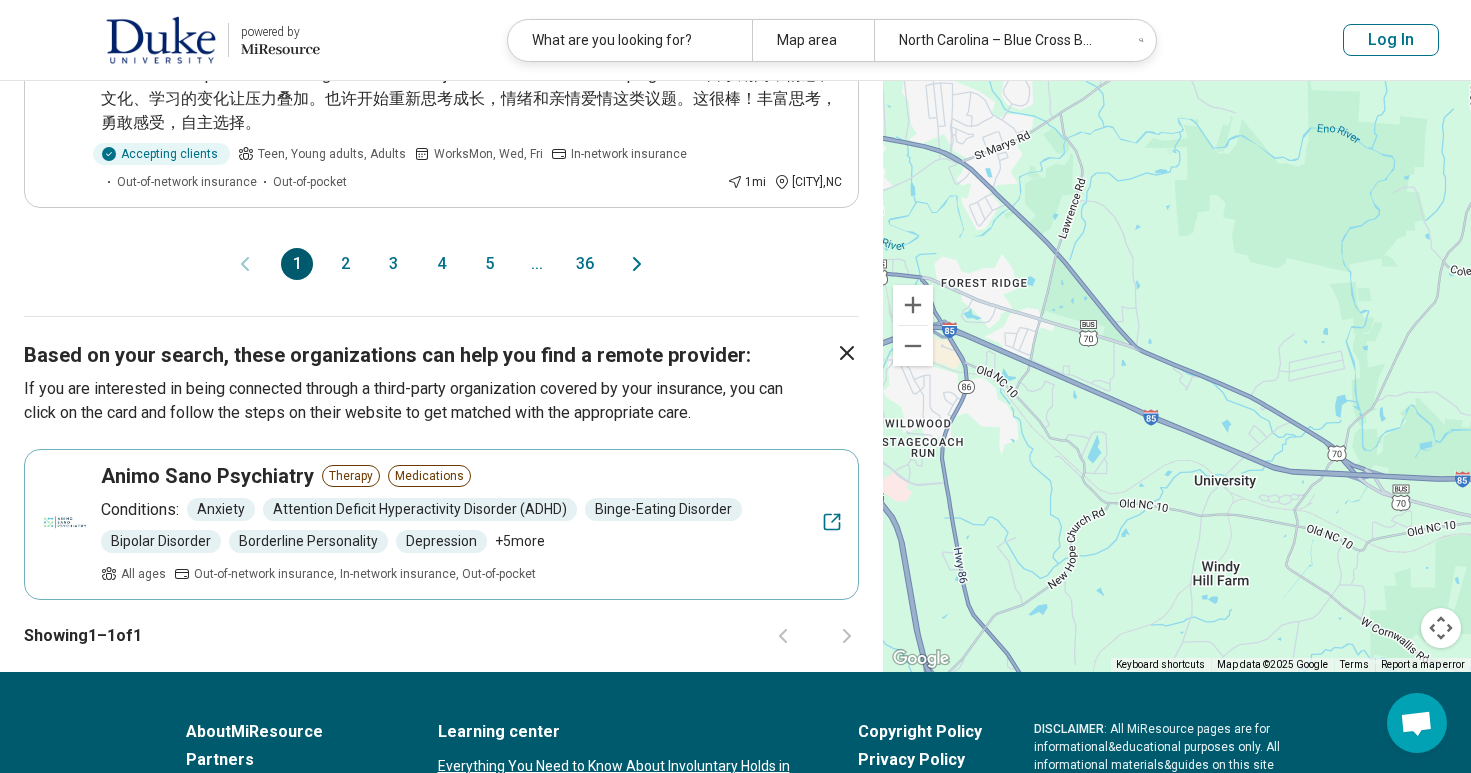 click on "2" at bounding box center [345, 264] 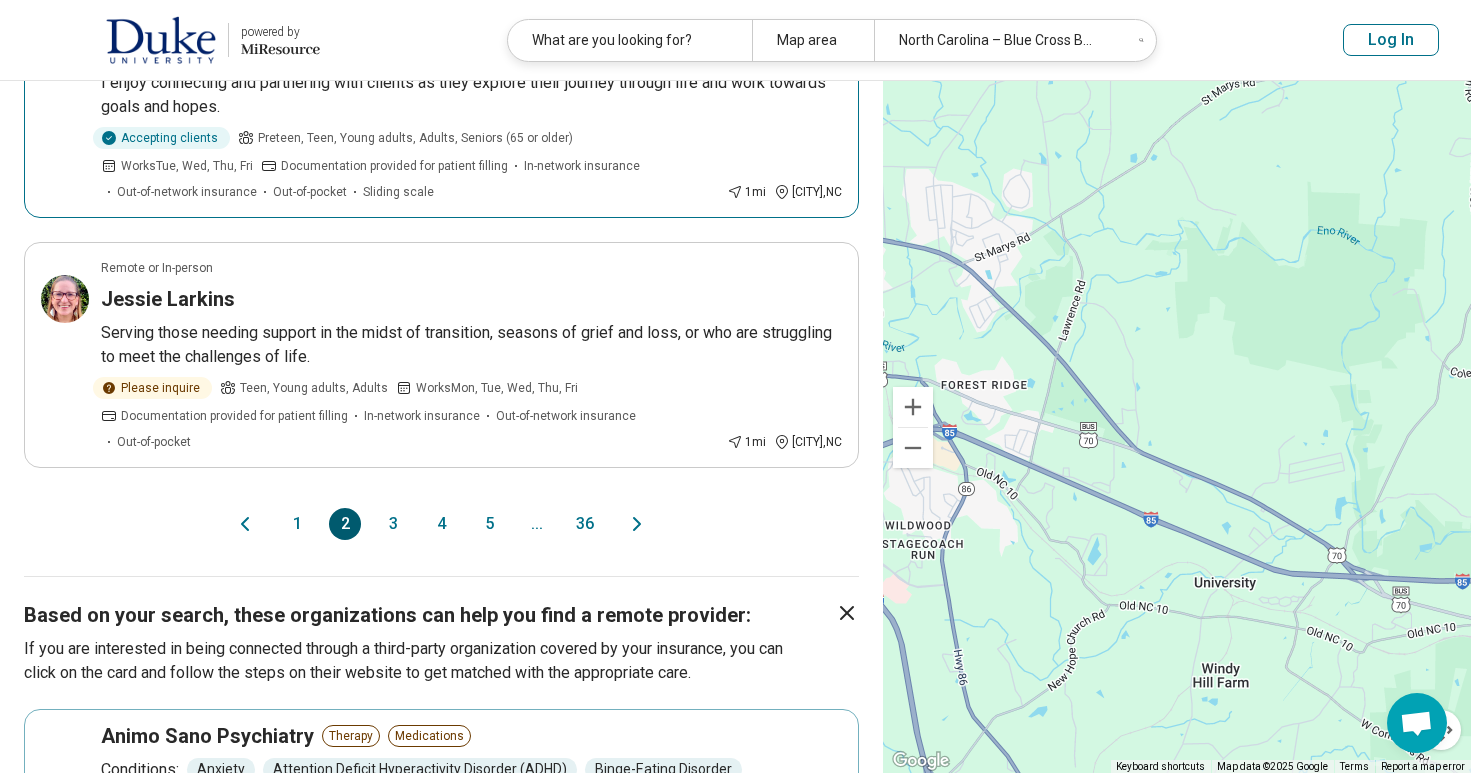 scroll, scrollTop: 2108, scrollLeft: 0, axis: vertical 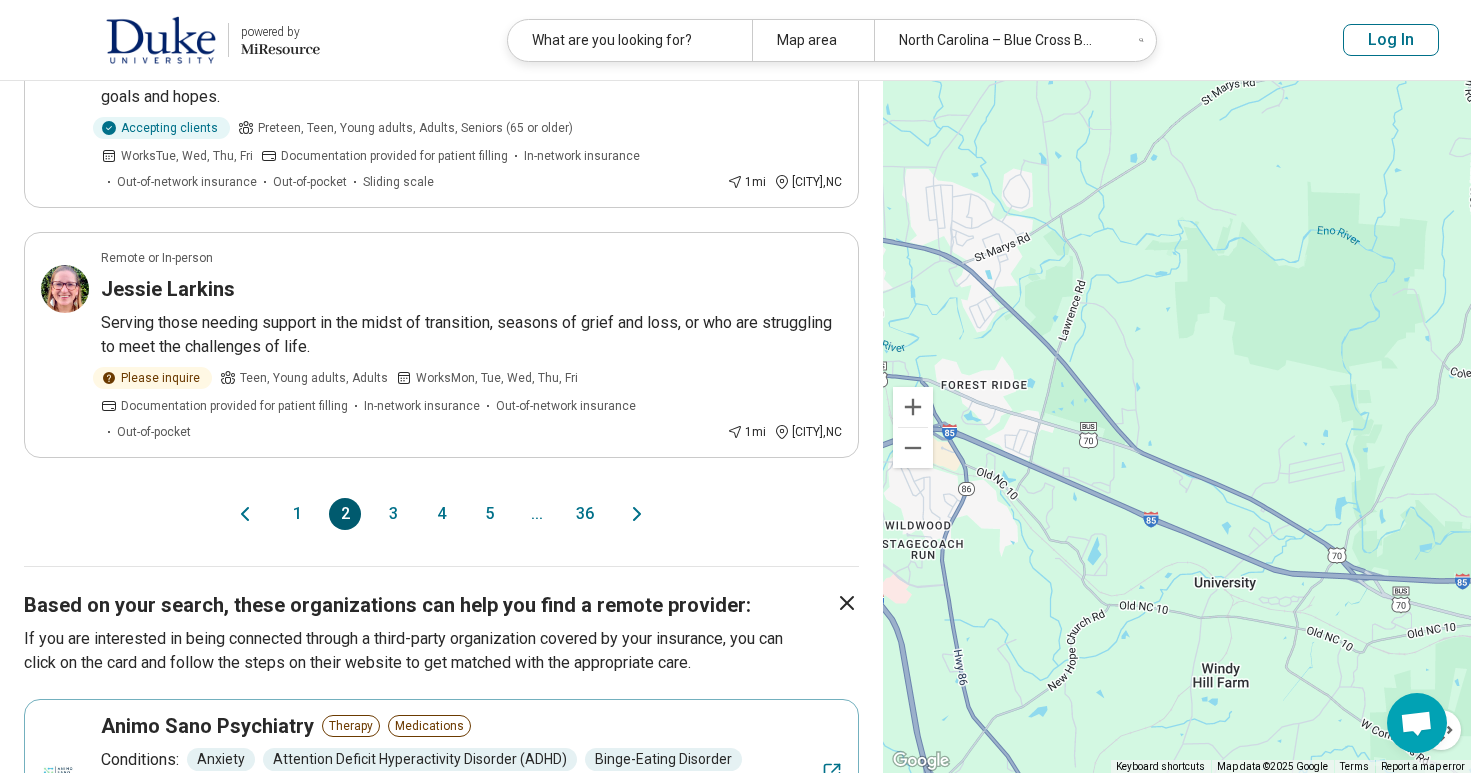 click on "3" at bounding box center (393, 514) 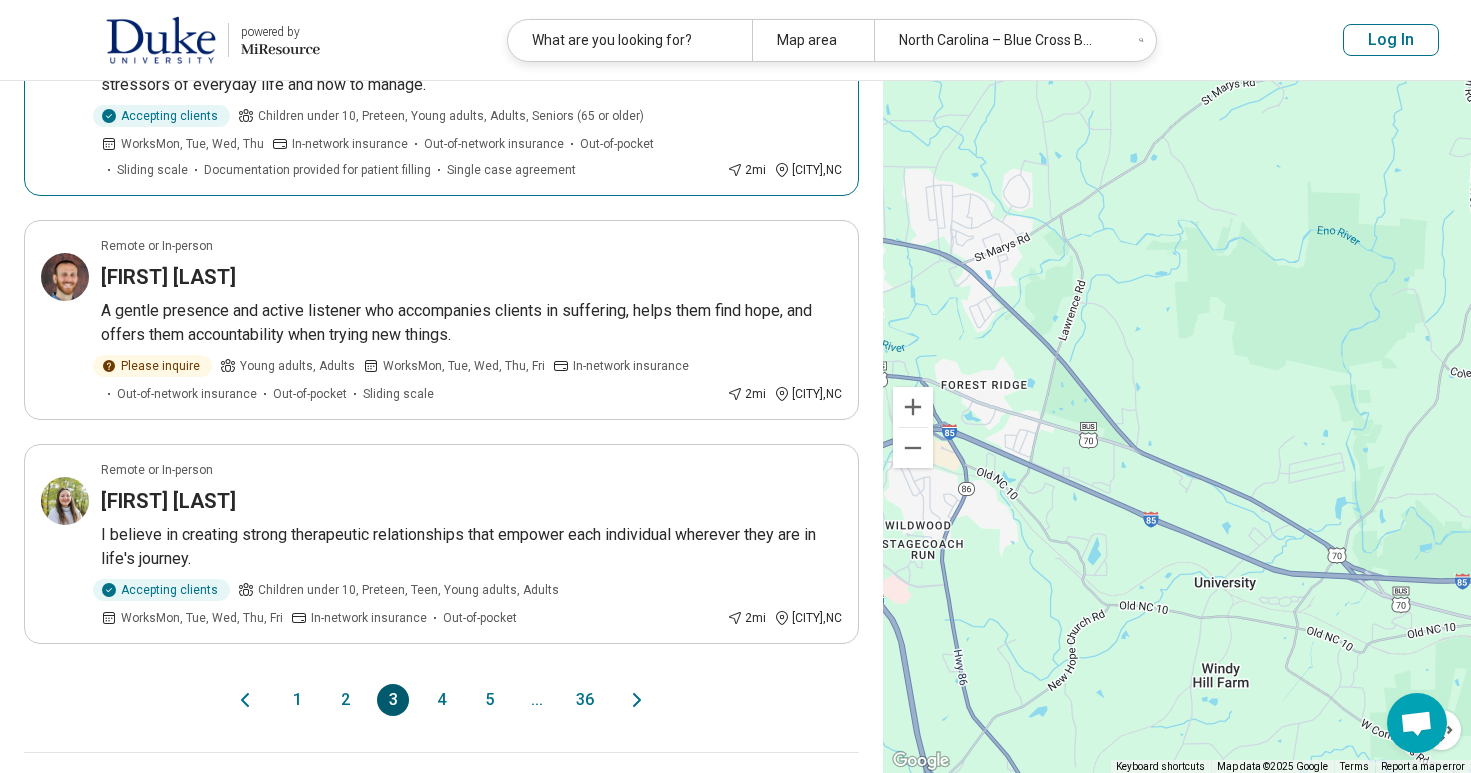 scroll, scrollTop: 1886, scrollLeft: 0, axis: vertical 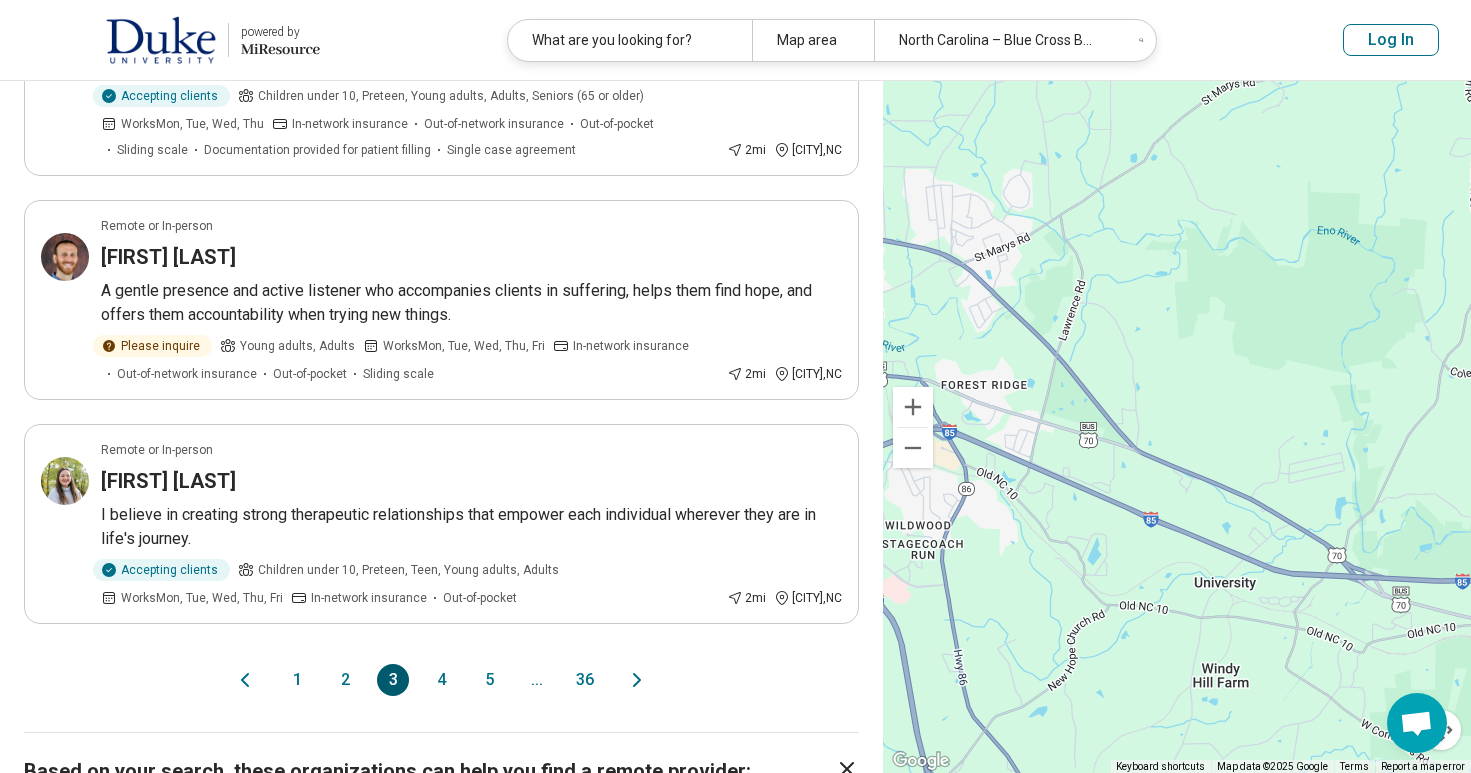 click on "4" at bounding box center (441, 680) 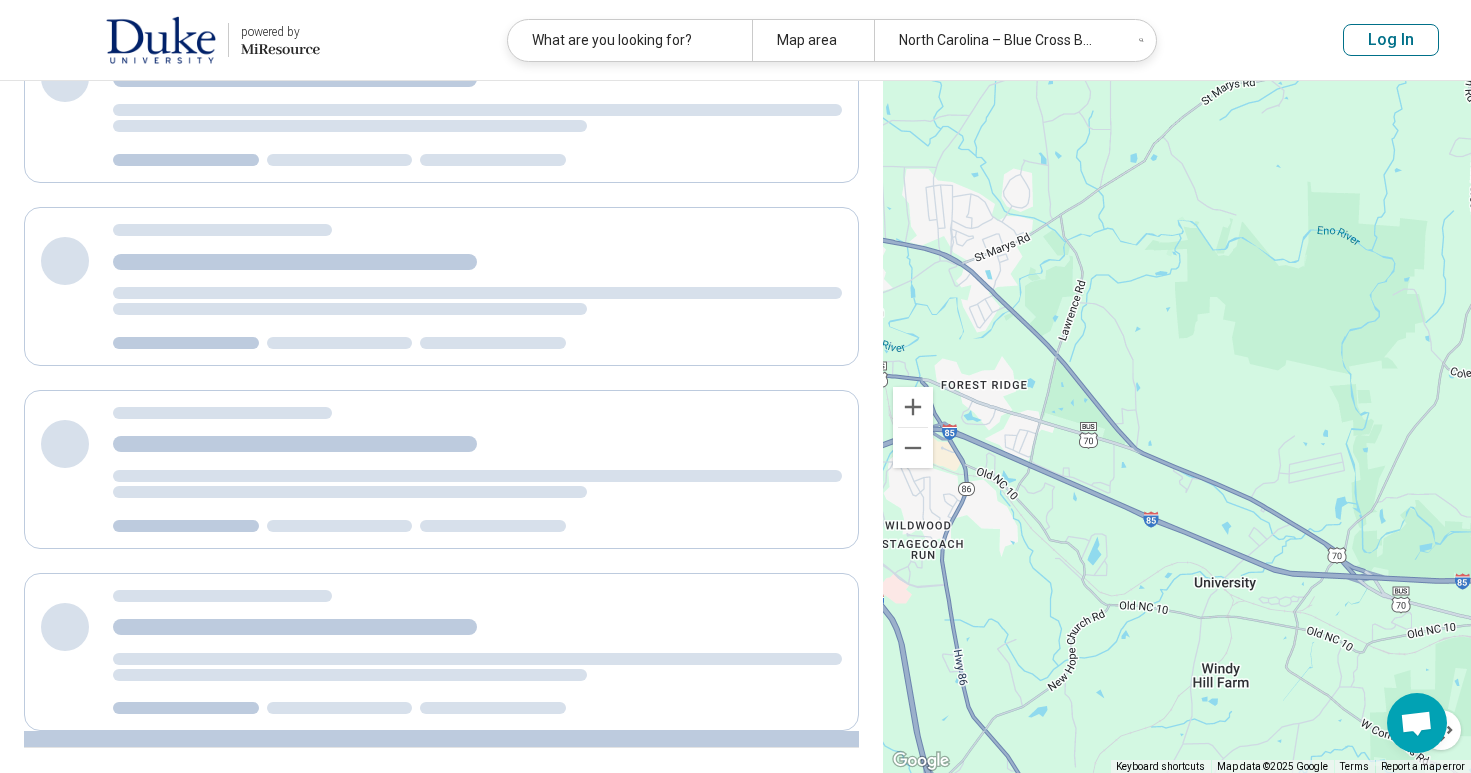 scroll, scrollTop: 0, scrollLeft: 0, axis: both 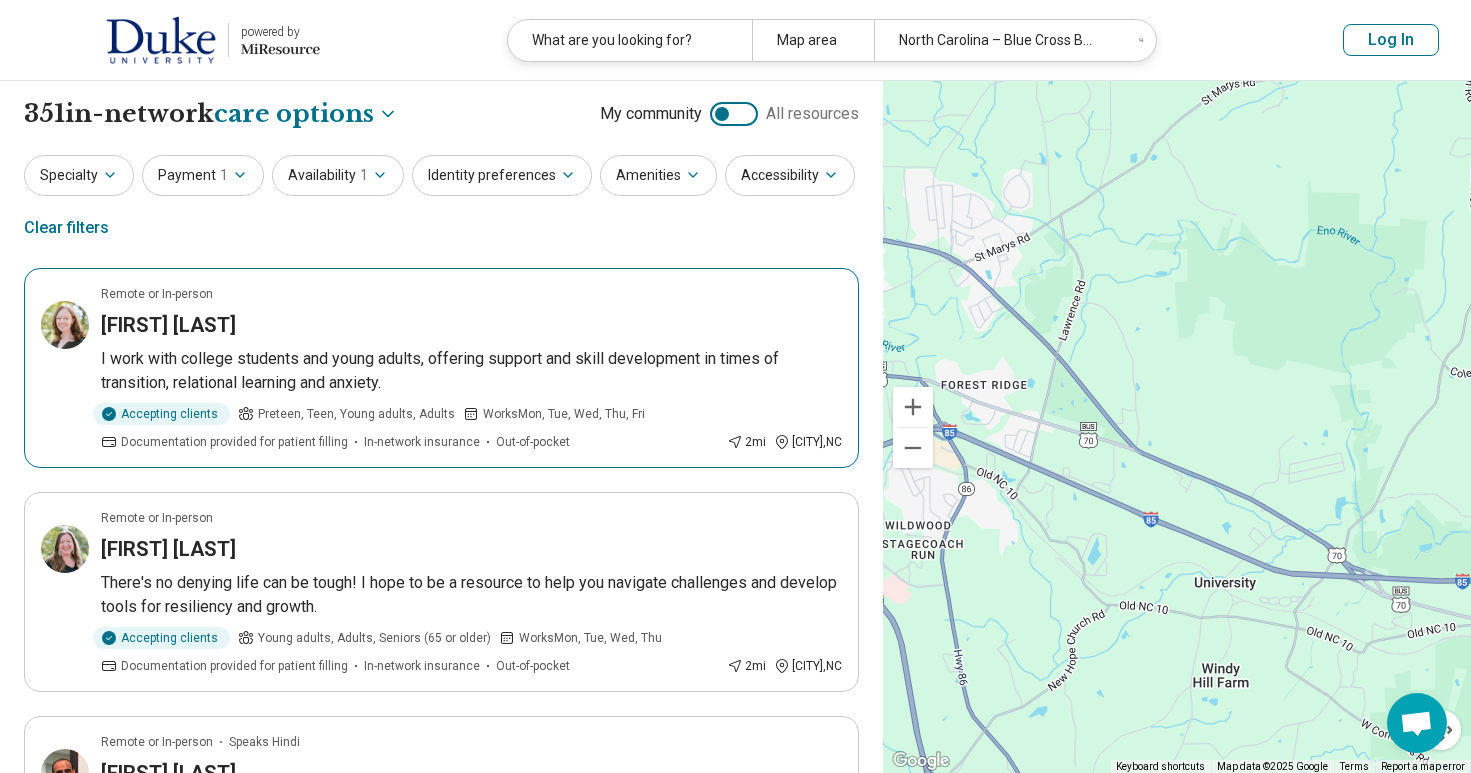 click on "Remote or In-person Amber Younger I work with college students and young adults, offering support and skill development in times of transition, relational learning and anxiety. Accepting clients Preteen, Teen, Young adults, Adults Works  Mon, Tue, Wed, Thu, Fri Documentation provided for patient filling In-network insurance Out-of-pocket 2  mi Durham ,  NC" at bounding box center [441, 368] 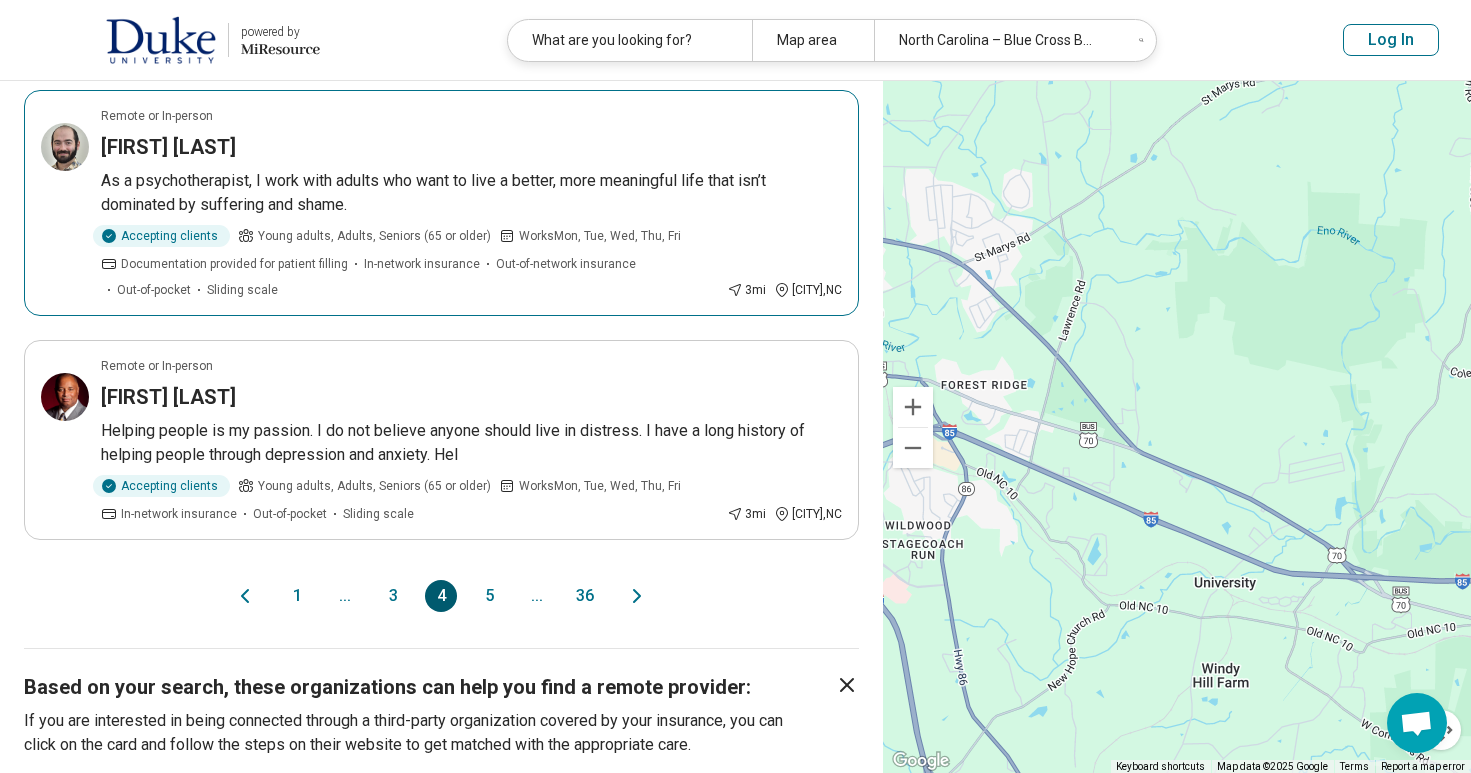 scroll, scrollTop: 1976, scrollLeft: 0, axis: vertical 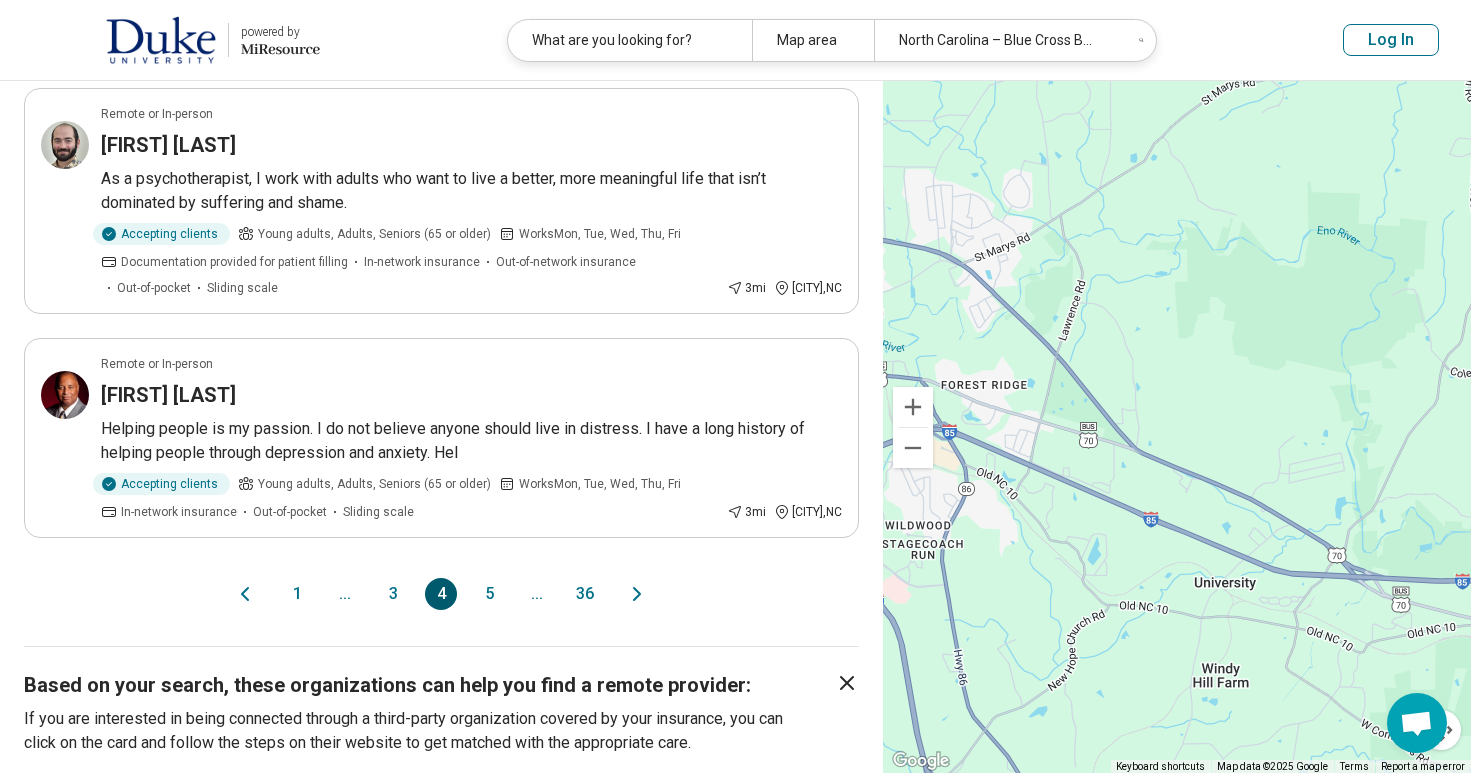 click on "5" at bounding box center (489, 594) 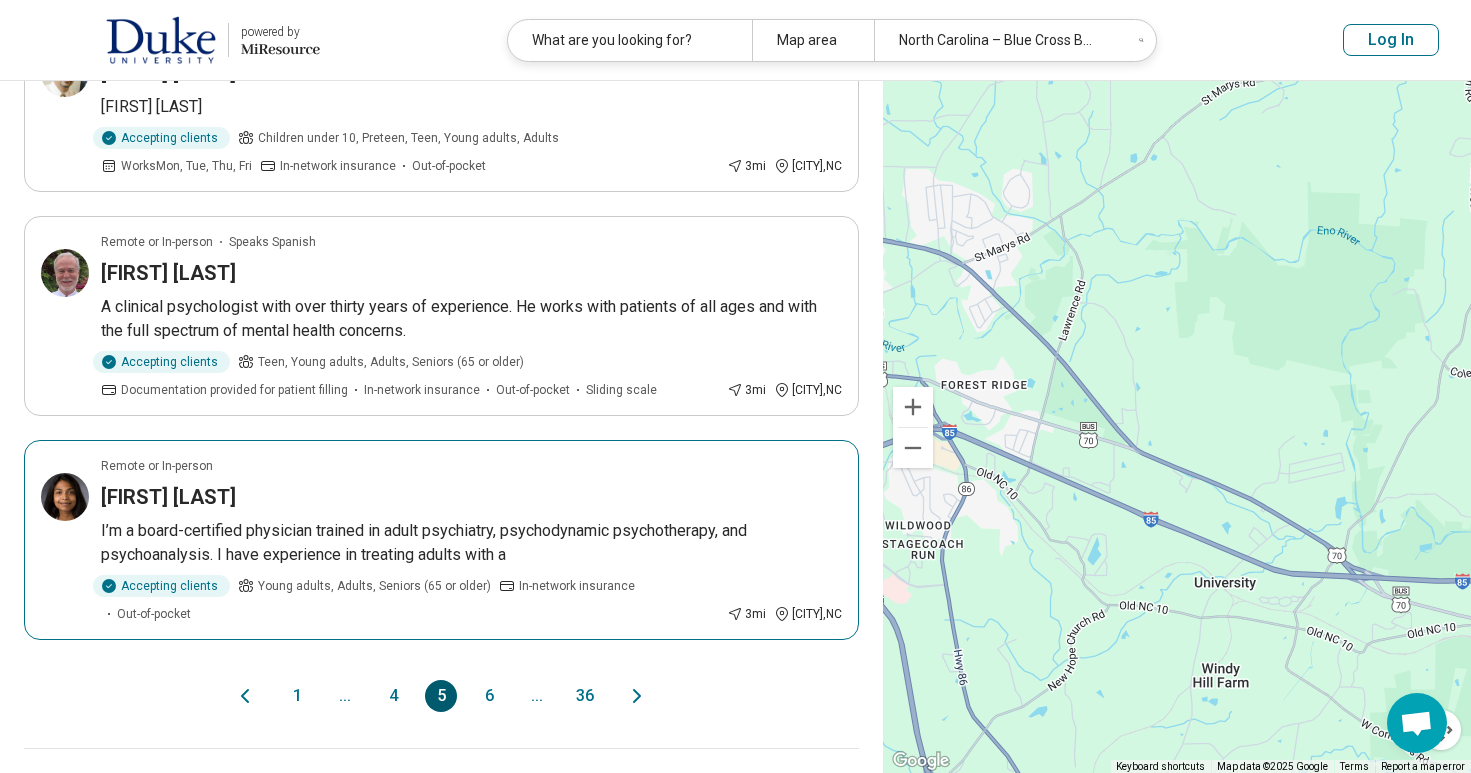 scroll, scrollTop: 1879, scrollLeft: 0, axis: vertical 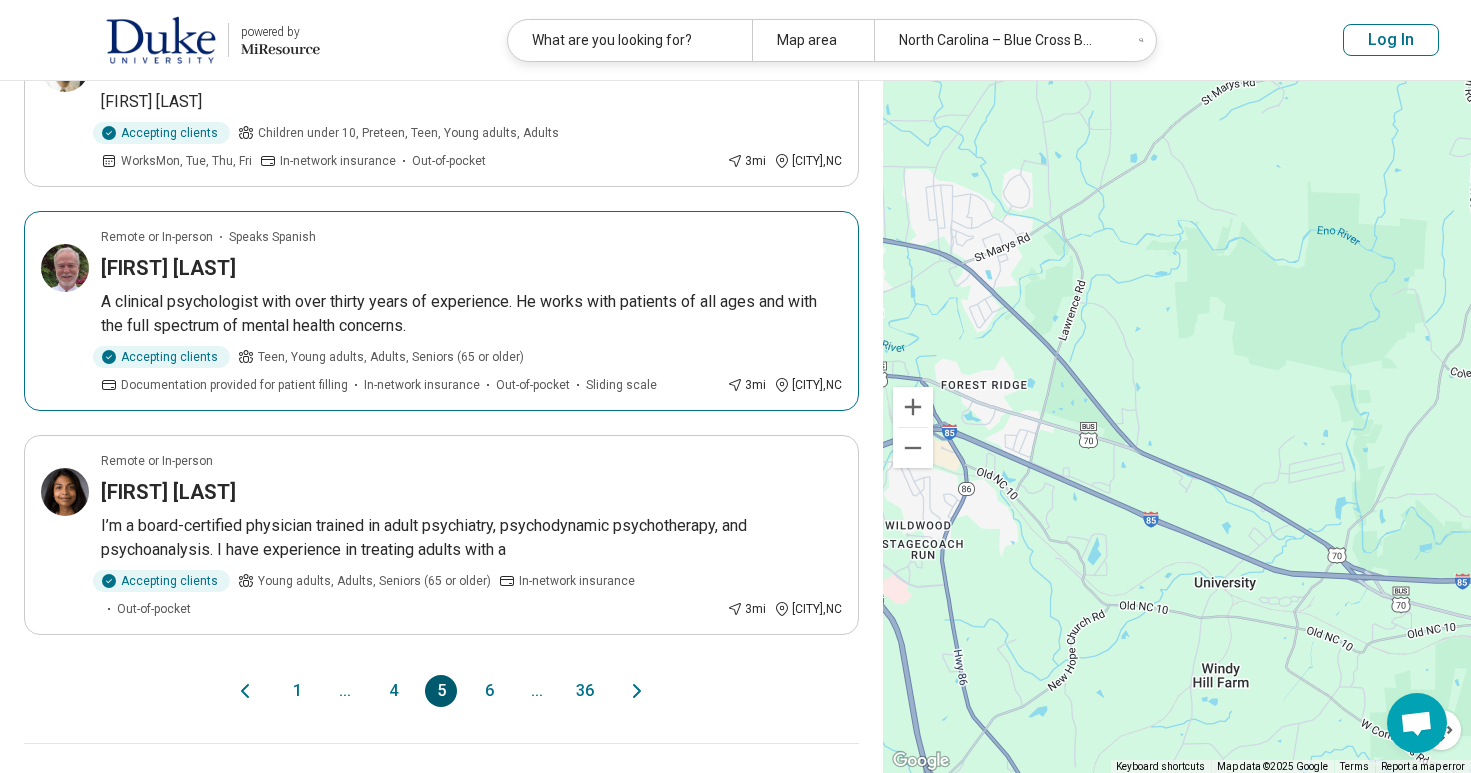 click on "A clinical psychologist with over thirty years of experience. He works with patients of all ages and with the full spectrum of mental health concerns." at bounding box center [471, 314] 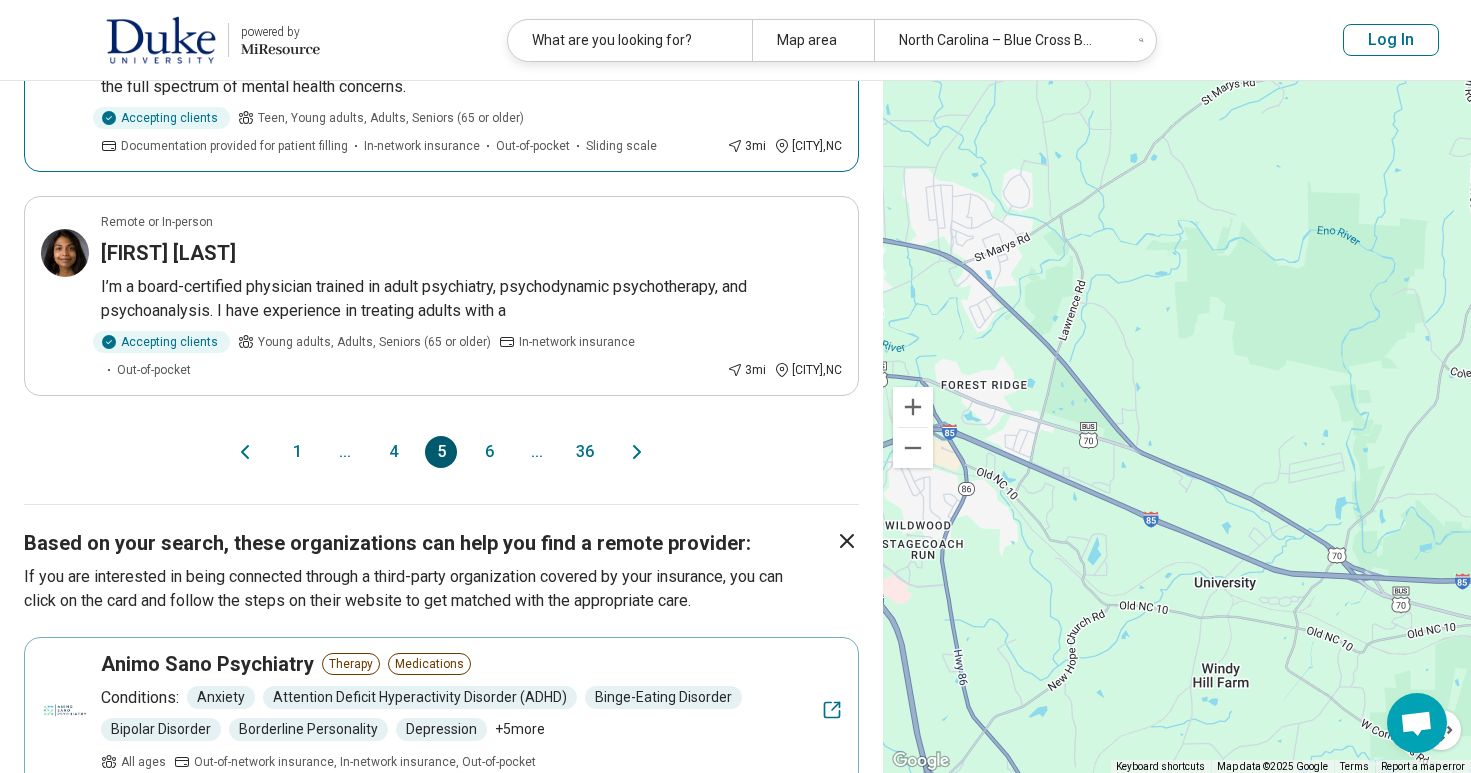 scroll, scrollTop: 2131, scrollLeft: 0, axis: vertical 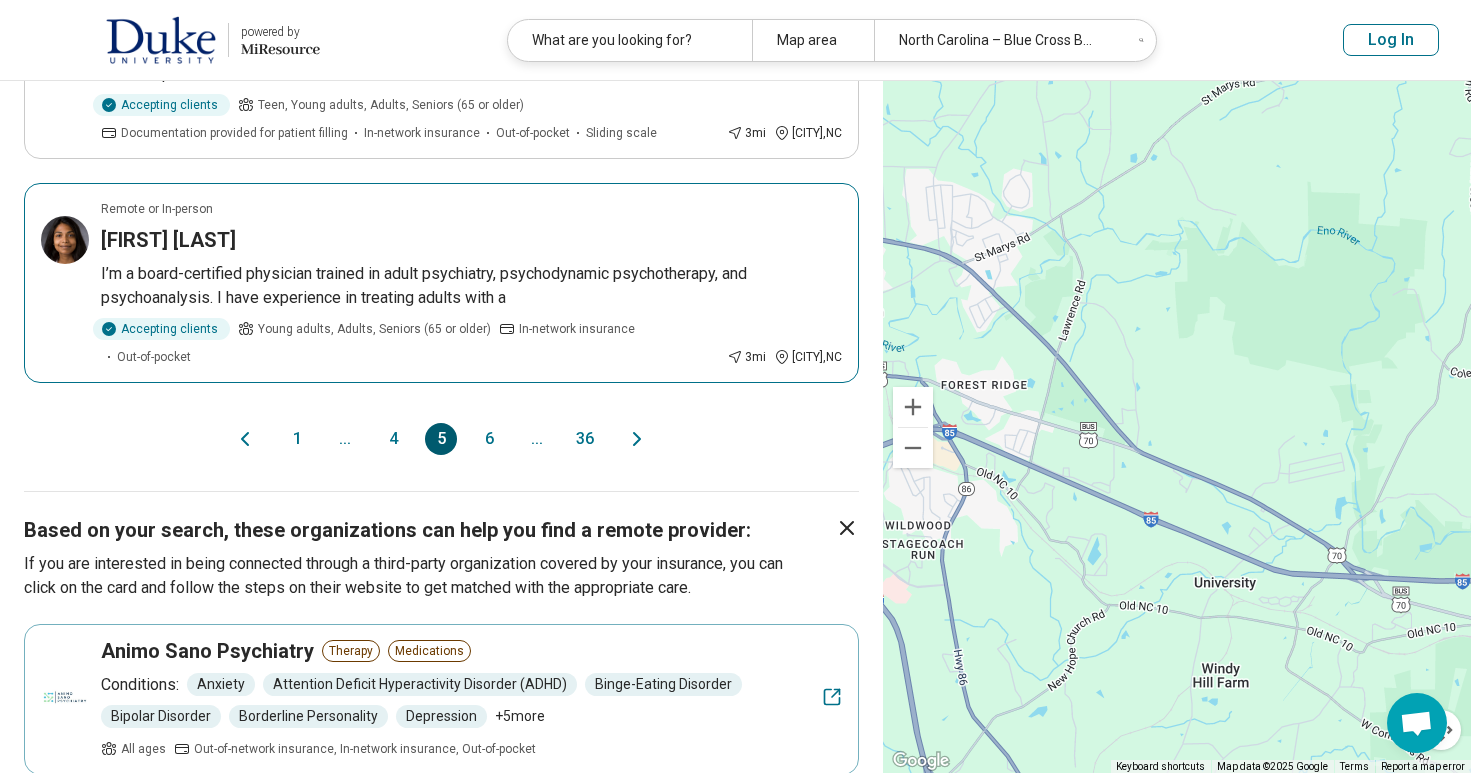 click on "I’m a board-certified physician trained in adult psychiatry, psychodynamic psychotherapy, and psychoanalysis.  I have experience in treating adults with a" at bounding box center (471, 286) 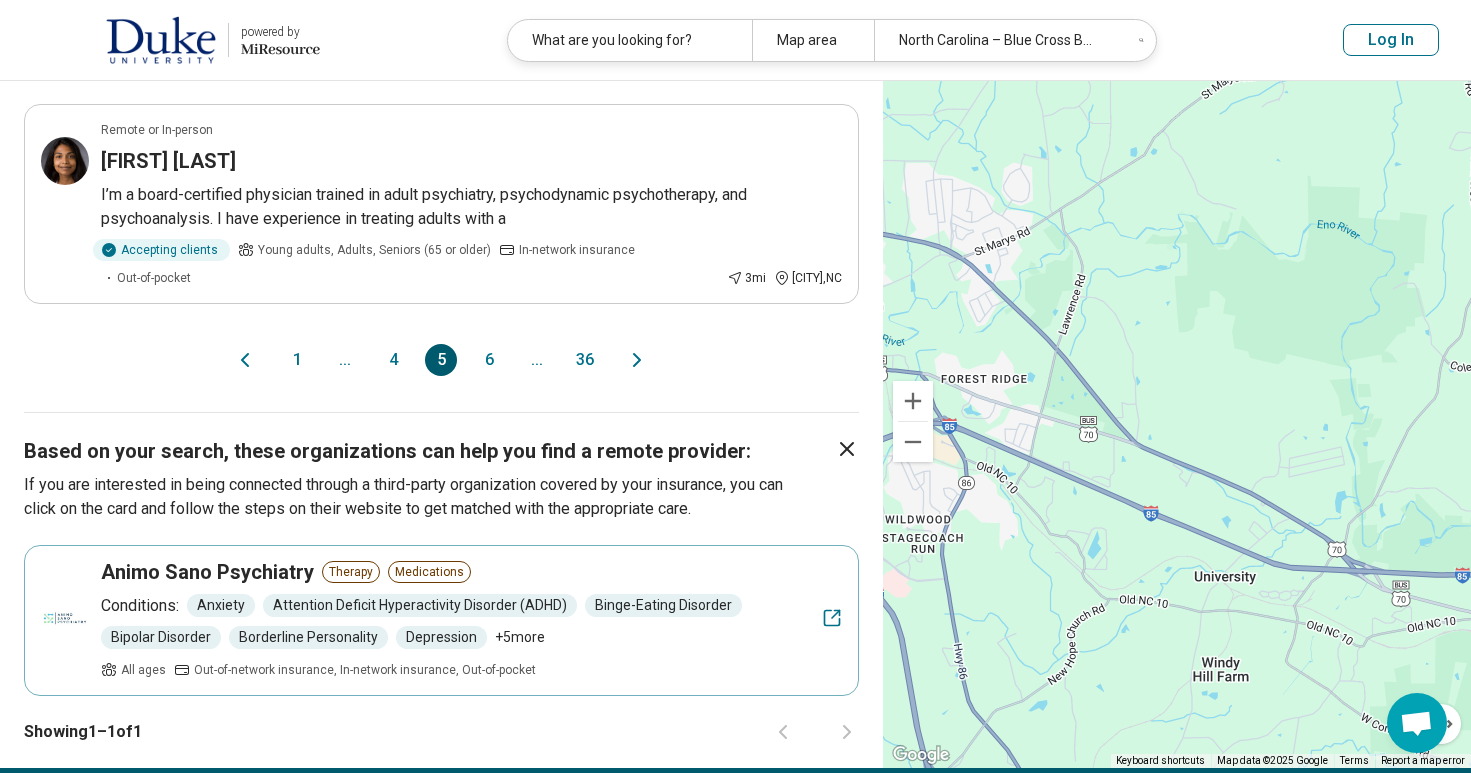 click on "6" at bounding box center (489, 360) 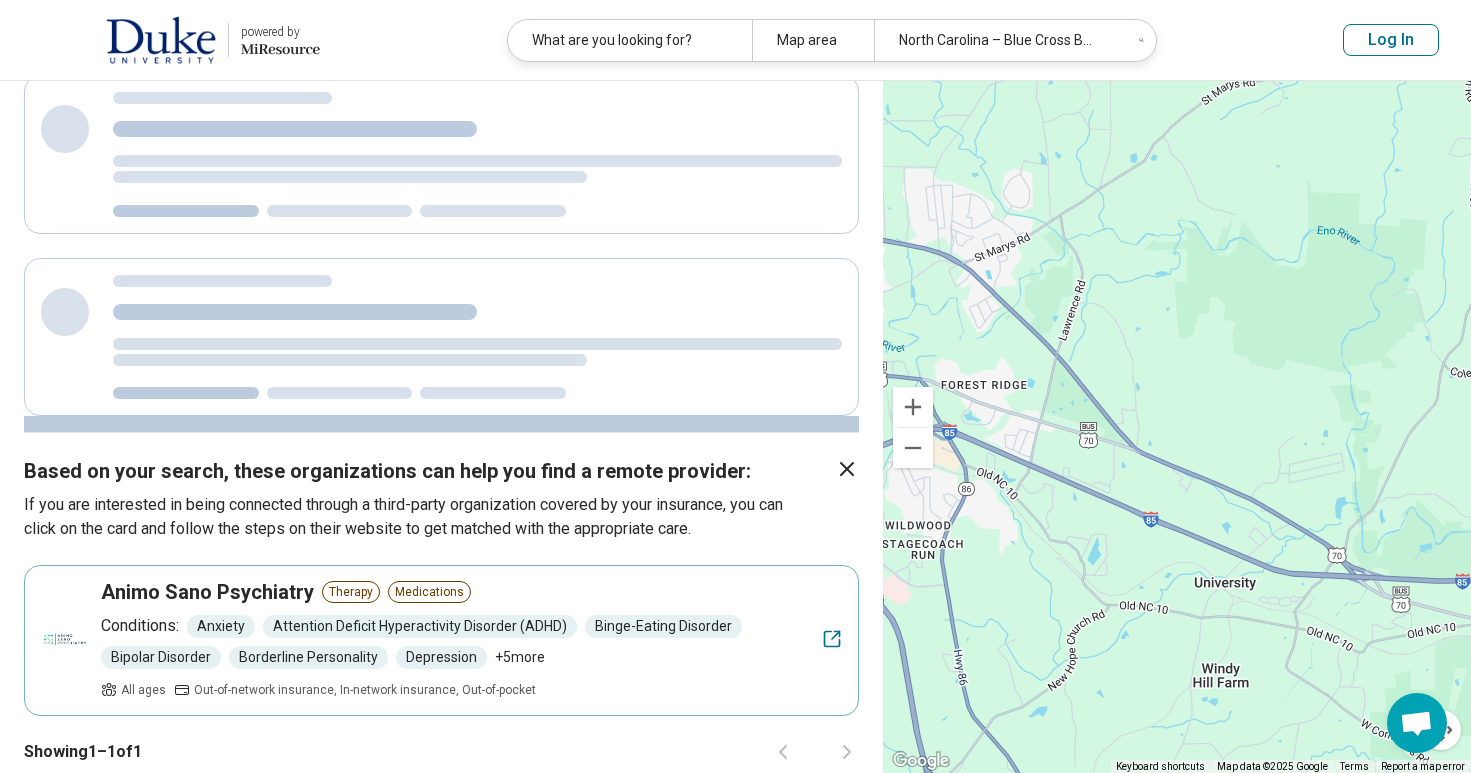 scroll, scrollTop: 0, scrollLeft: 0, axis: both 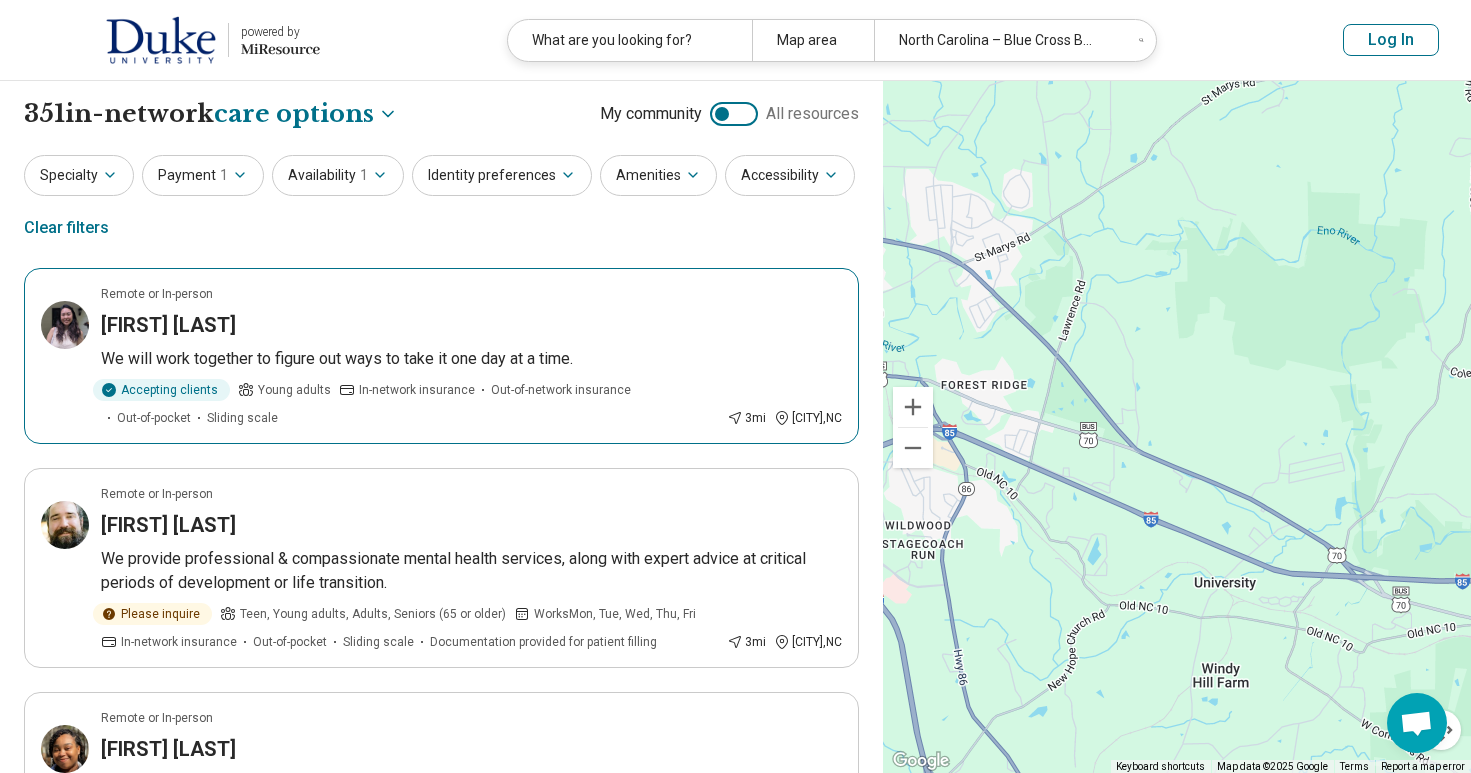 click on "Ga Ye Kim" at bounding box center (471, 325) 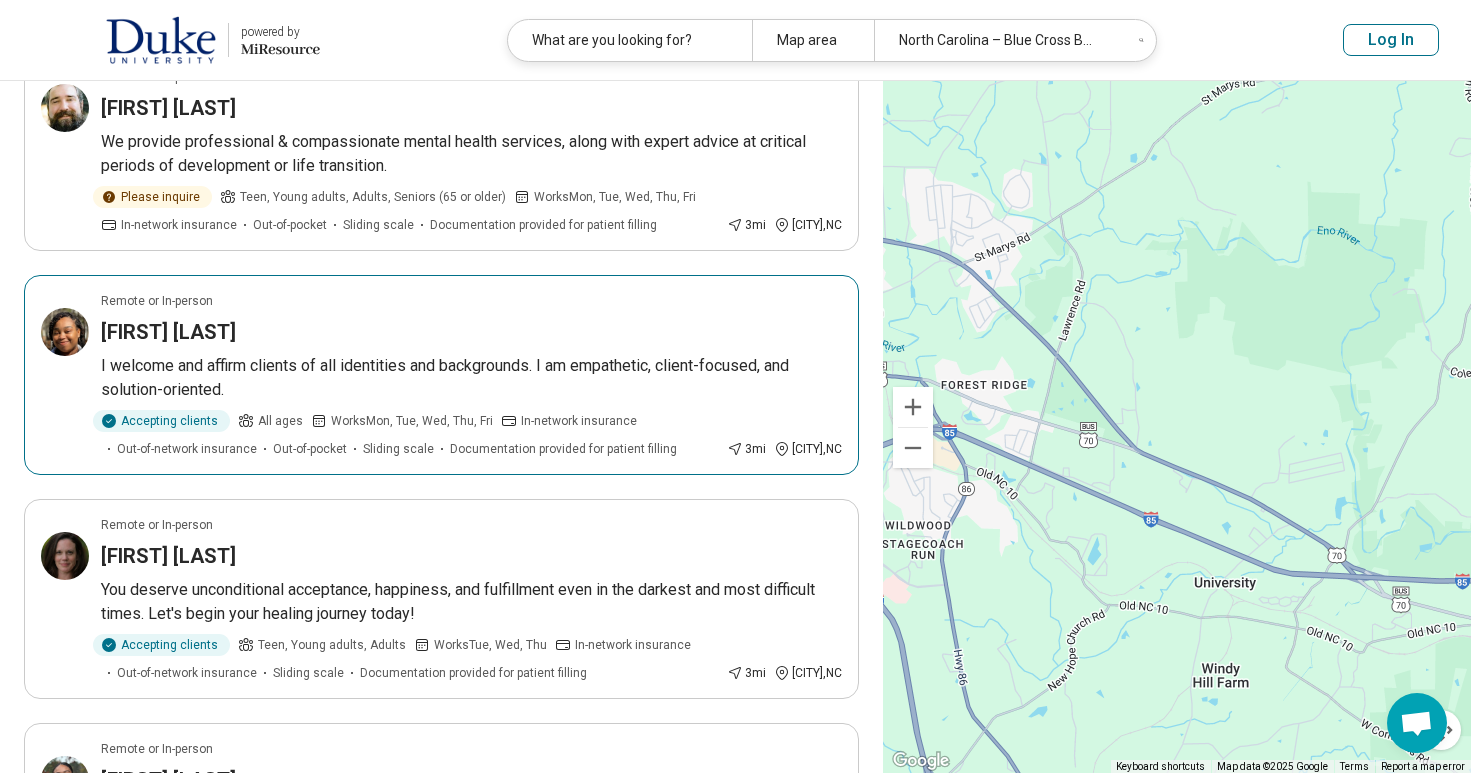 scroll, scrollTop: 441, scrollLeft: 0, axis: vertical 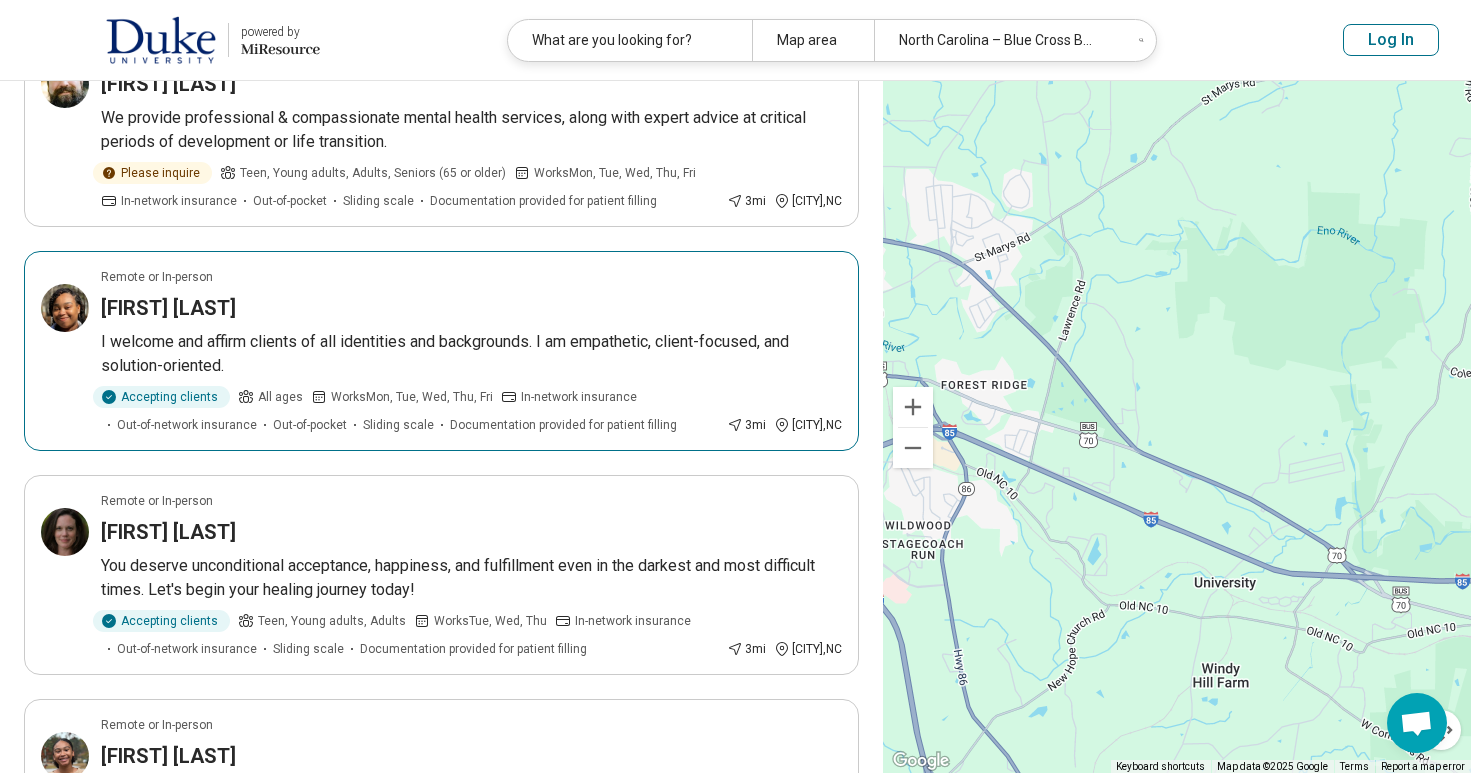click on "Pearl Bobby-Tasie" at bounding box center (471, 308) 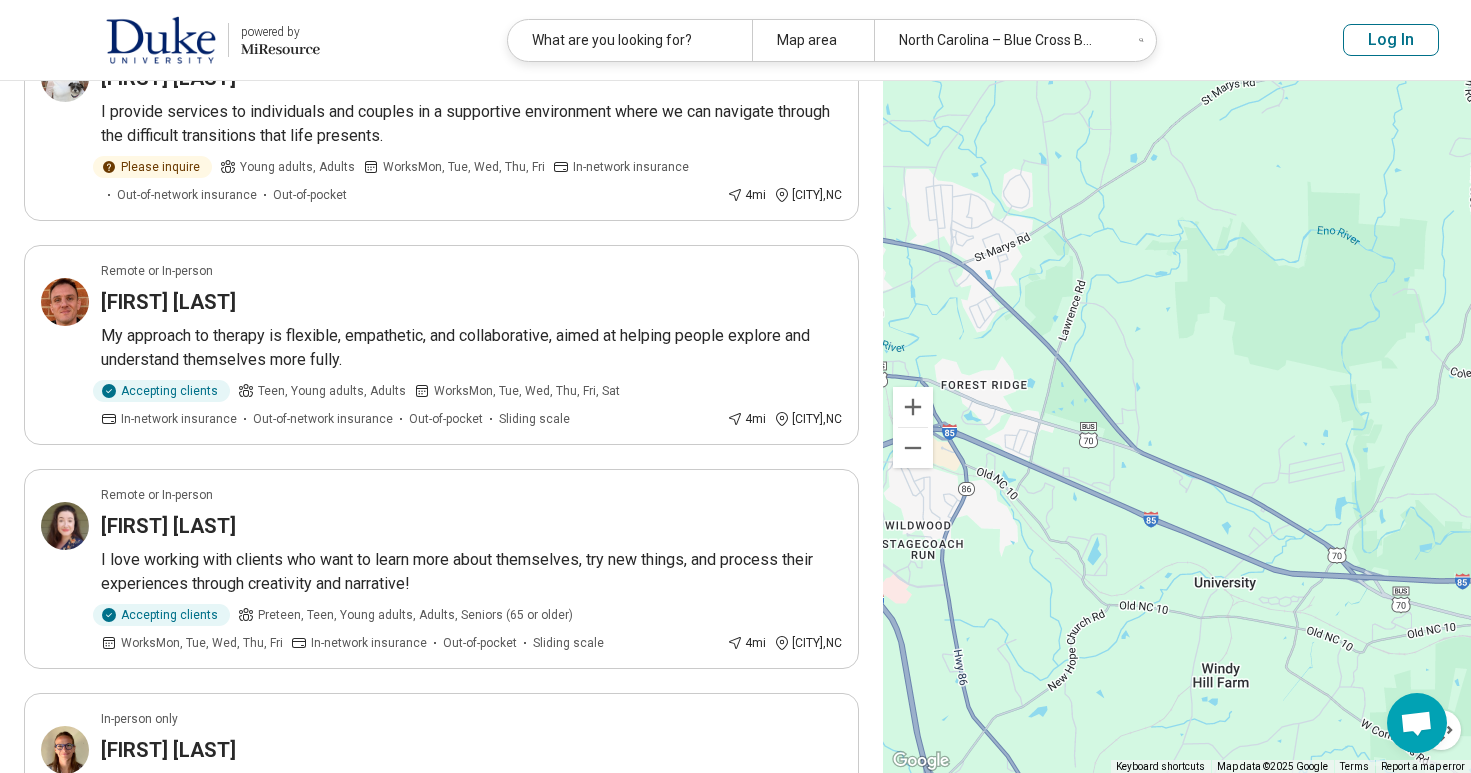 scroll, scrollTop: 1347, scrollLeft: 0, axis: vertical 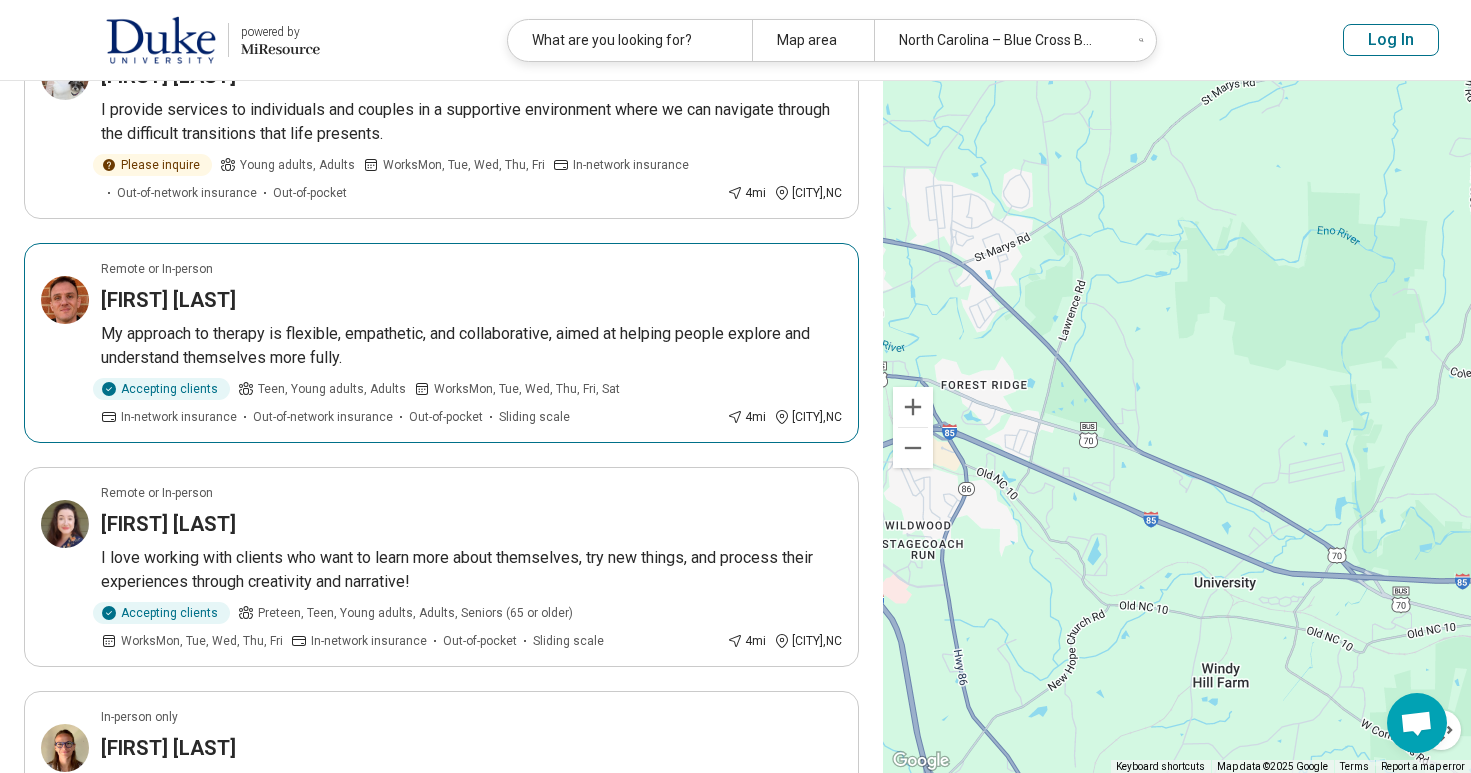 click on "Ian McDonald" at bounding box center (471, 300) 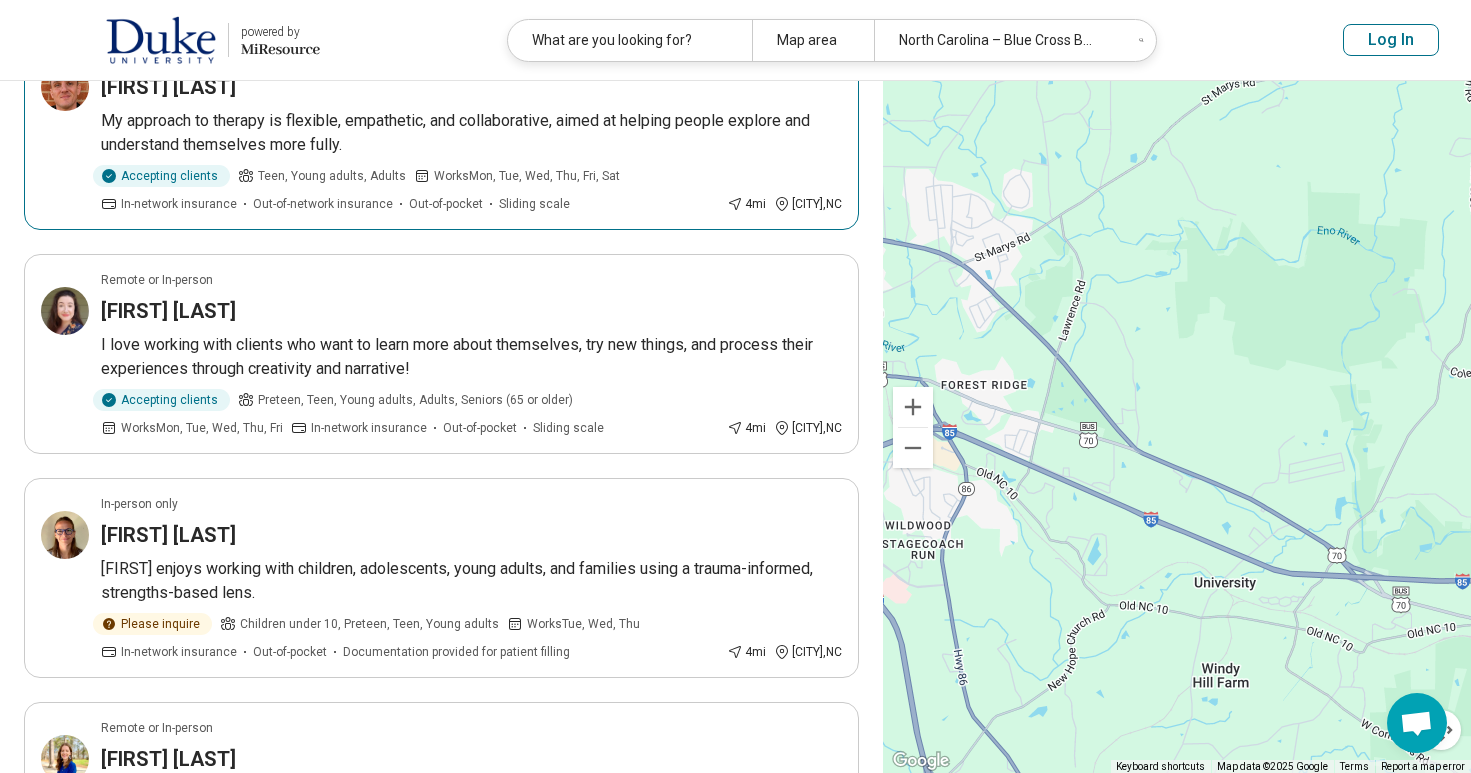 scroll, scrollTop: 1561, scrollLeft: 0, axis: vertical 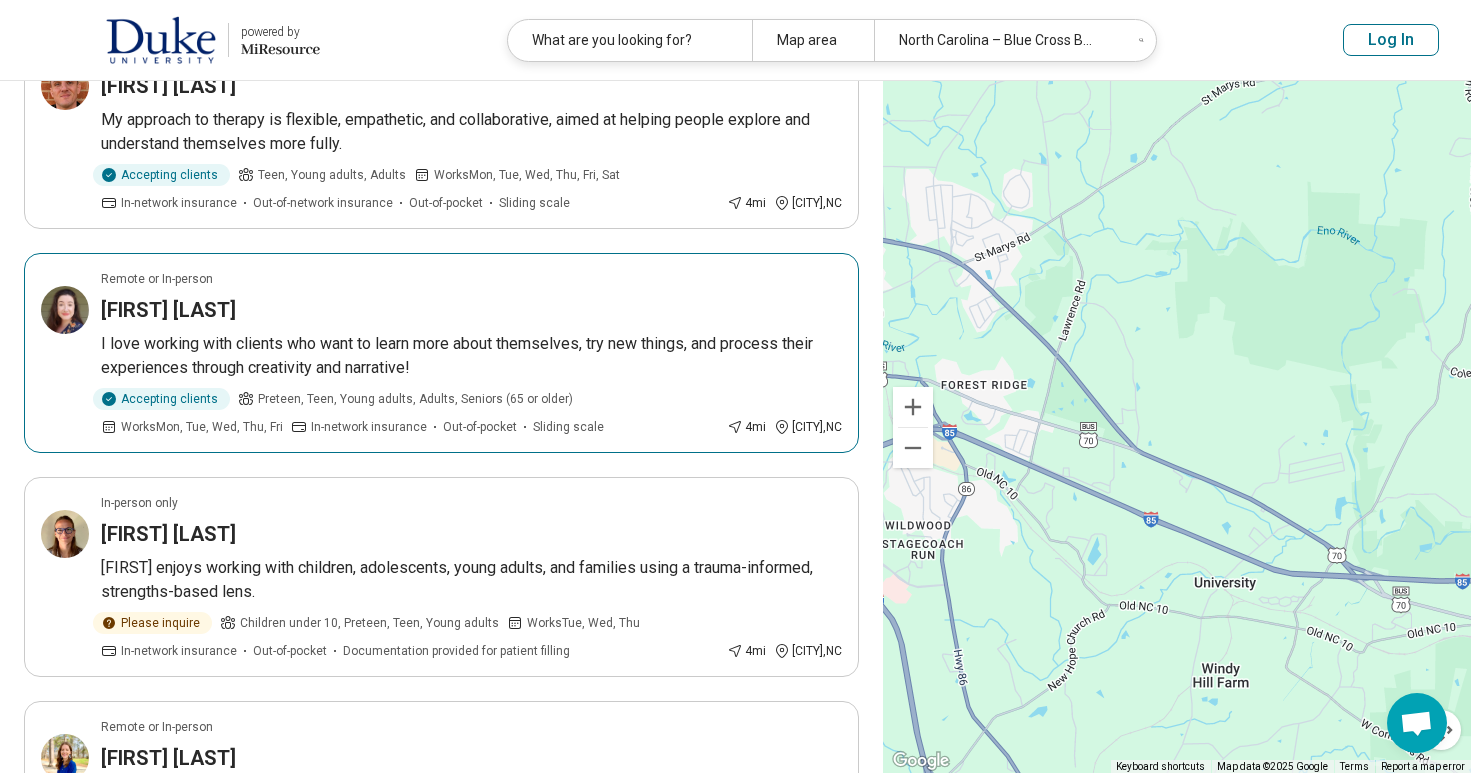 click on "Rachel Loberger" at bounding box center [471, 310] 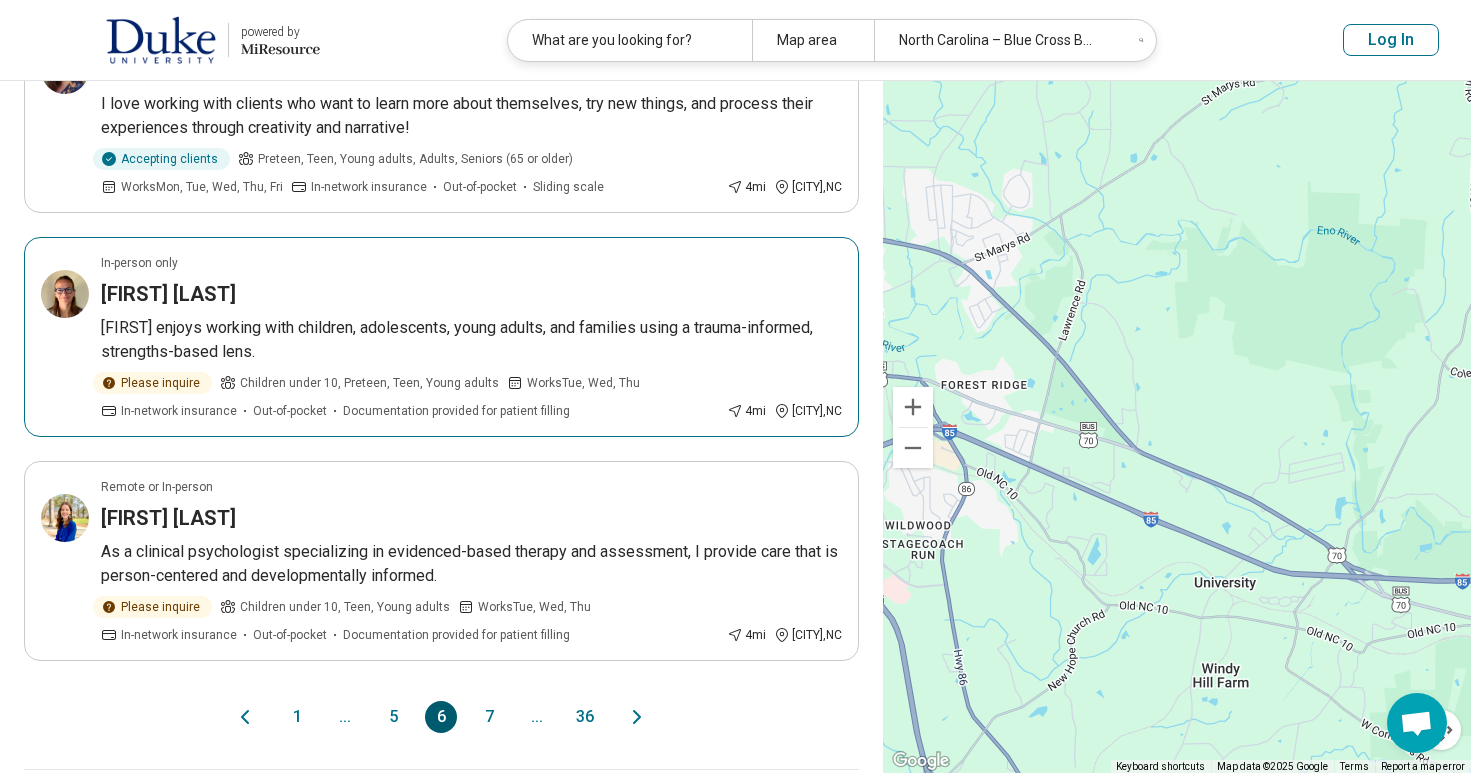 scroll, scrollTop: 1805, scrollLeft: 0, axis: vertical 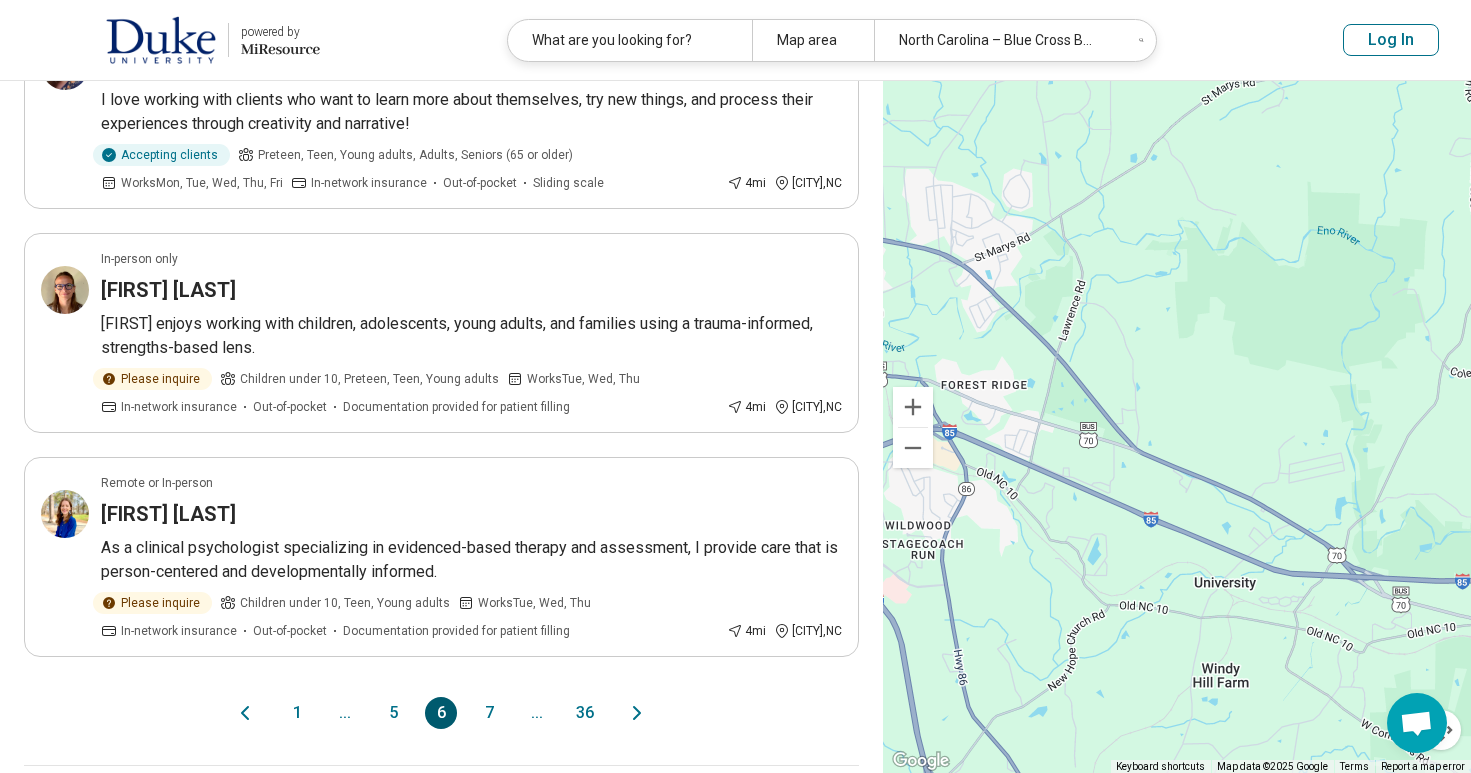 click on "7" at bounding box center [489, 713] 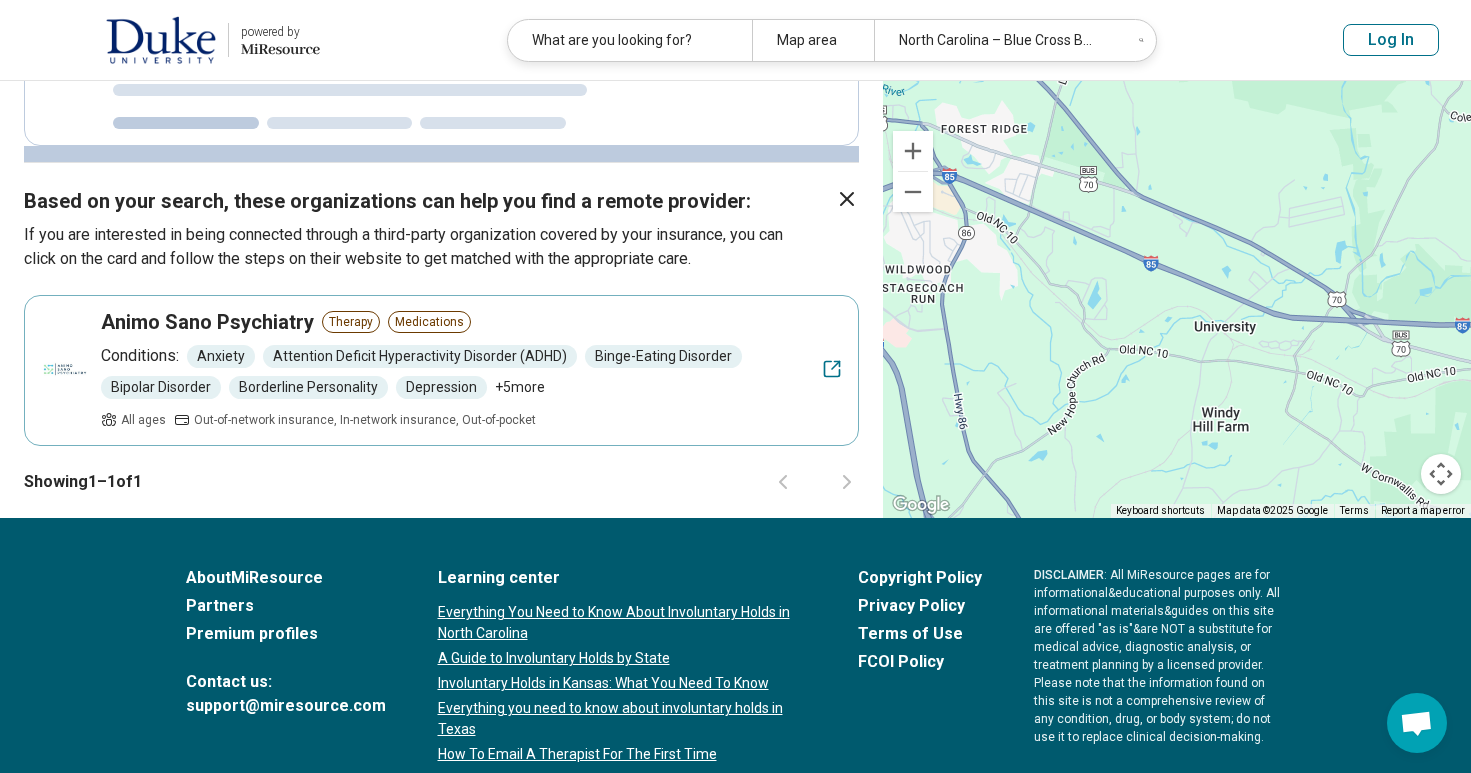 scroll, scrollTop: 0, scrollLeft: 0, axis: both 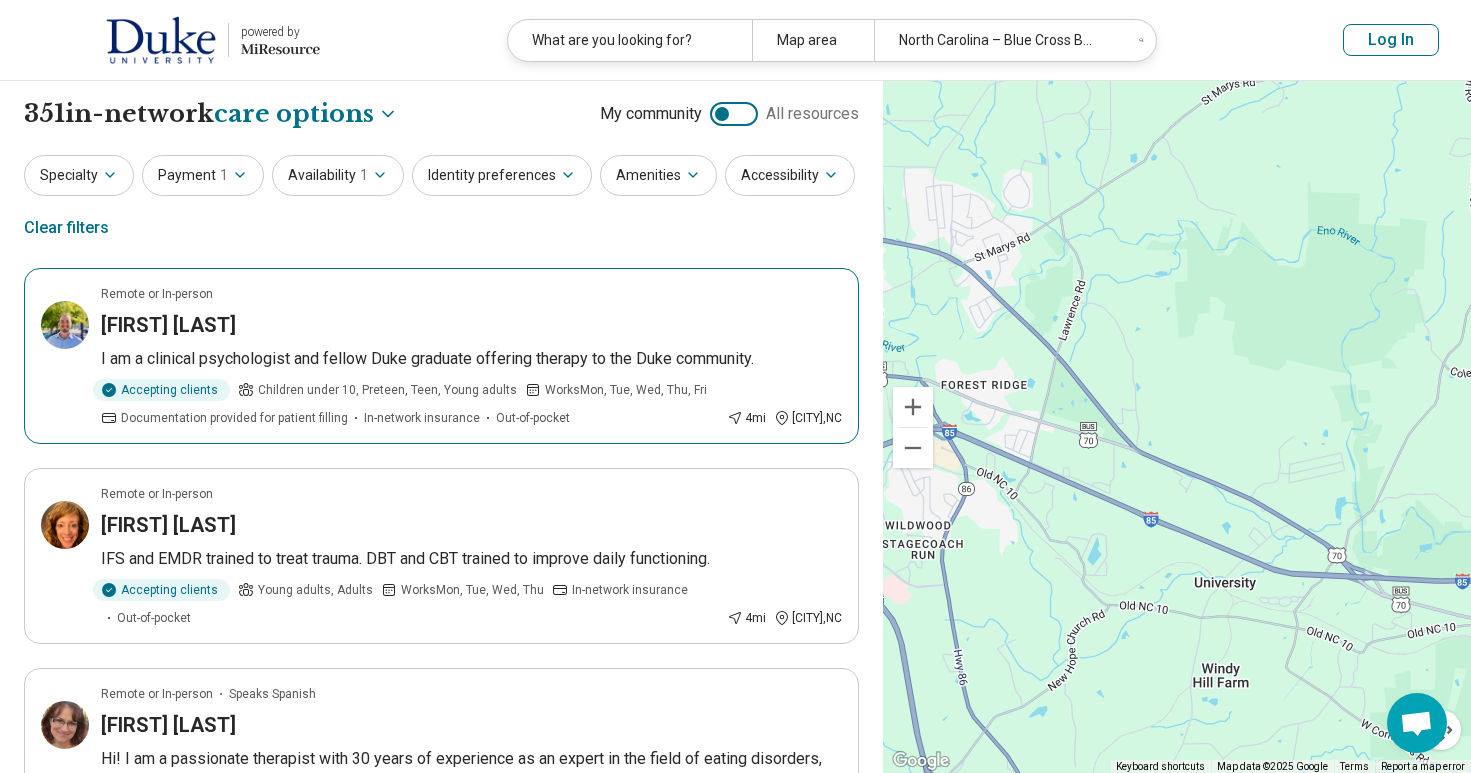 click on "Samuel Brotkin" at bounding box center [471, 325] 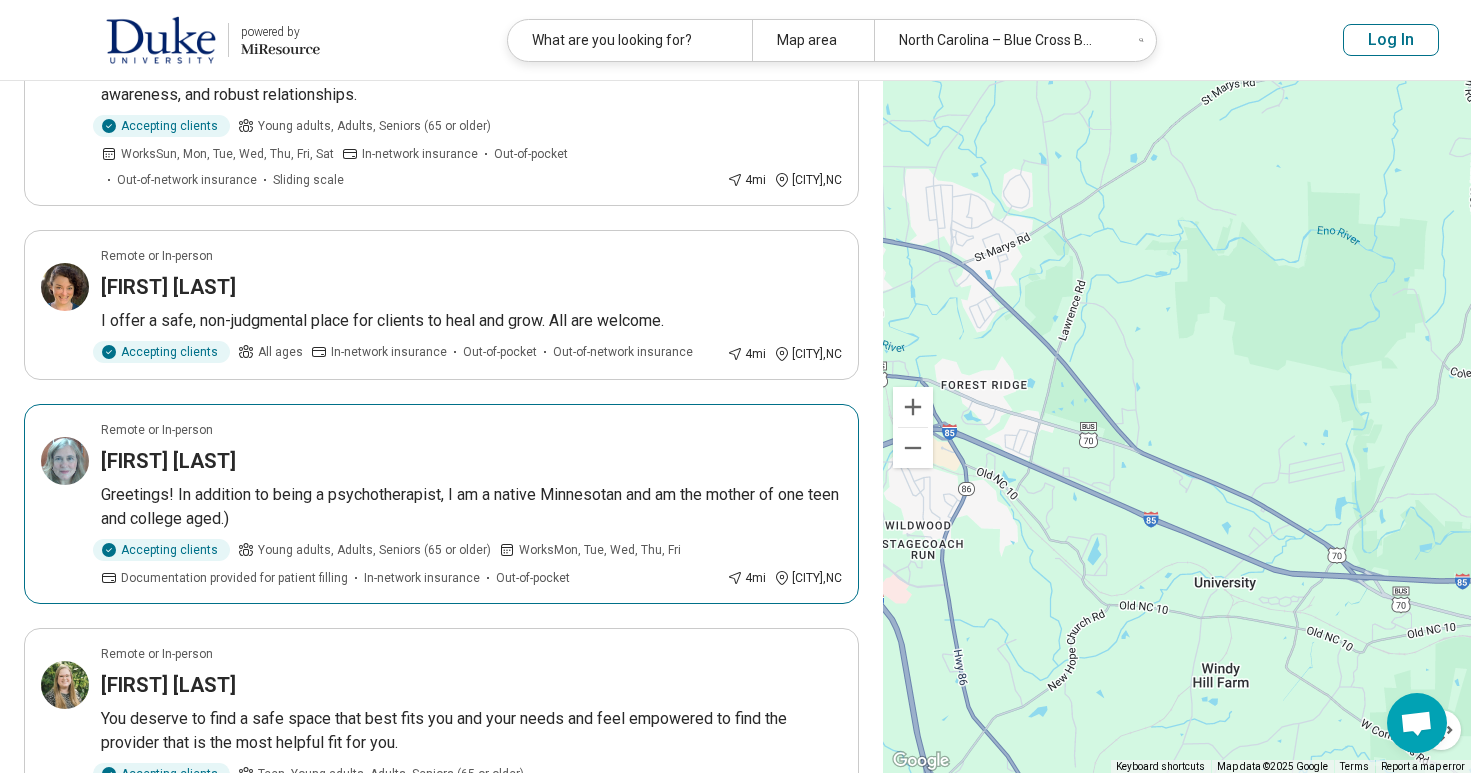 scroll, scrollTop: 1443, scrollLeft: 0, axis: vertical 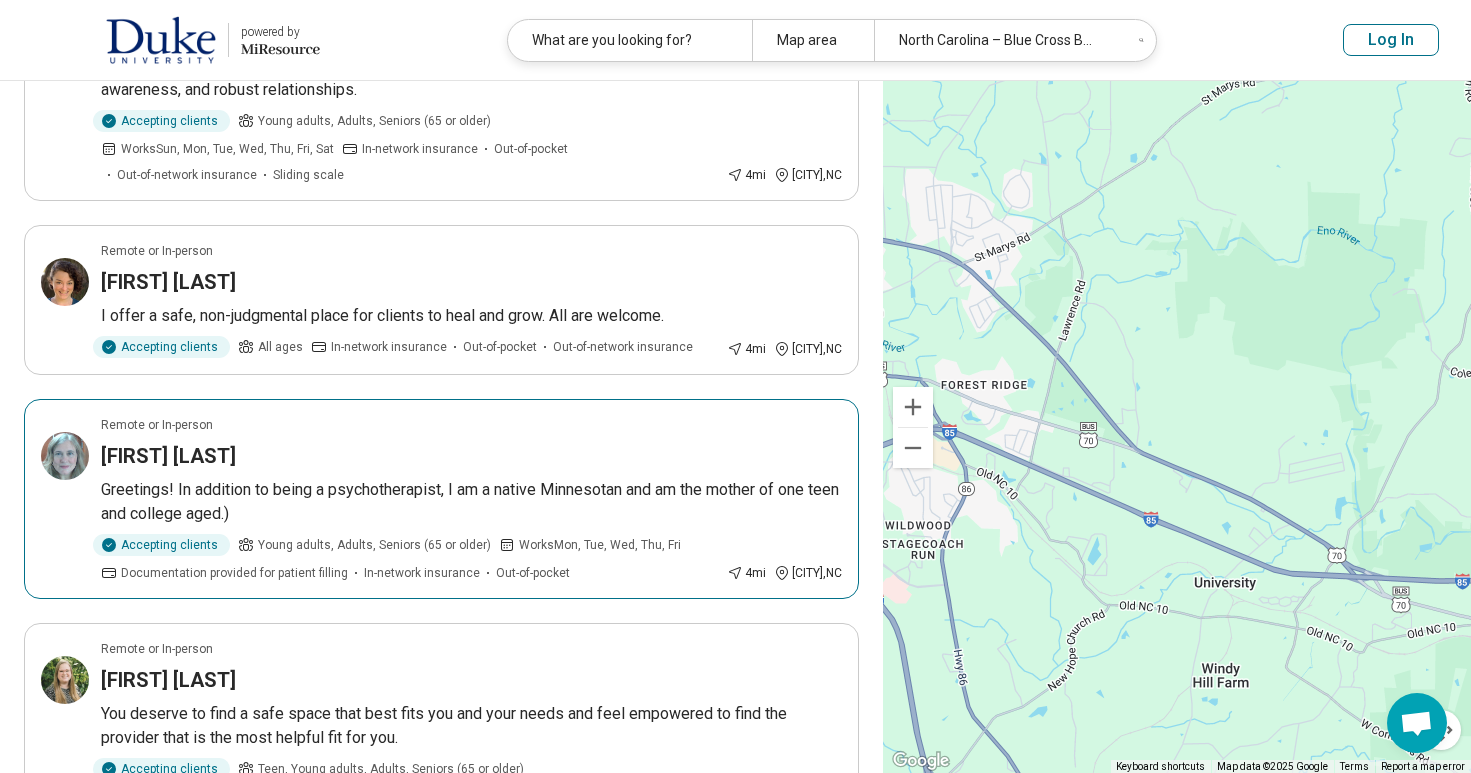 click on "Greetings! In addition to being a psychotherapist, I am a native Minnesotan and am the mother of one teen and college aged.)" at bounding box center (471, 502) 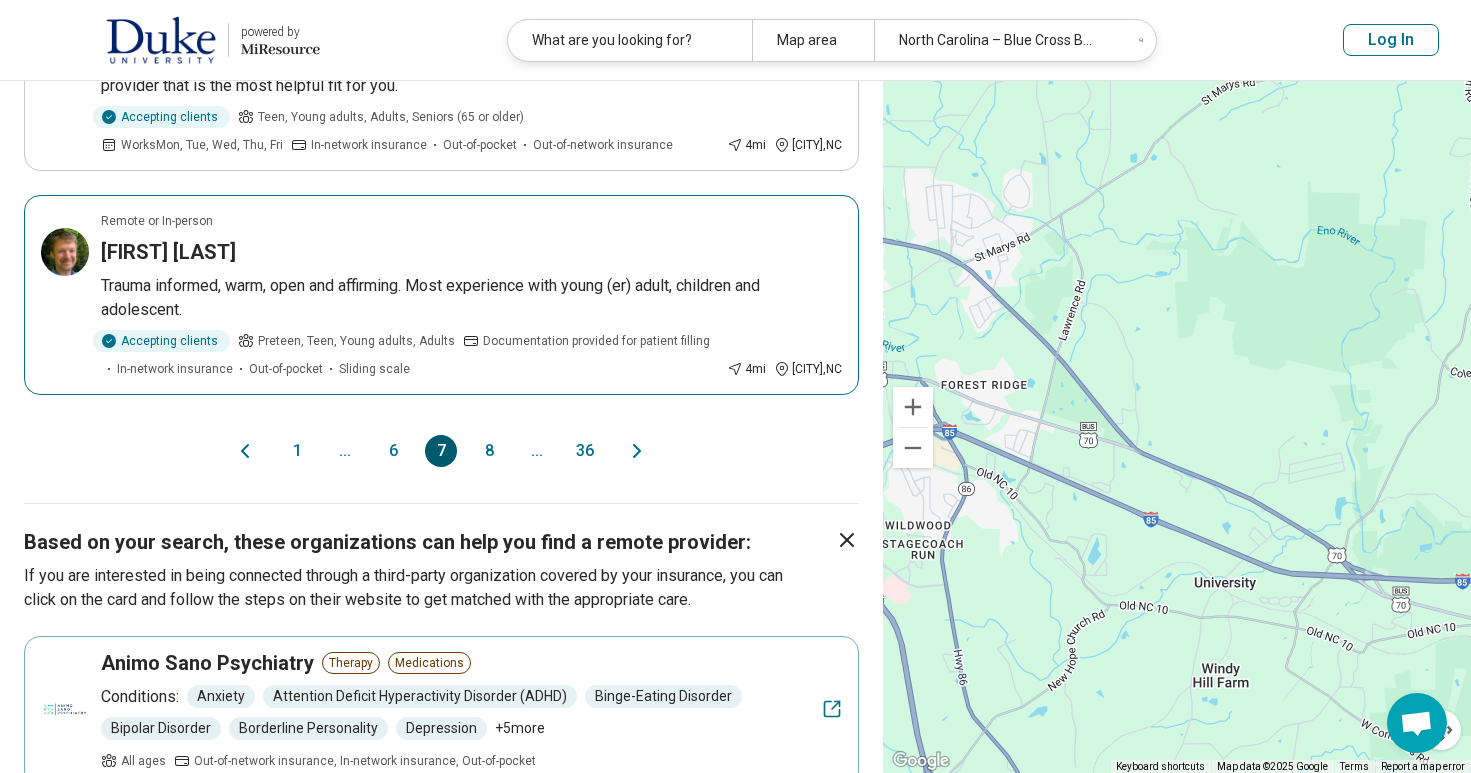 scroll, scrollTop: 2098, scrollLeft: 0, axis: vertical 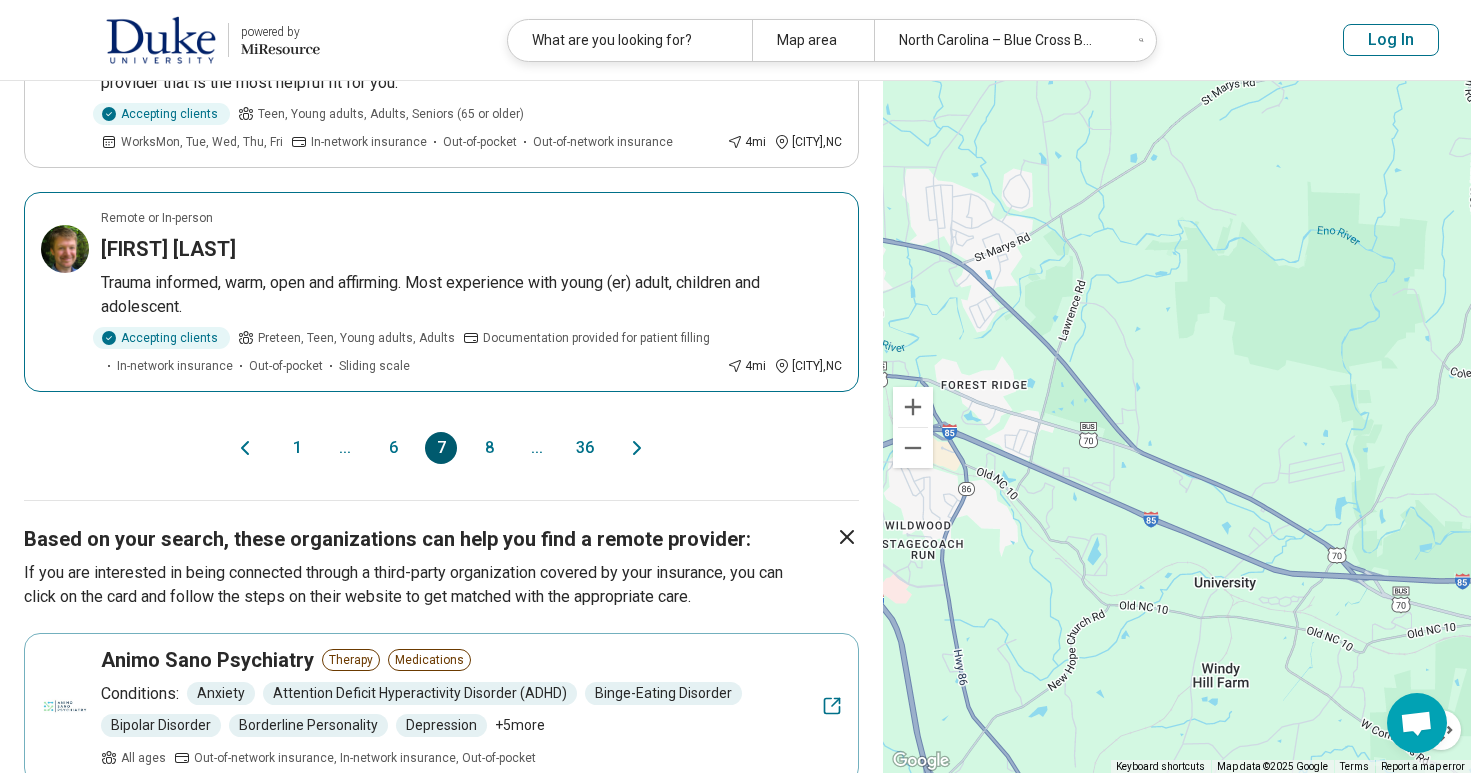 click on "James Palmer" at bounding box center (471, 249) 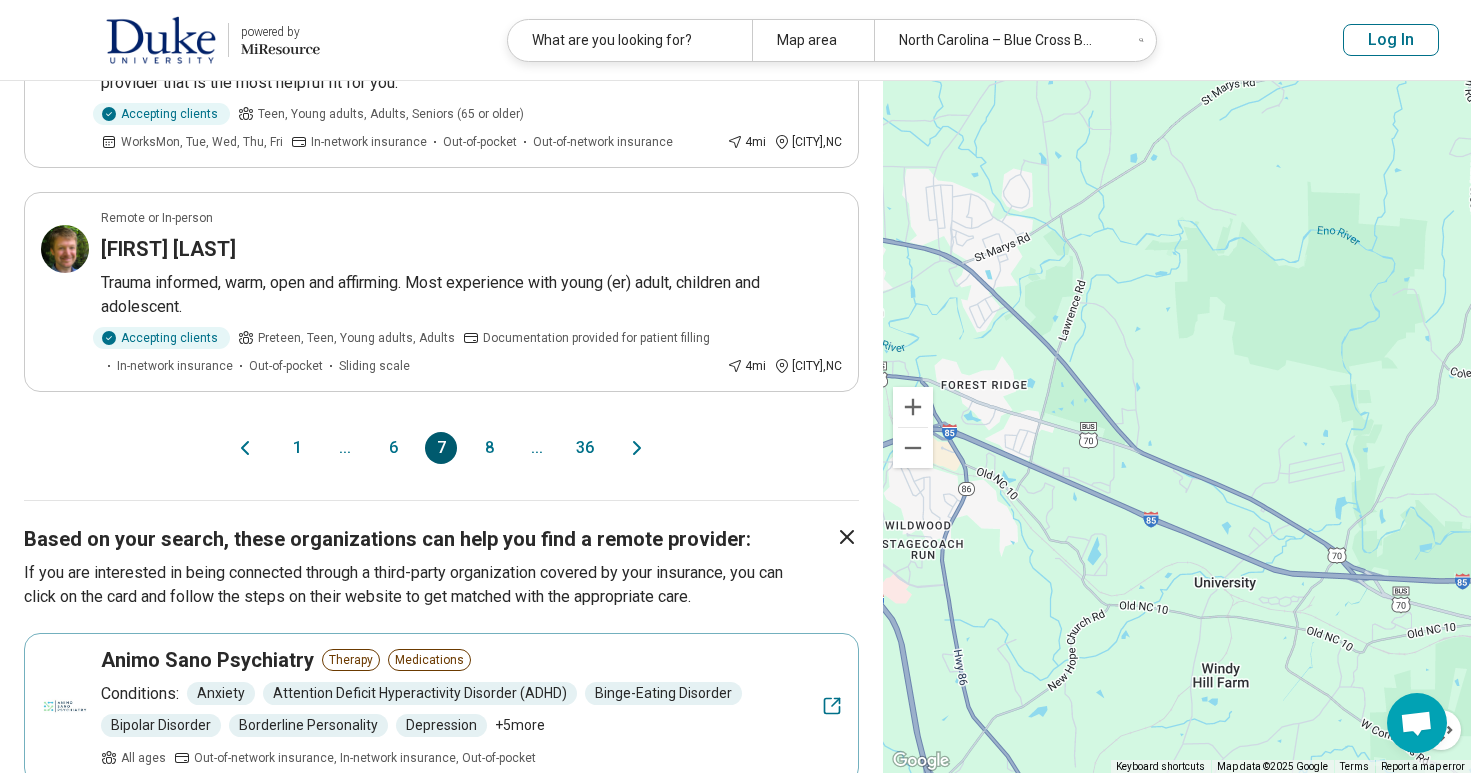 click on "8" at bounding box center (489, 448) 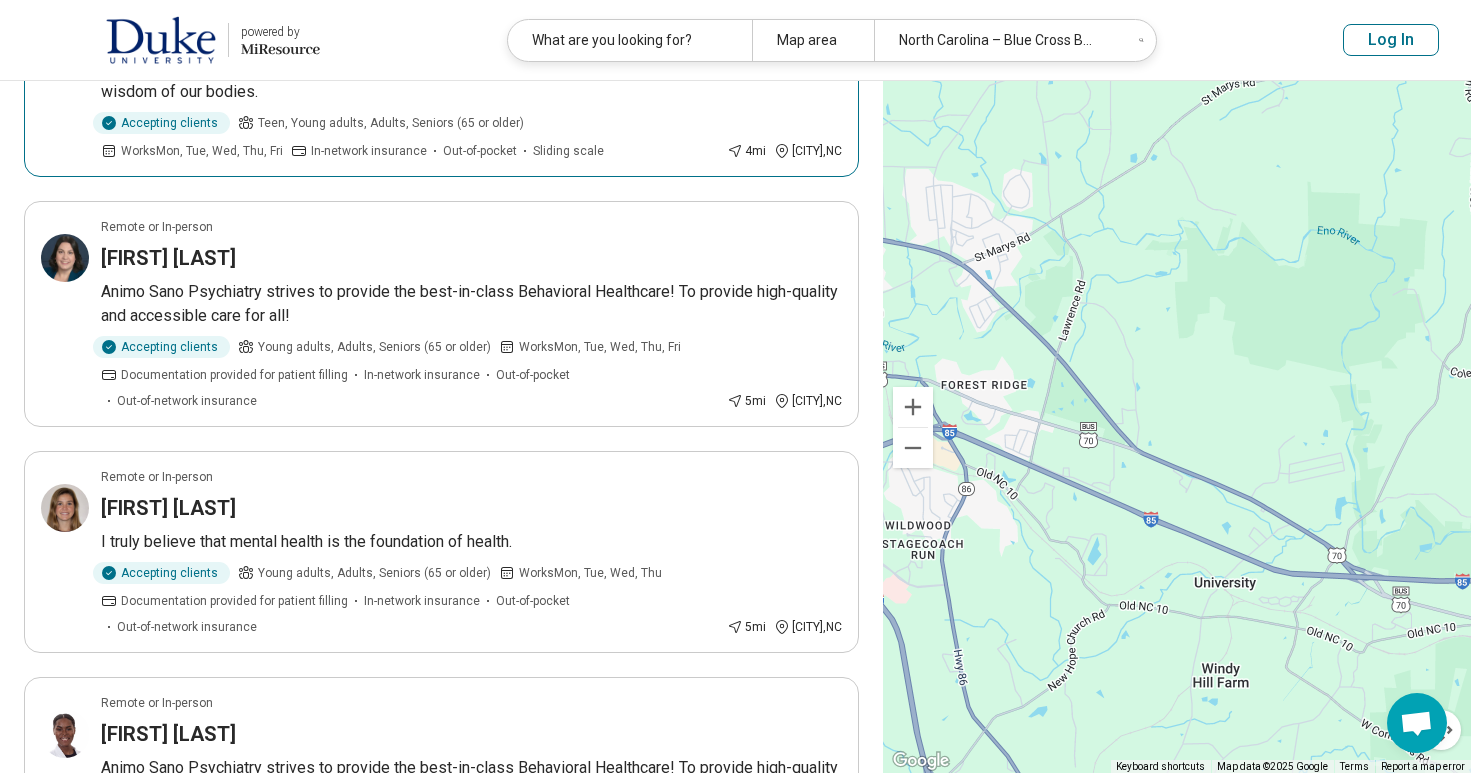 scroll, scrollTop: 417, scrollLeft: 0, axis: vertical 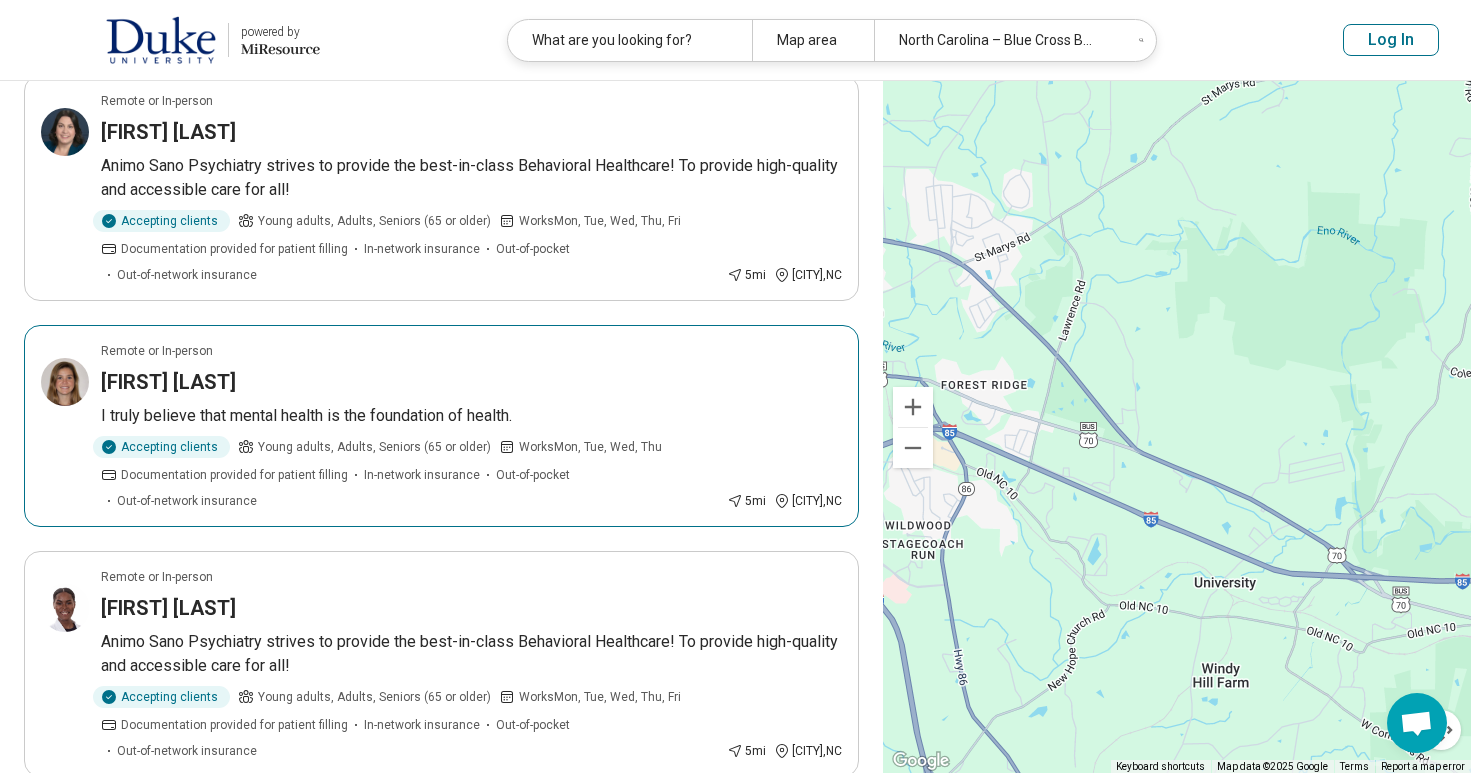 click on "I truly believe that mental health is the foundation of health." at bounding box center (471, 416) 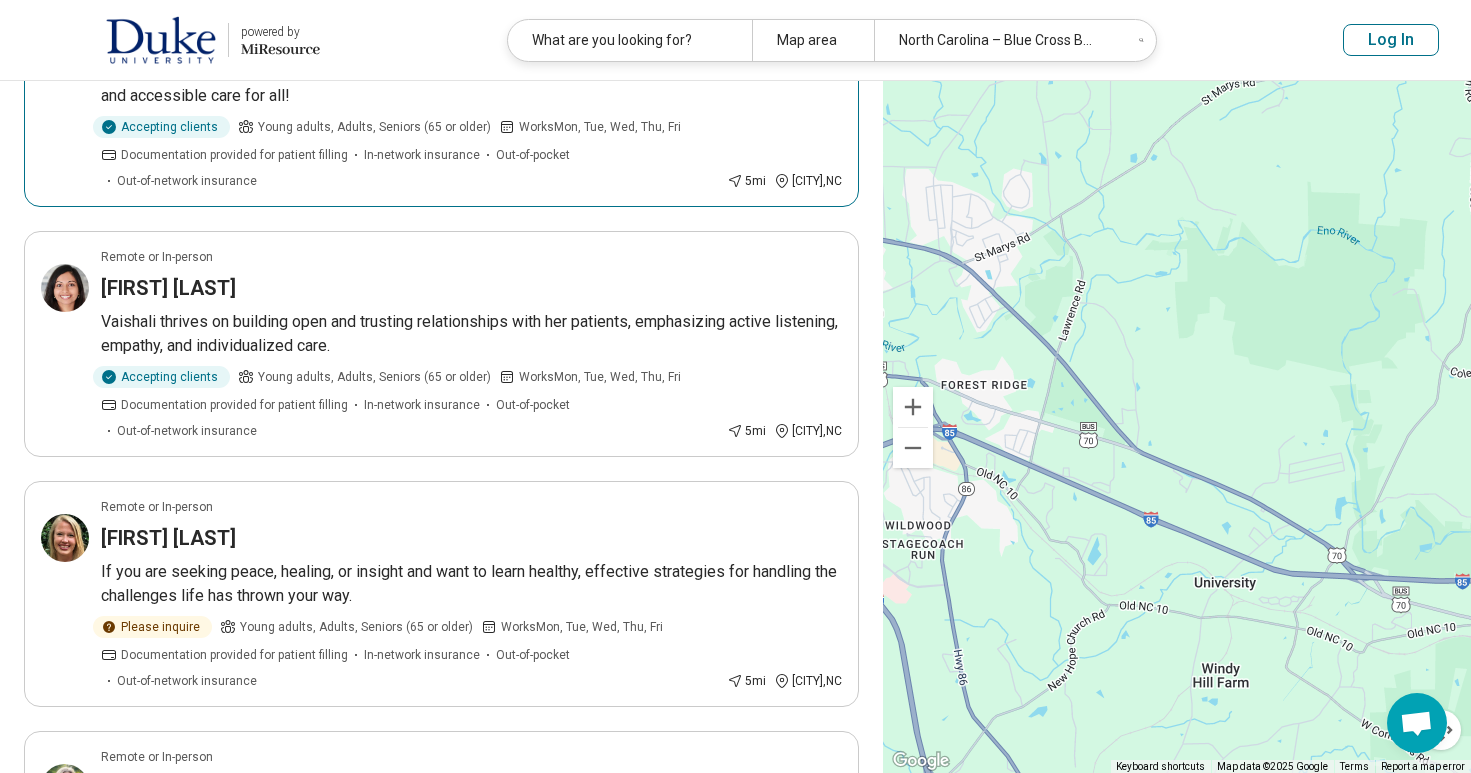 scroll, scrollTop: 991, scrollLeft: 0, axis: vertical 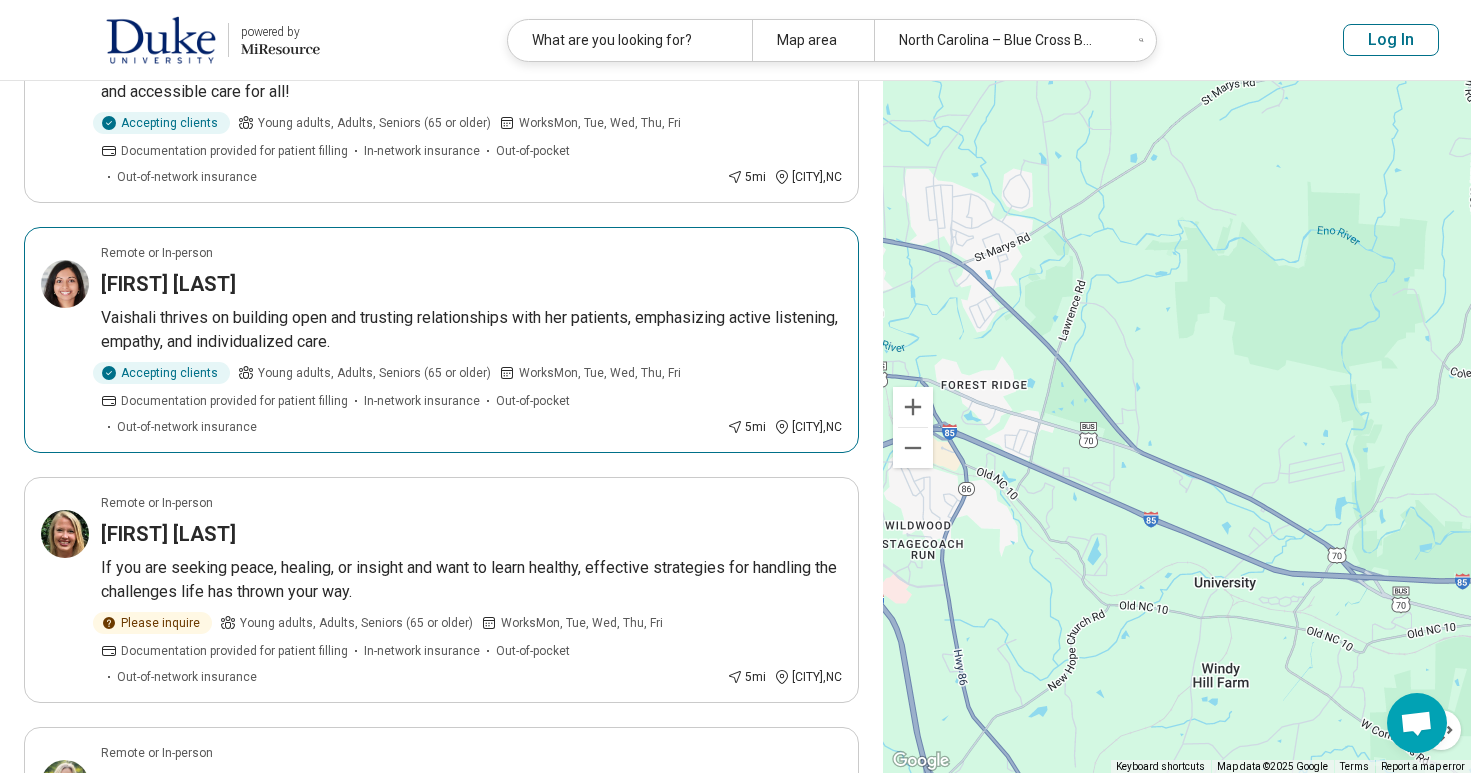 click on "Vaishali Cooper" at bounding box center [471, 284] 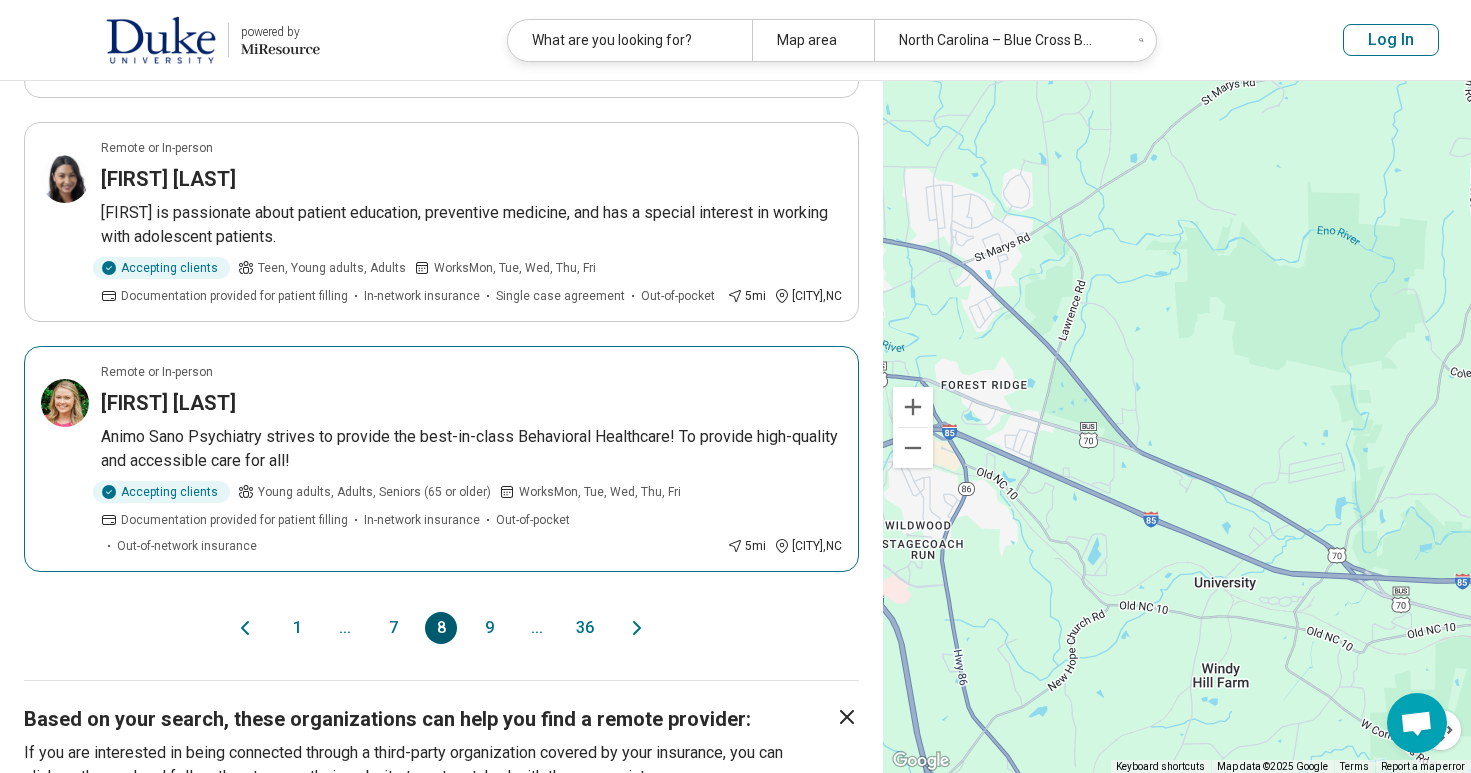 scroll, scrollTop: 2088, scrollLeft: 0, axis: vertical 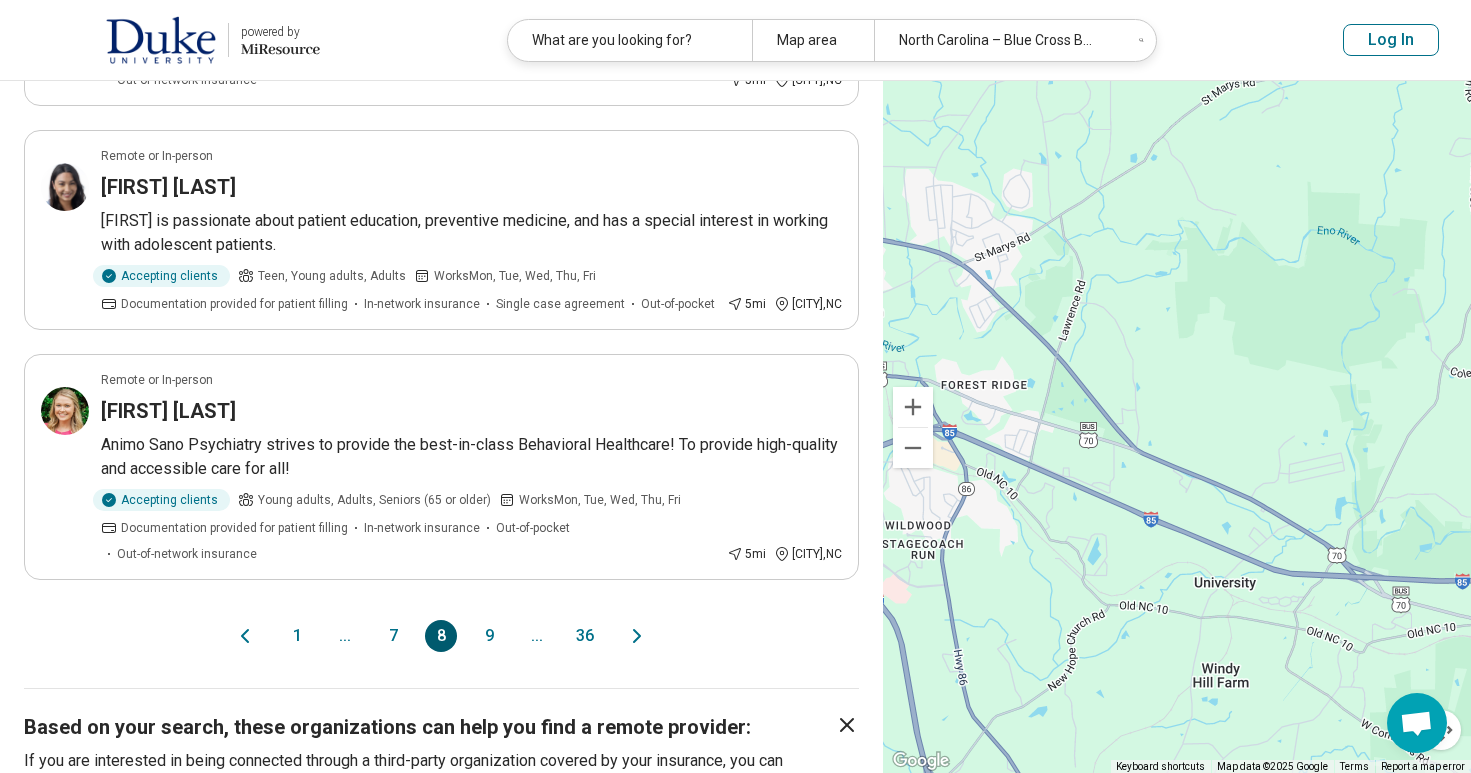 click on "9" at bounding box center (489, 636) 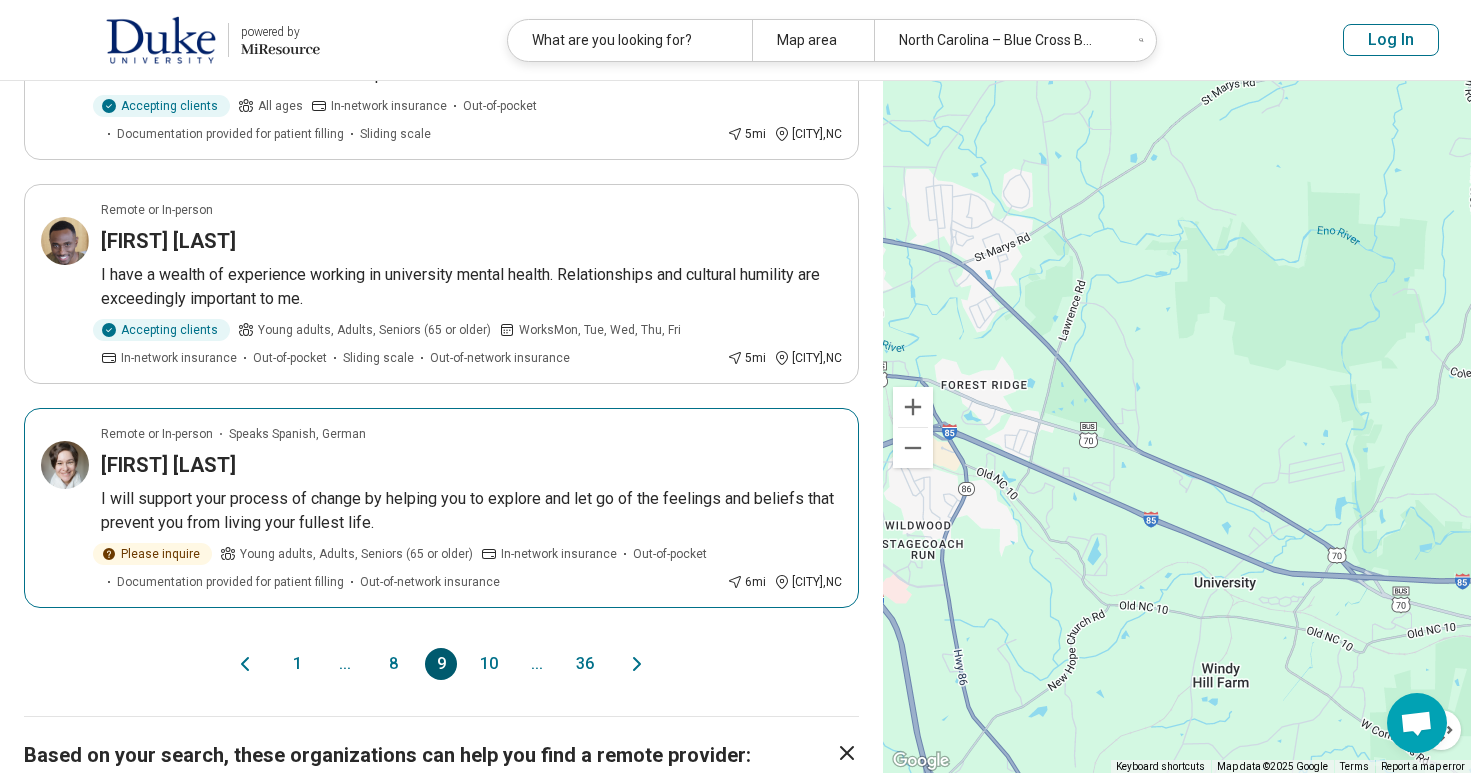 scroll, scrollTop: 2006, scrollLeft: 0, axis: vertical 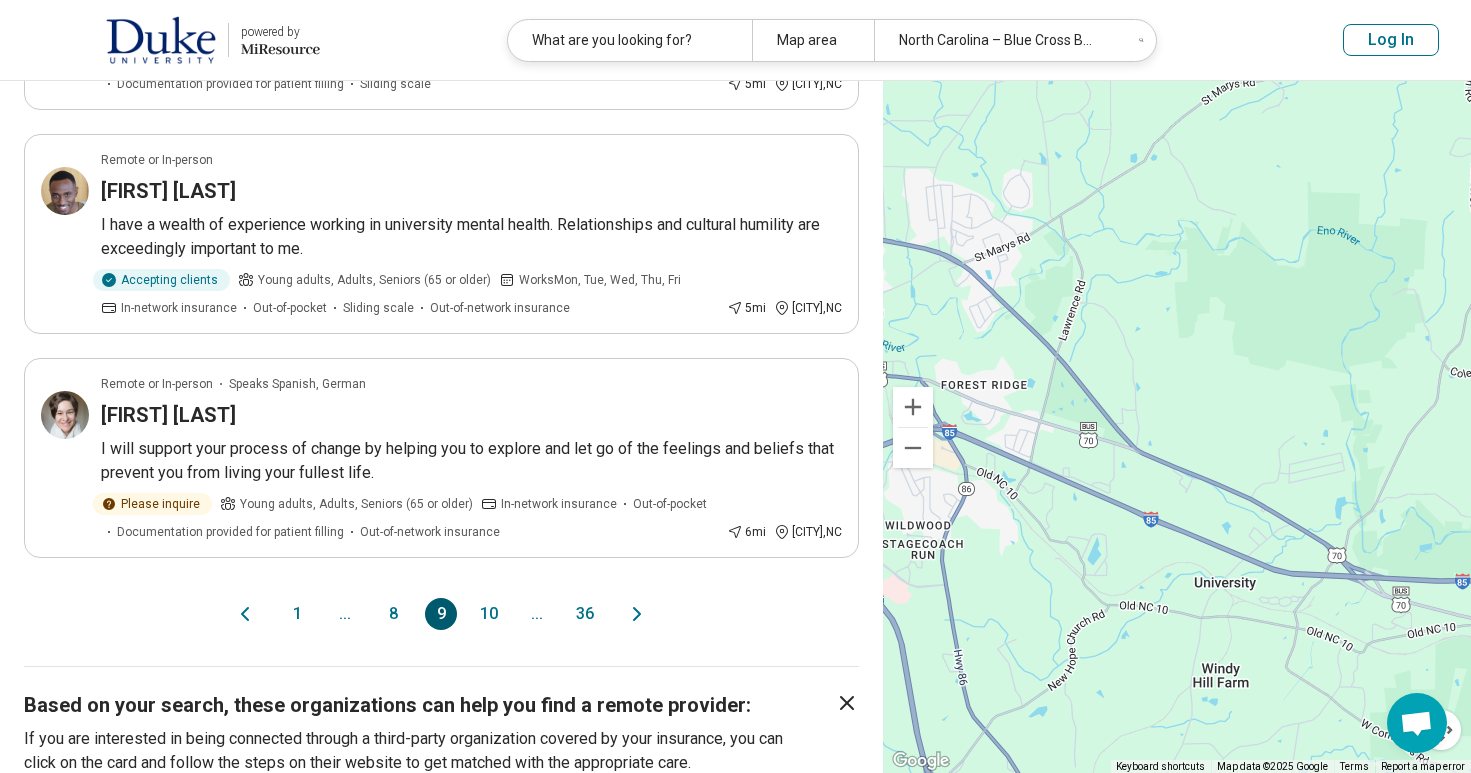 click on "10" at bounding box center [489, 614] 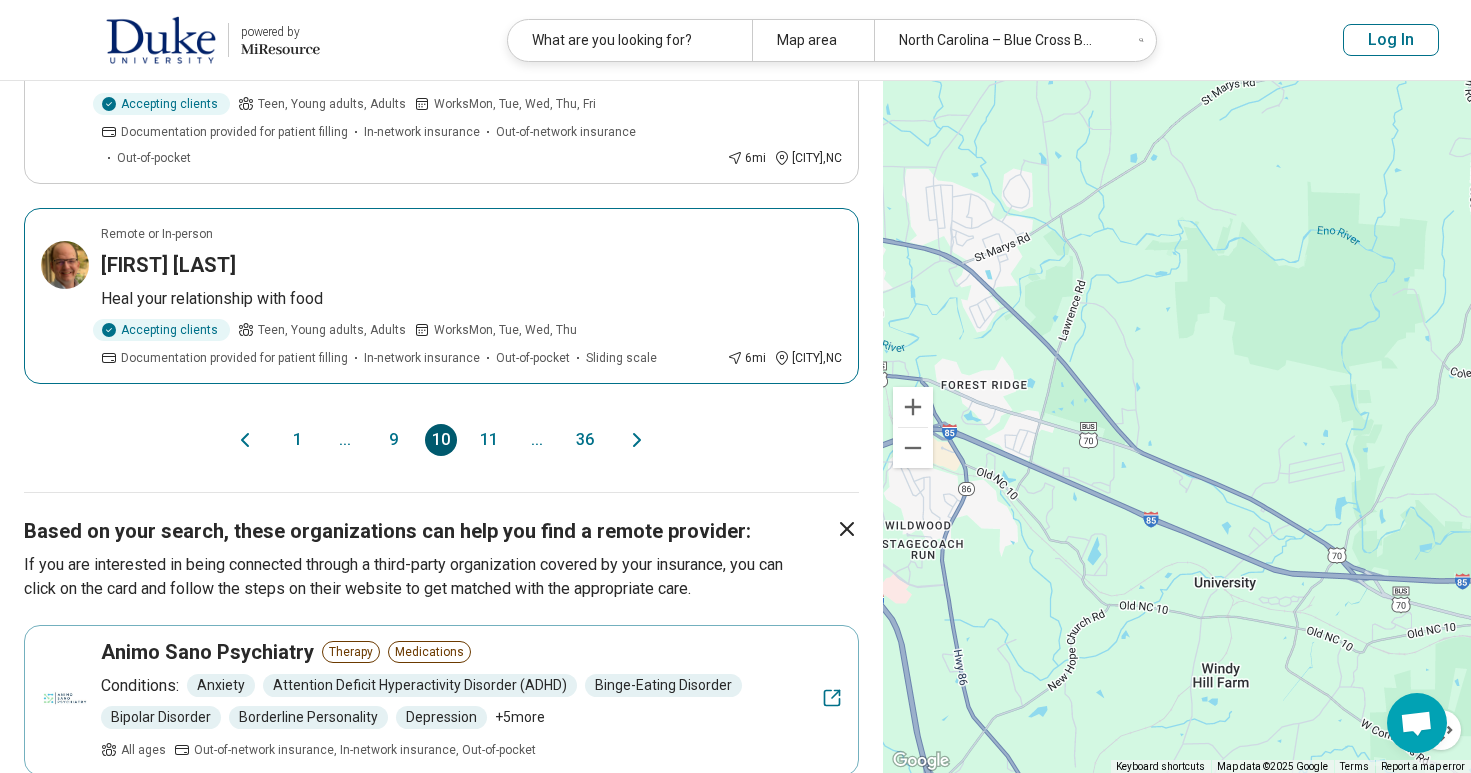 scroll, scrollTop: 2141, scrollLeft: 0, axis: vertical 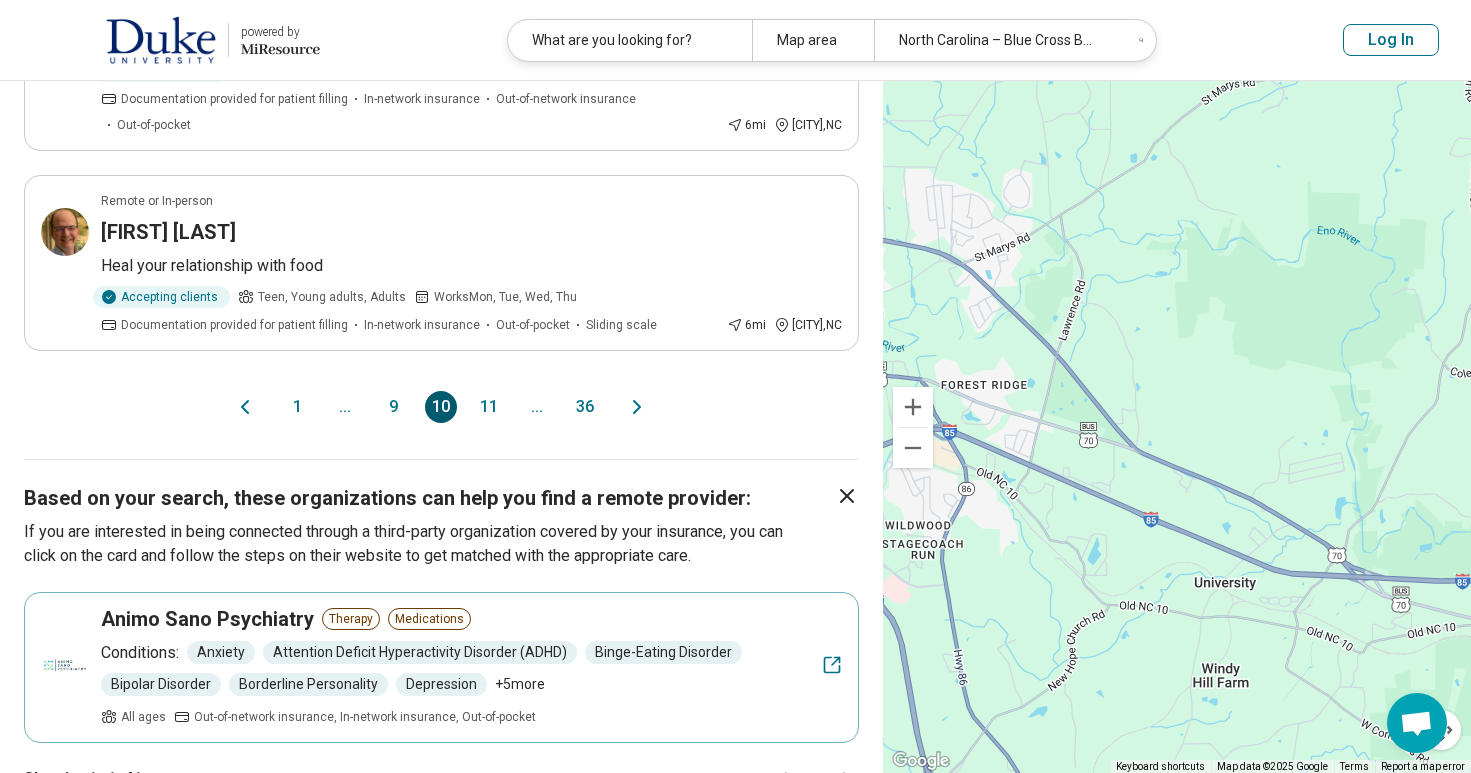 click on "11" at bounding box center [489, 407] 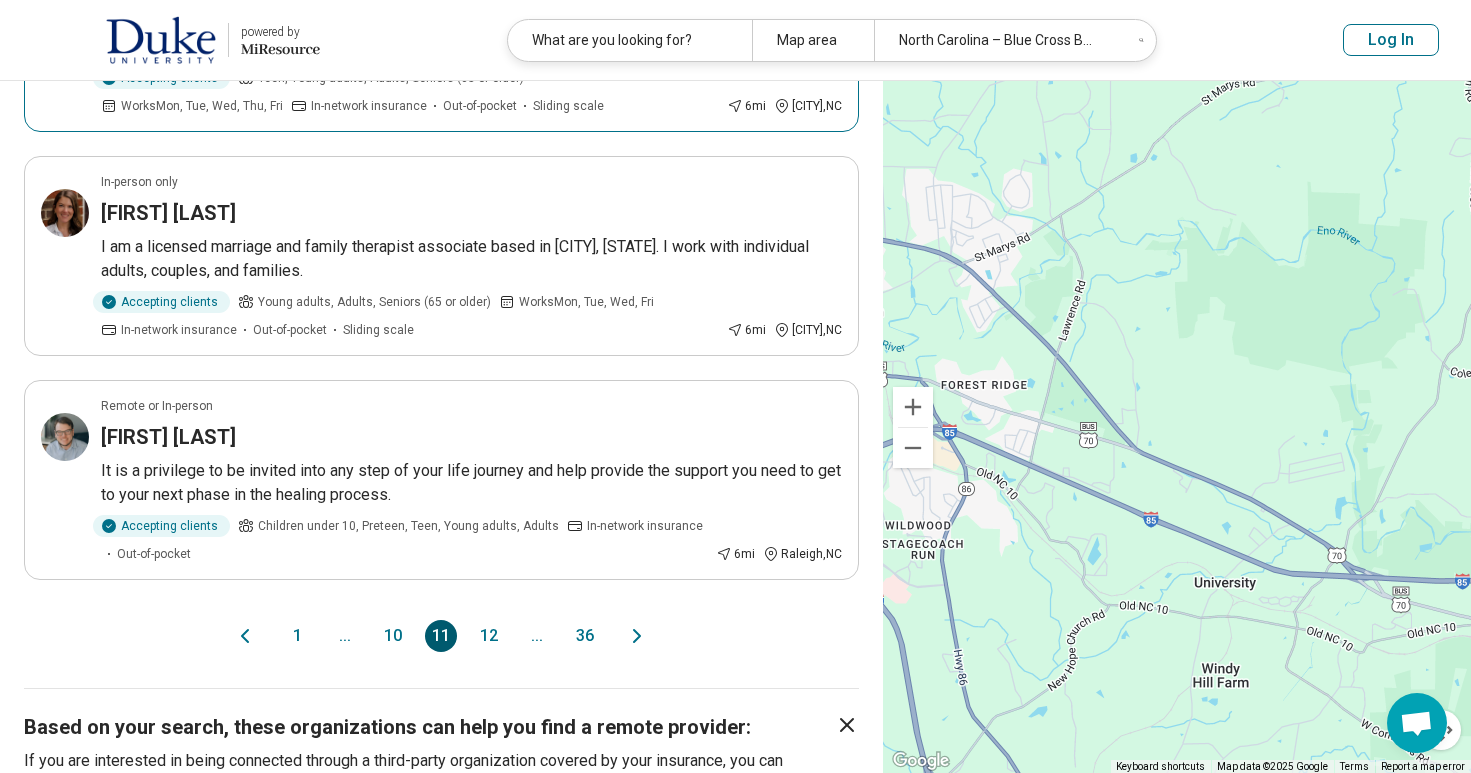 scroll, scrollTop: 2086, scrollLeft: 0, axis: vertical 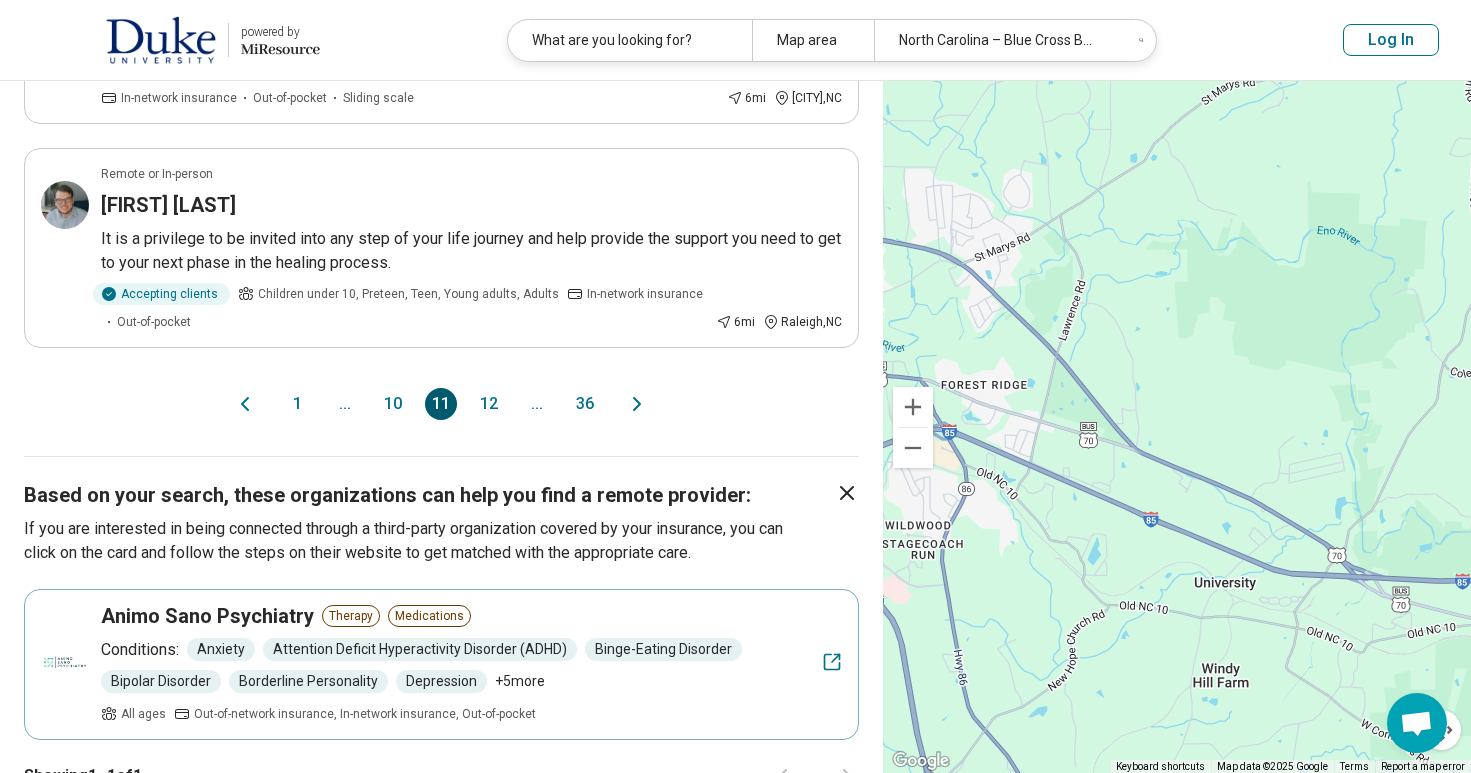 click on "12" at bounding box center (489, 404) 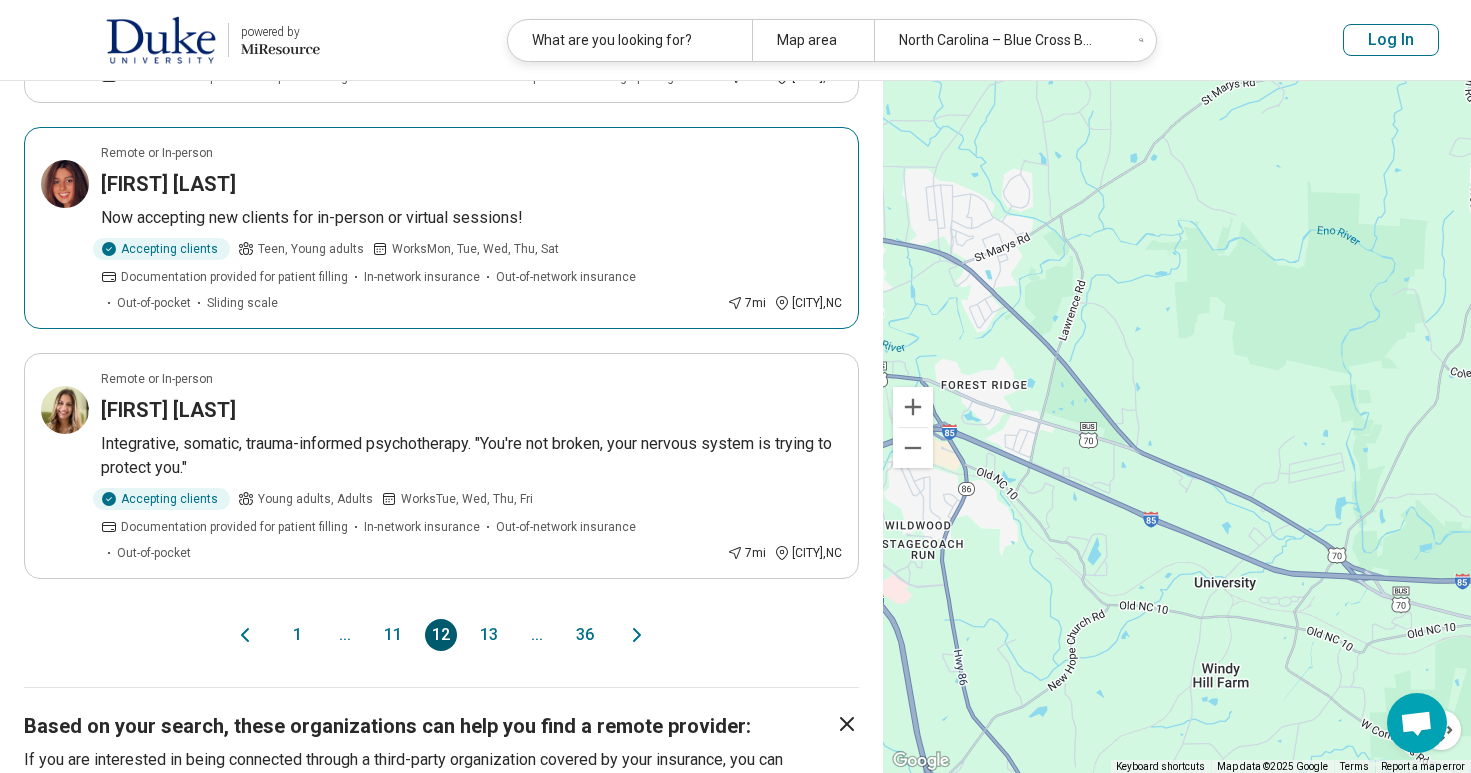 scroll, scrollTop: 1931, scrollLeft: 0, axis: vertical 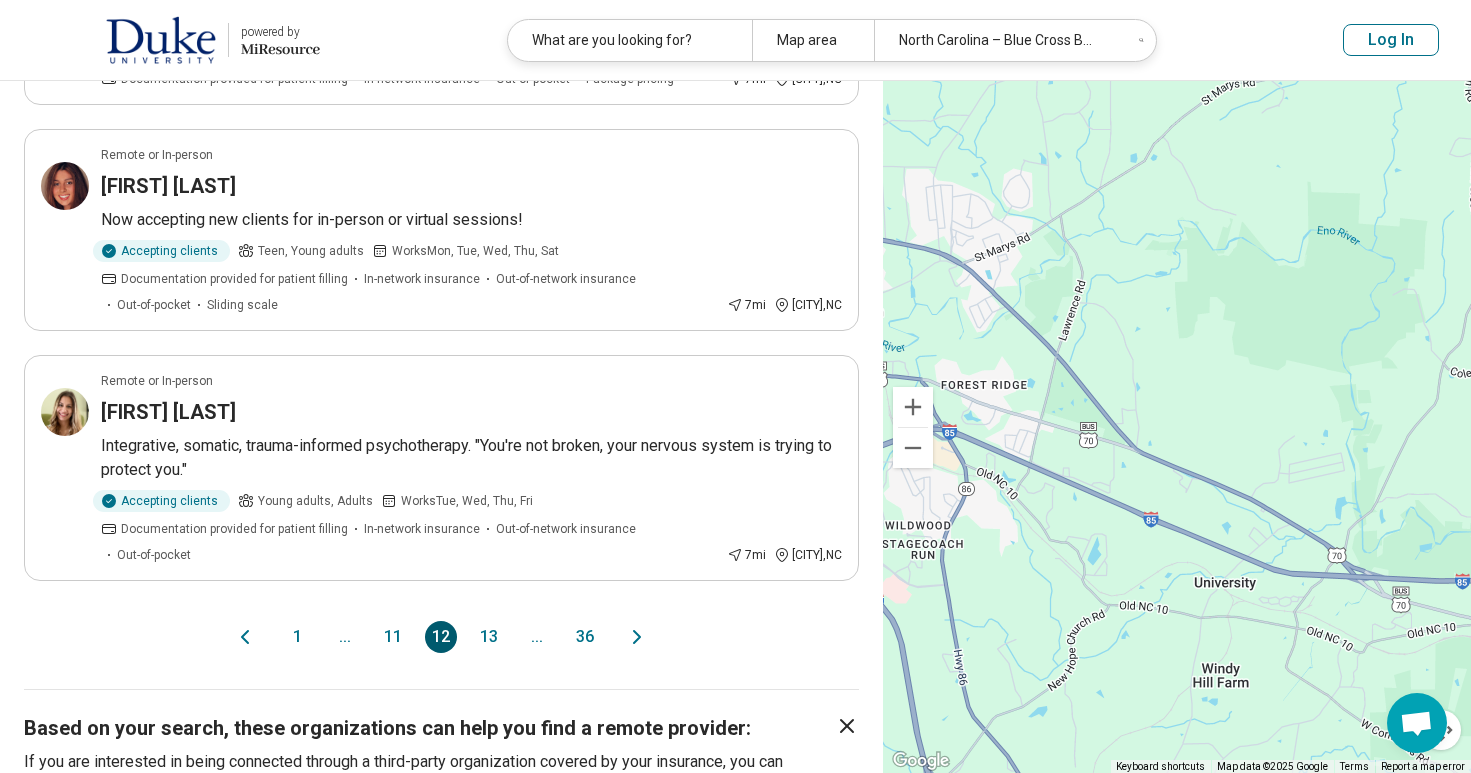 click on "13" at bounding box center (489, 637) 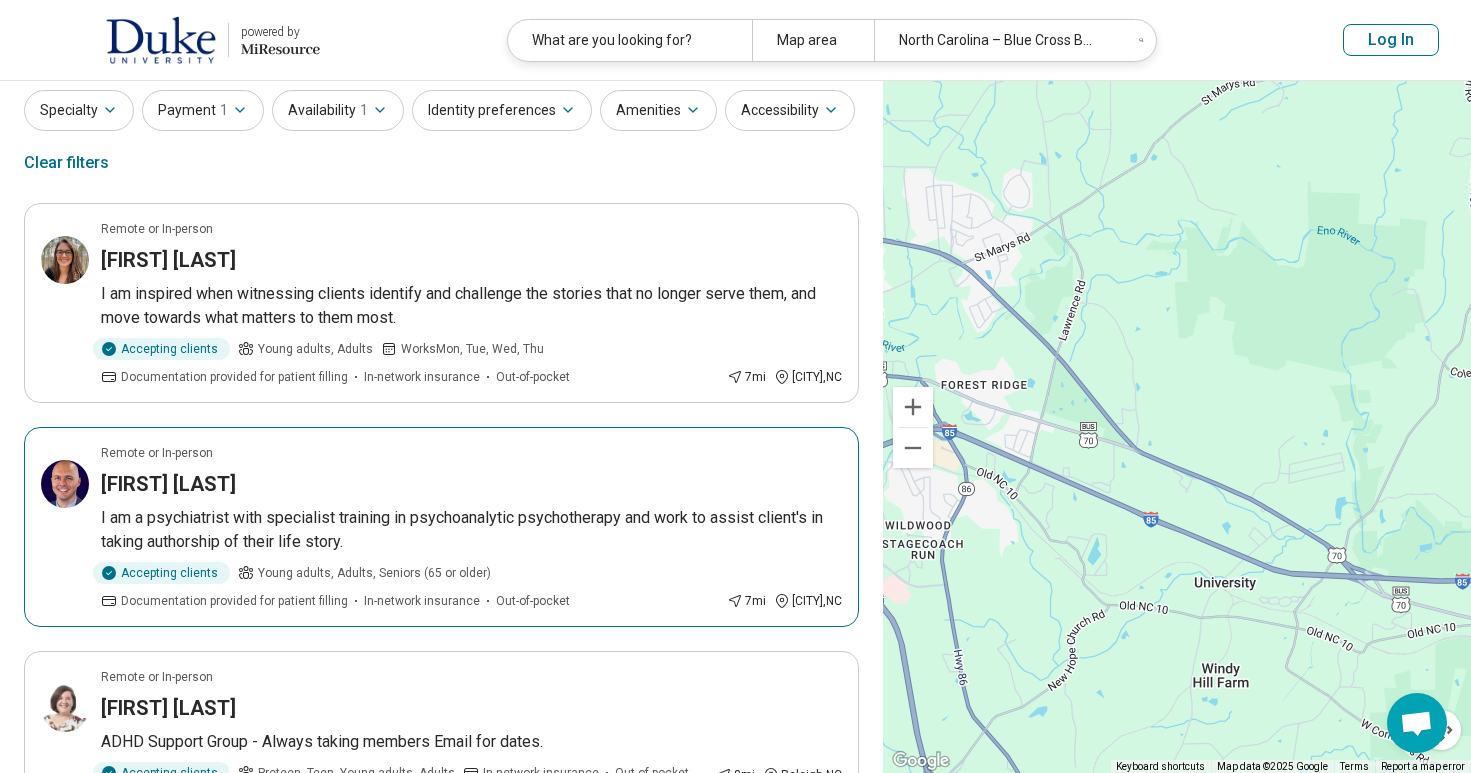 scroll, scrollTop: 66, scrollLeft: 0, axis: vertical 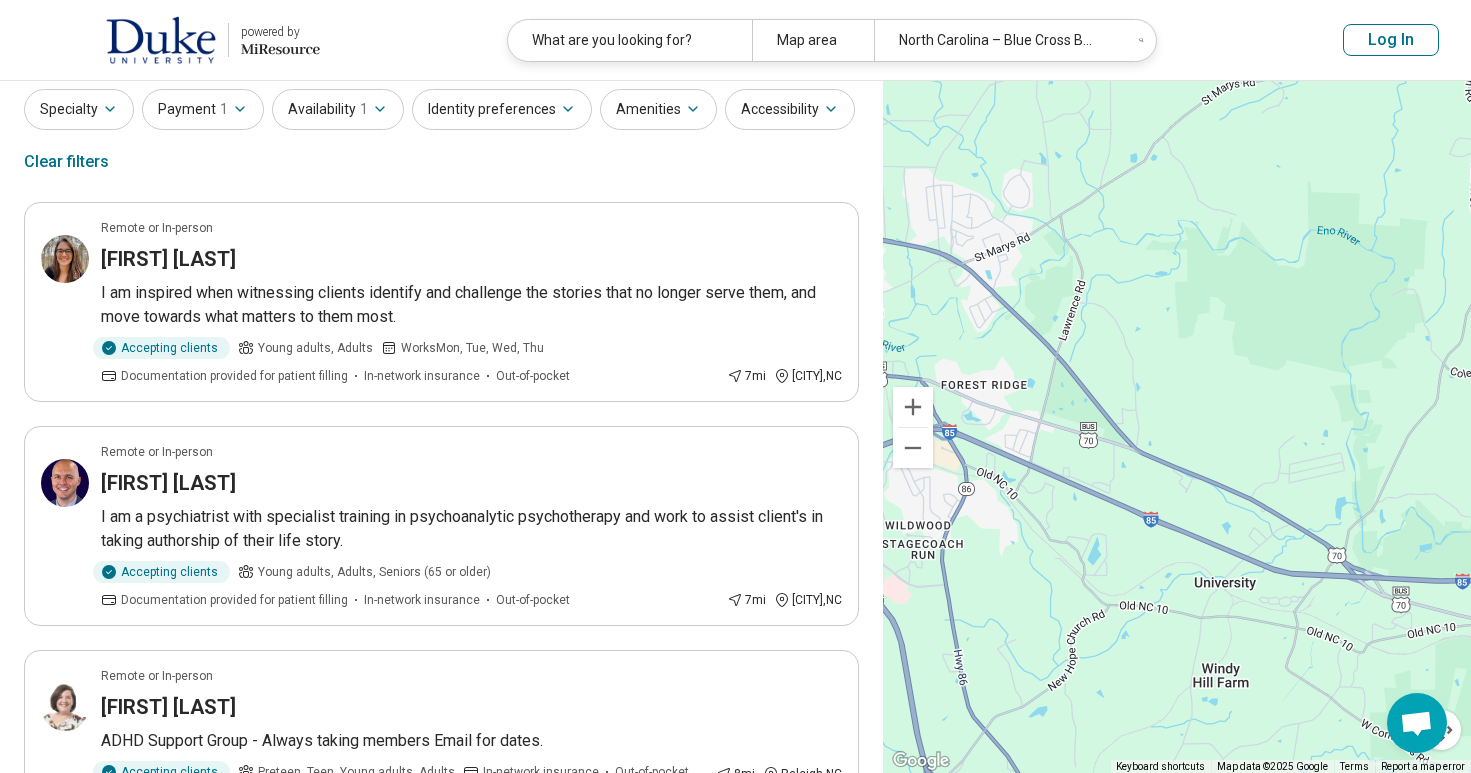 click on "Remote or In-person Rachel Carroll I am inspired when witnessing clients identify and challenge the stories that no longer serve them, and move towards what matters to them most. Accepting clients Young adults, Adults Works  Mon, Tue, Wed, Thu Documentation provided for patient filling In-network insurance Out-of-pocket 7  mi Chapel Hill ,  NC Remote or In-person James Lefler I am a psychiatrist with specialist training in psychoanalytic psychotherapy and work to assist client's in taking authorship of their life story. Accepting clients Young adults, Adults, Seniors (65 or older) Documentation provided for patient filling In-network insurance Out-of-pocket 7  mi Chapel Hill ,  NC Remote or In-person Amanda Burrafato ADHD Support Group - Always taking members Email for dates. Accepting clients Preteen, Teen, Young adults, Adults In-network insurance Out-of-pocket 8  mi Raleigh ,  NC Remote or In-person Ashleigh Weckesser Accepting clients Preteen, Teen, Young adults, Adults In-network insurance Out-of-pocket" at bounding box center (441, 1261) 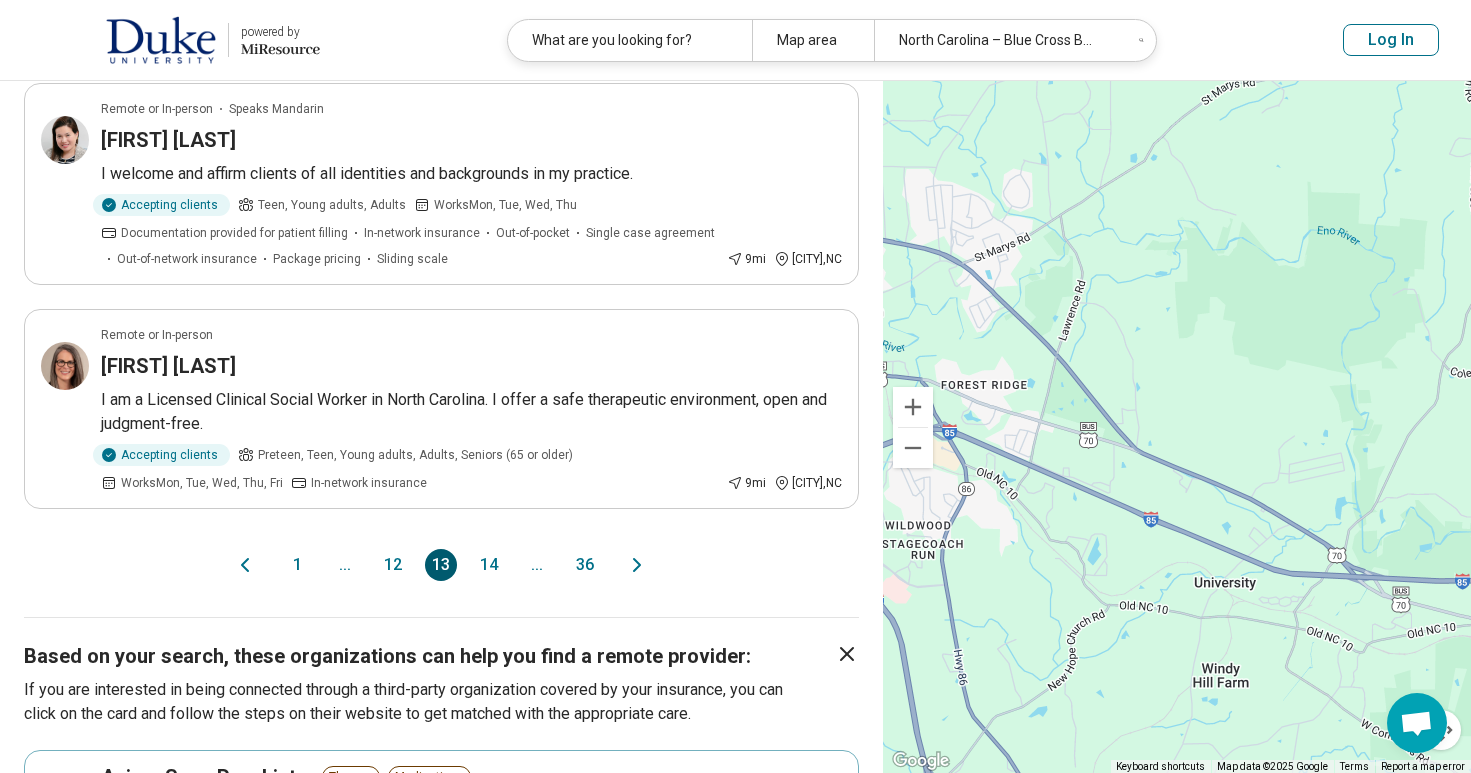scroll, scrollTop: 1876, scrollLeft: 0, axis: vertical 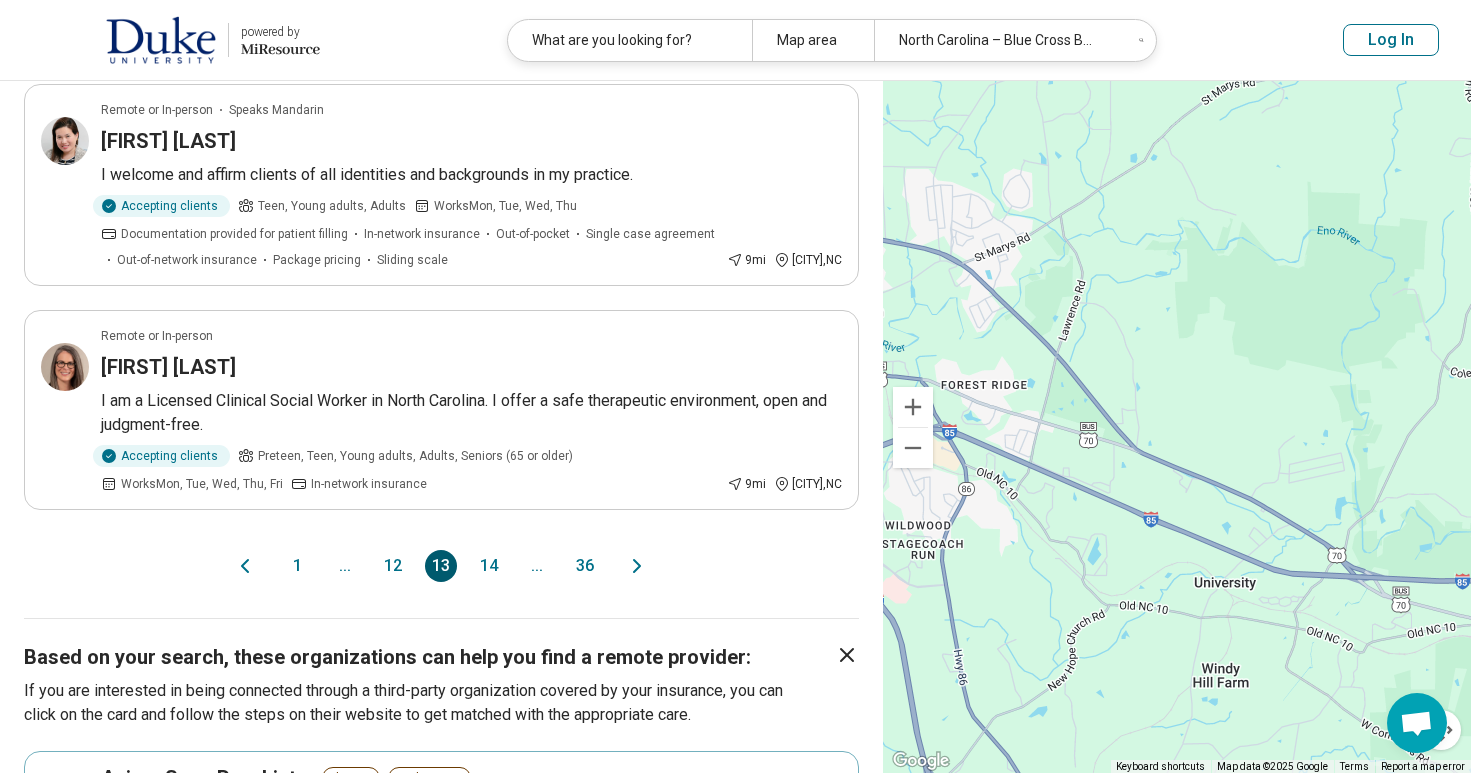 click on "14" at bounding box center [489, 566] 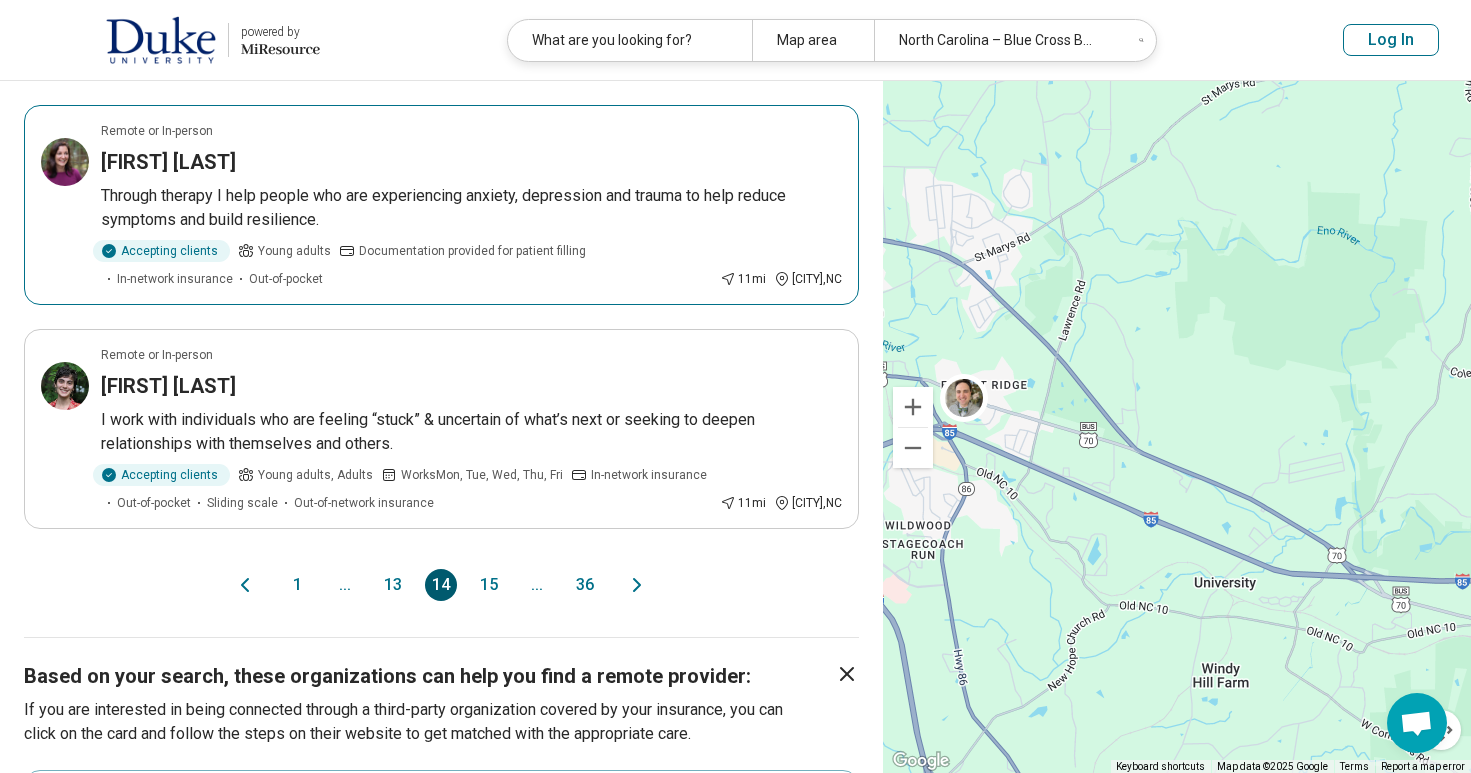 scroll, scrollTop: 1938, scrollLeft: 0, axis: vertical 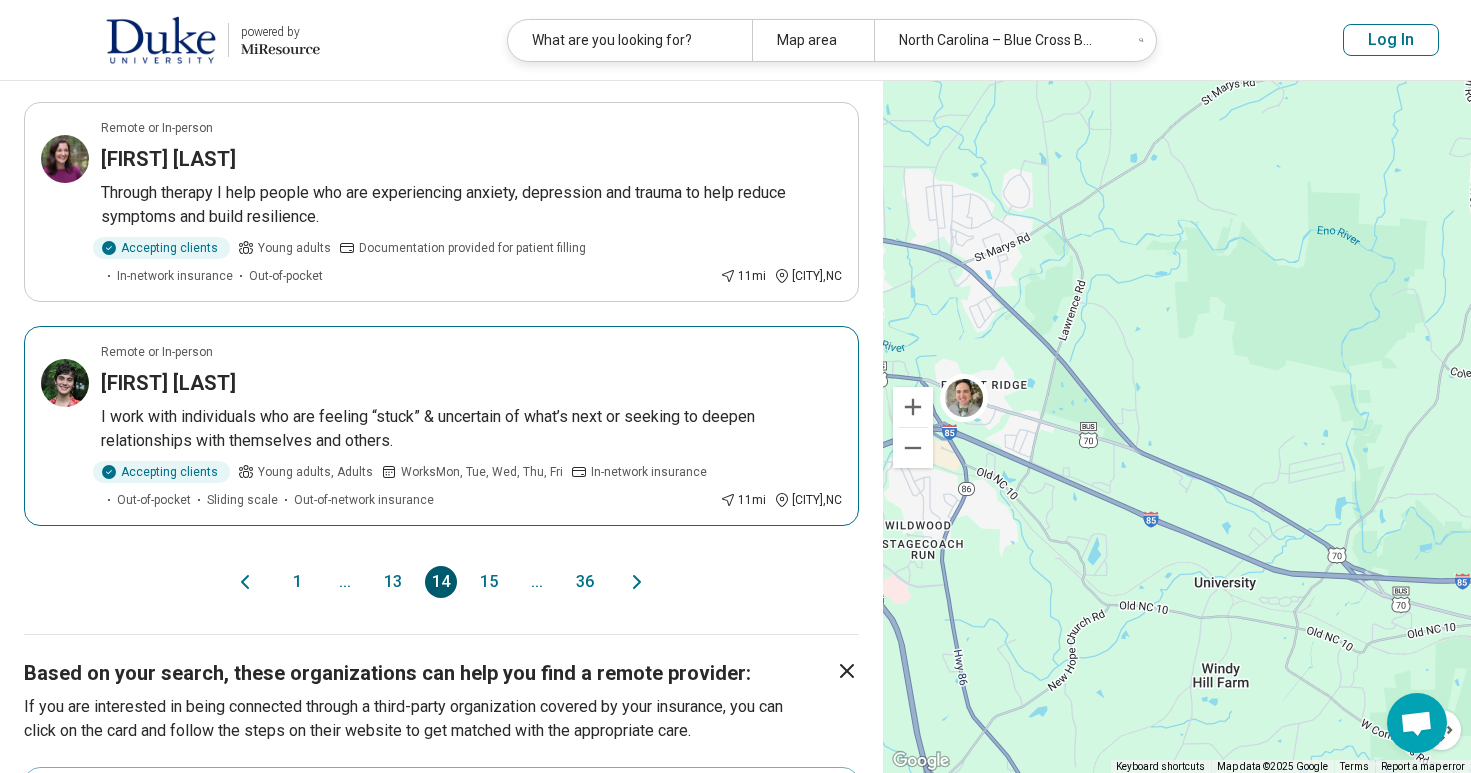 click on "I work with individuals who are feeling “stuck” & uncertain of what’s next or seeking to deepen relationships with themselves and others." at bounding box center (471, 429) 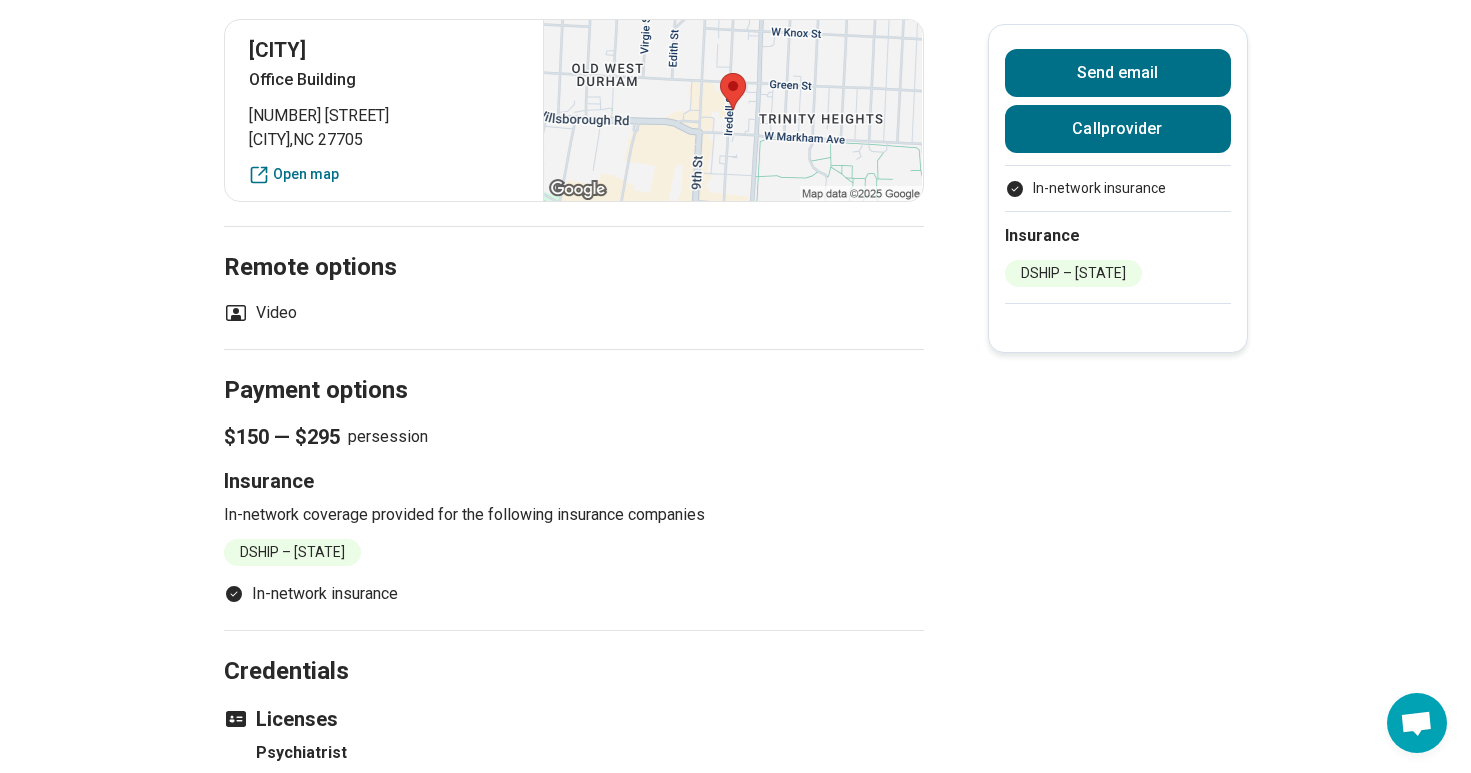 scroll, scrollTop: 959, scrollLeft: 0, axis: vertical 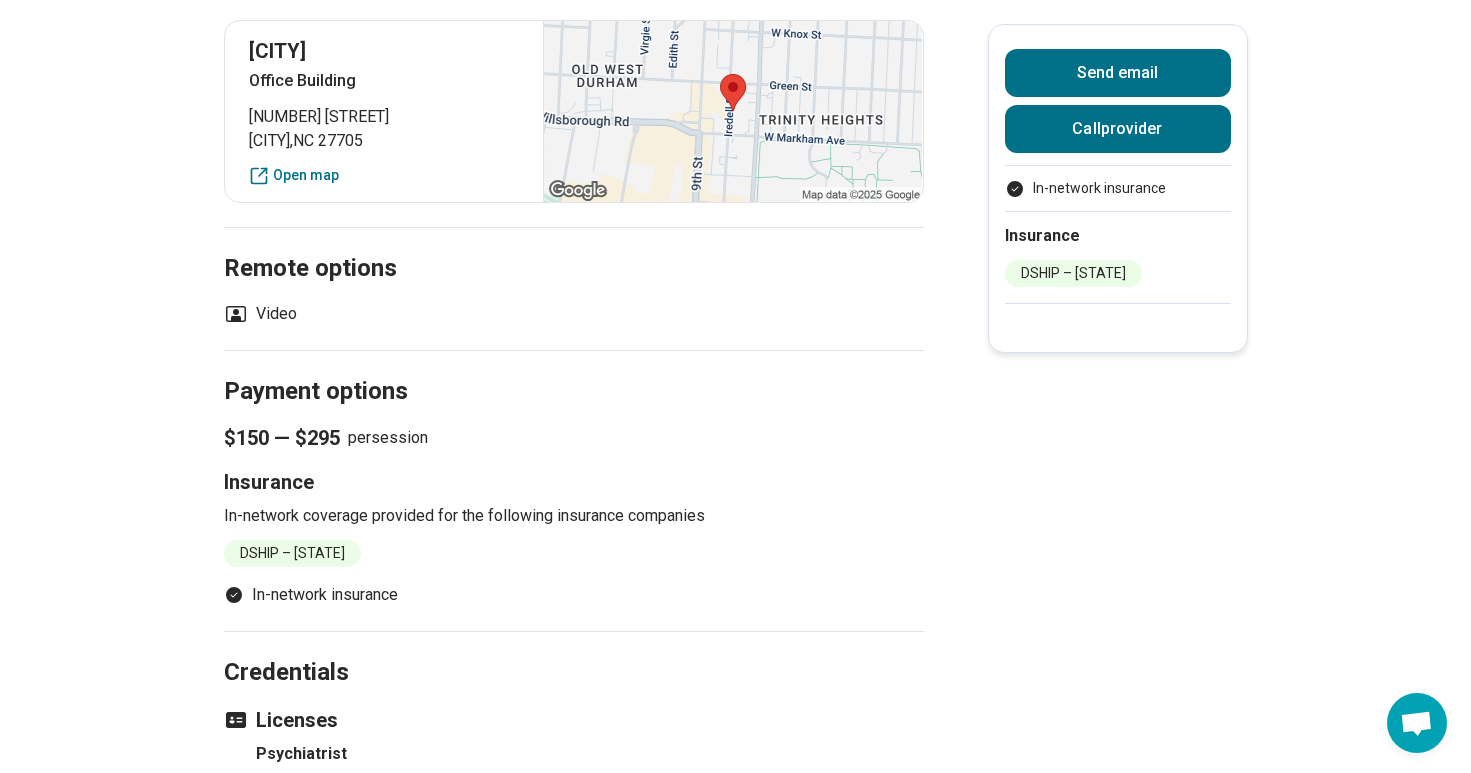 click on "DSHIP – North Carolina" at bounding box center [292, 553] 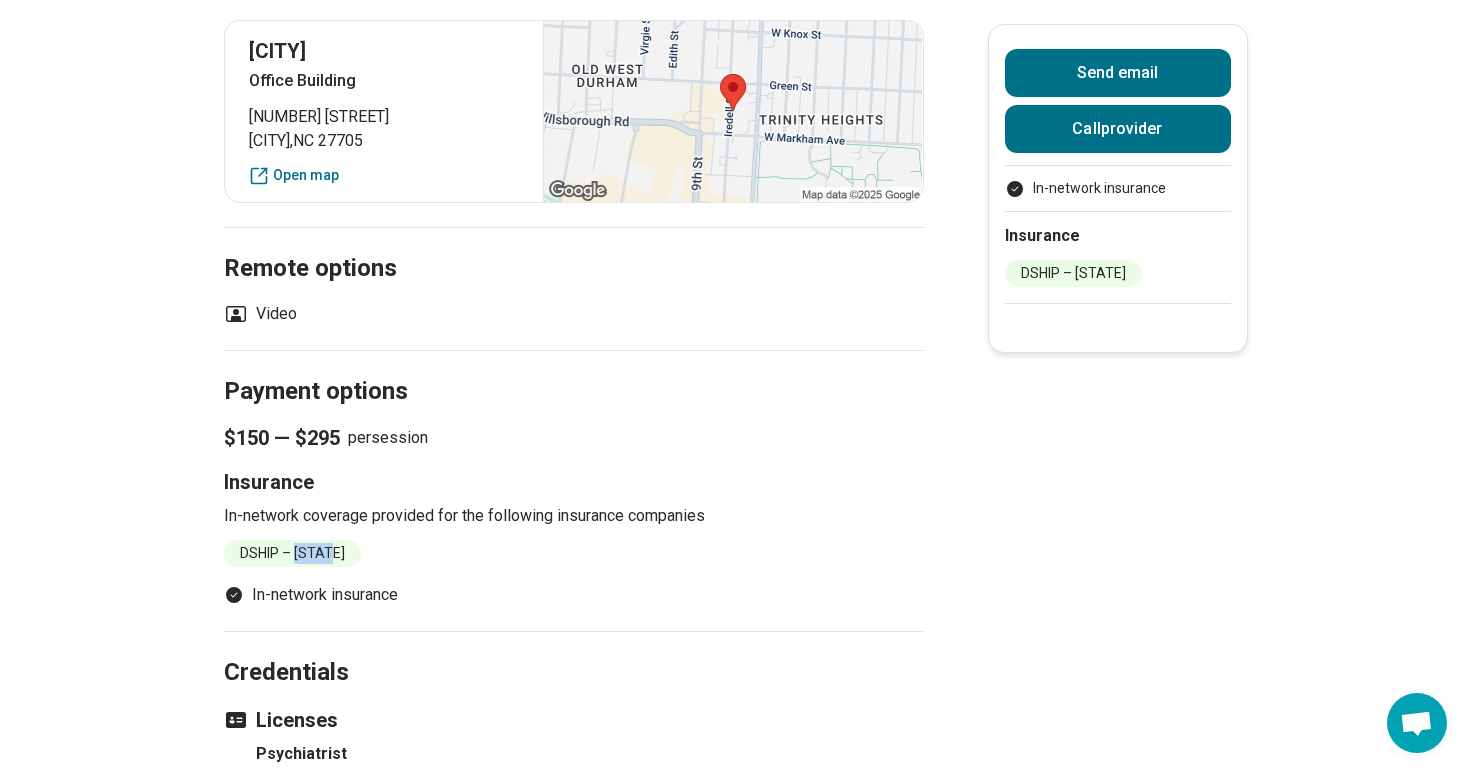 click on "DSHIP – North Carolina" at bounding box center (292, 553) 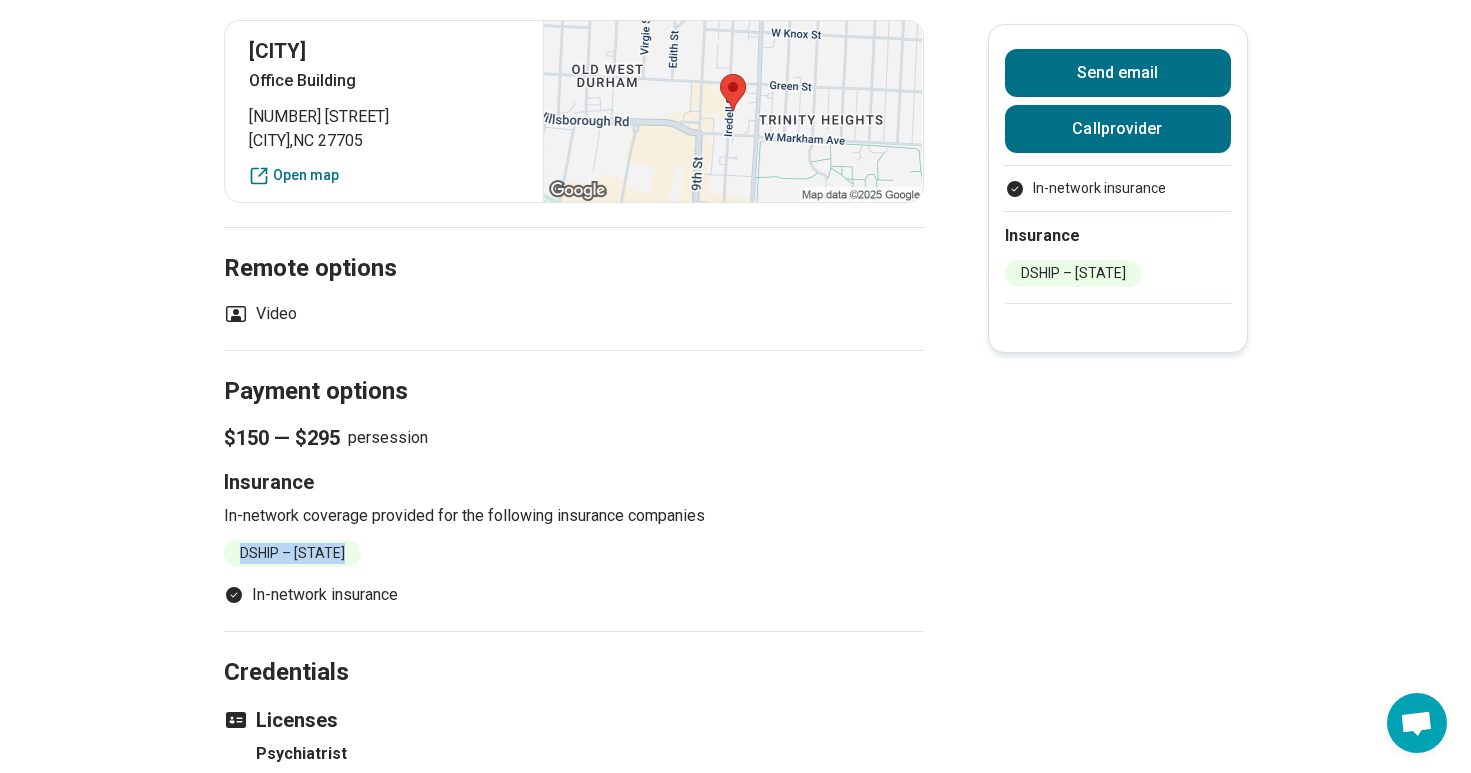click on "DSHIP – North Carolina" at bounding box center [292, 553] 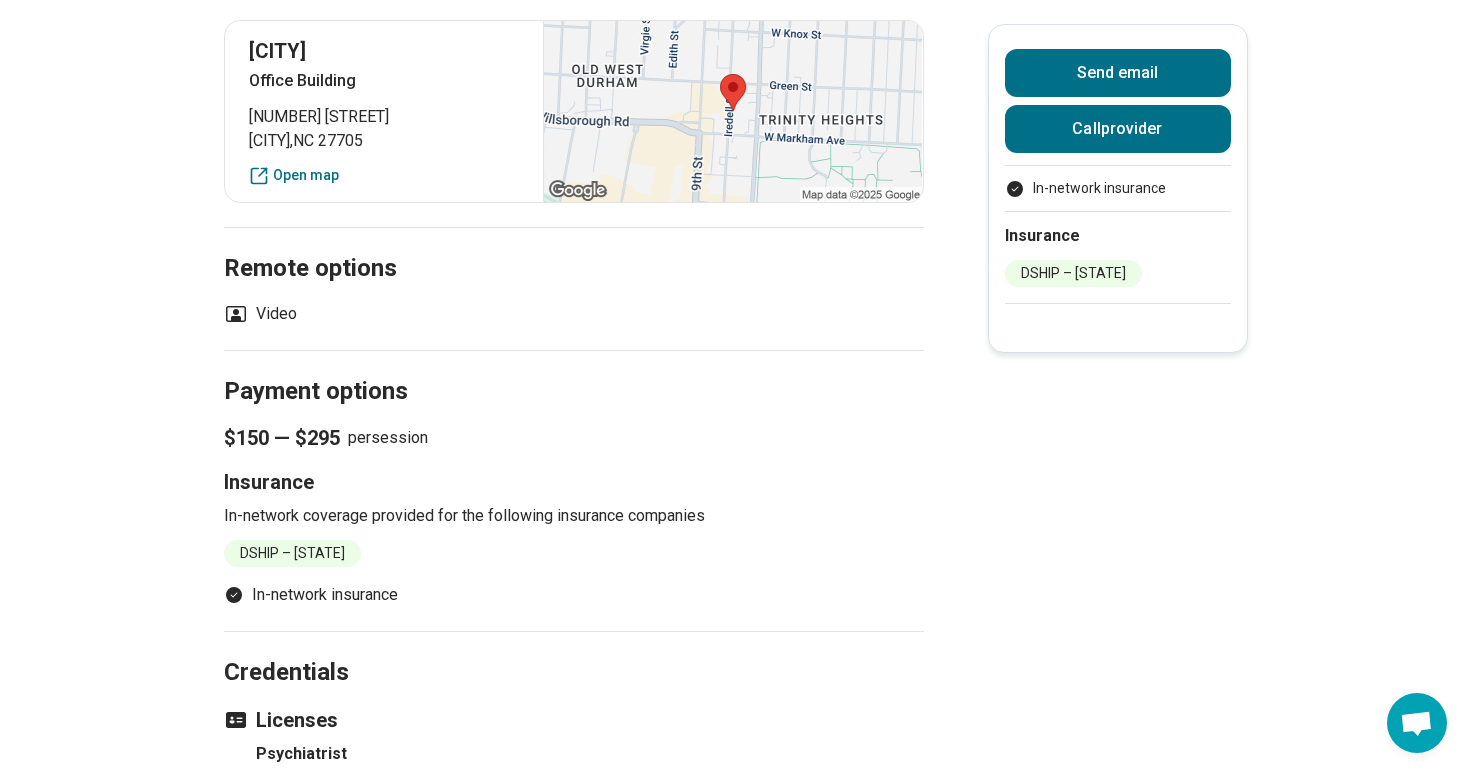 click 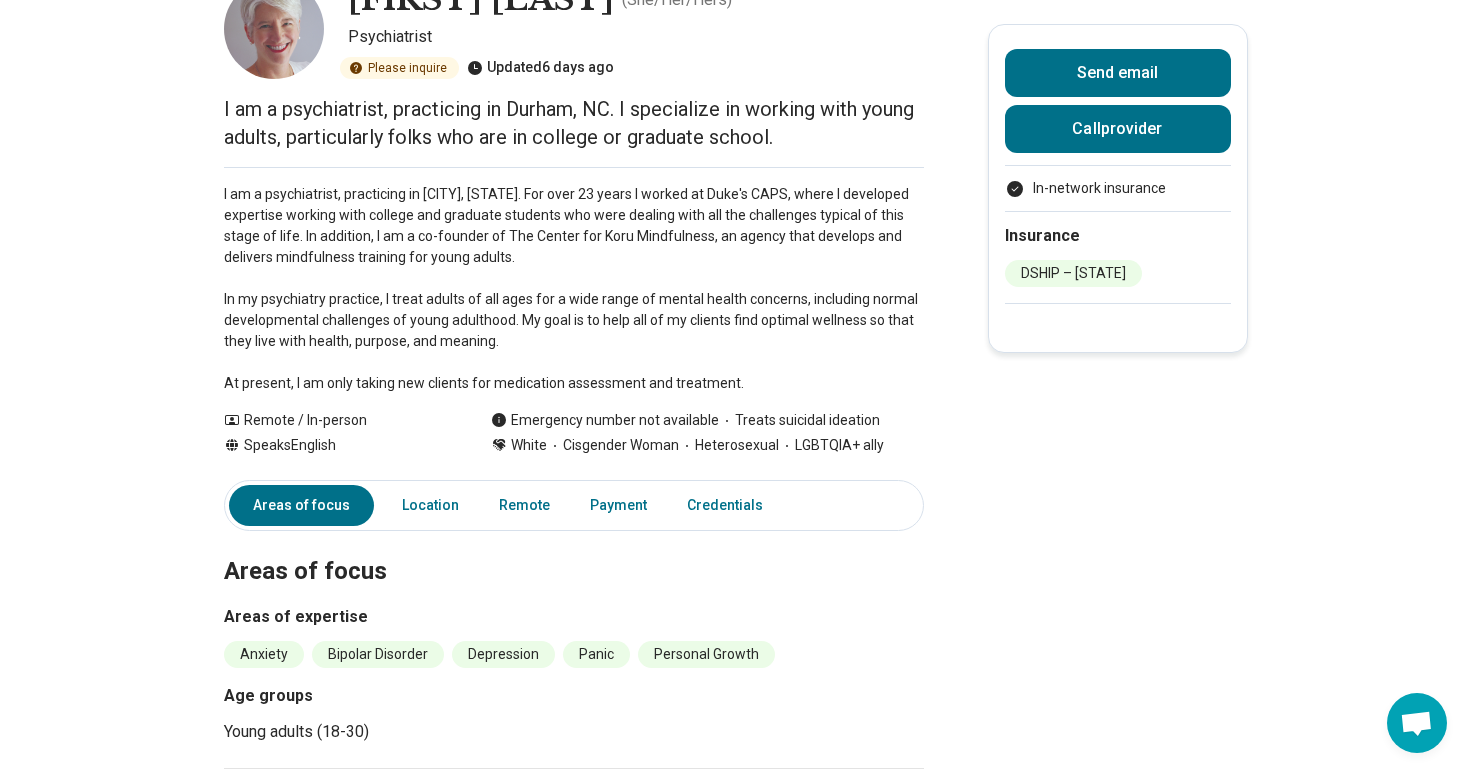 scroll, scrollTop: 0, scrollLeft: 0, axis: both 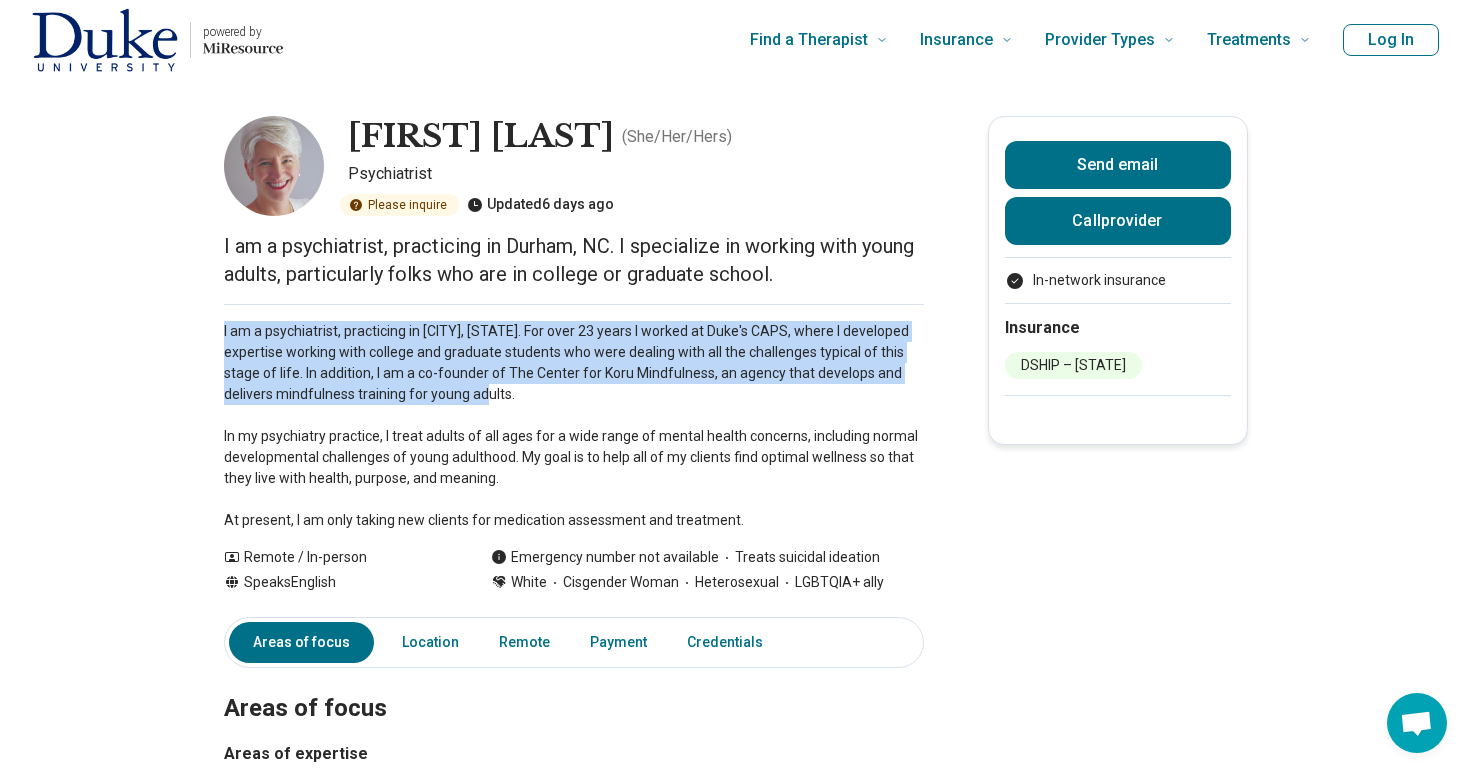 drag, startPoint x: 716, startPoint y: 320, endPoint x: 732, endPoint y: 385, distance: 66.94027 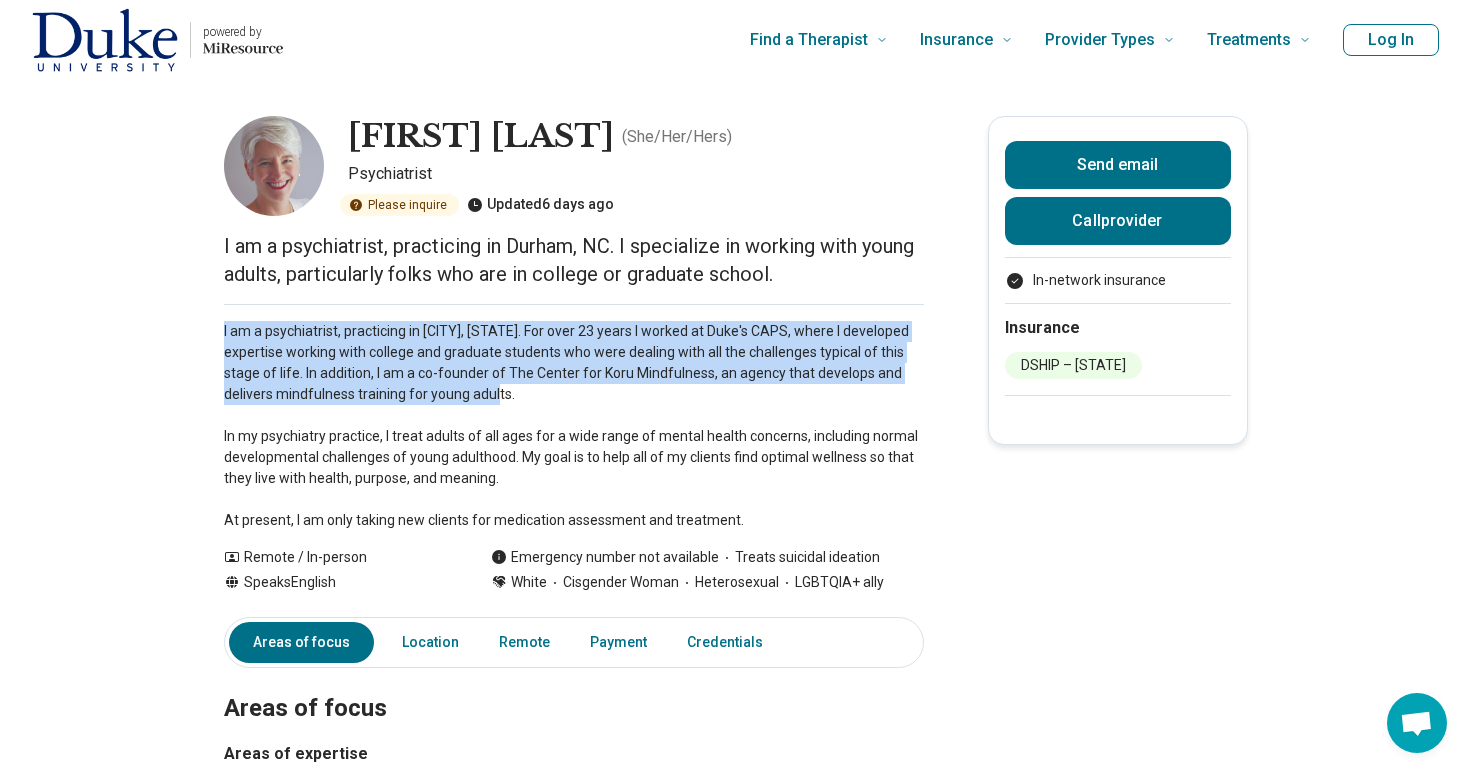 drag, startPoint x: 732, startPoint y: 385, endPoint x: 686, endPoint y: 305, distance: 92.28217 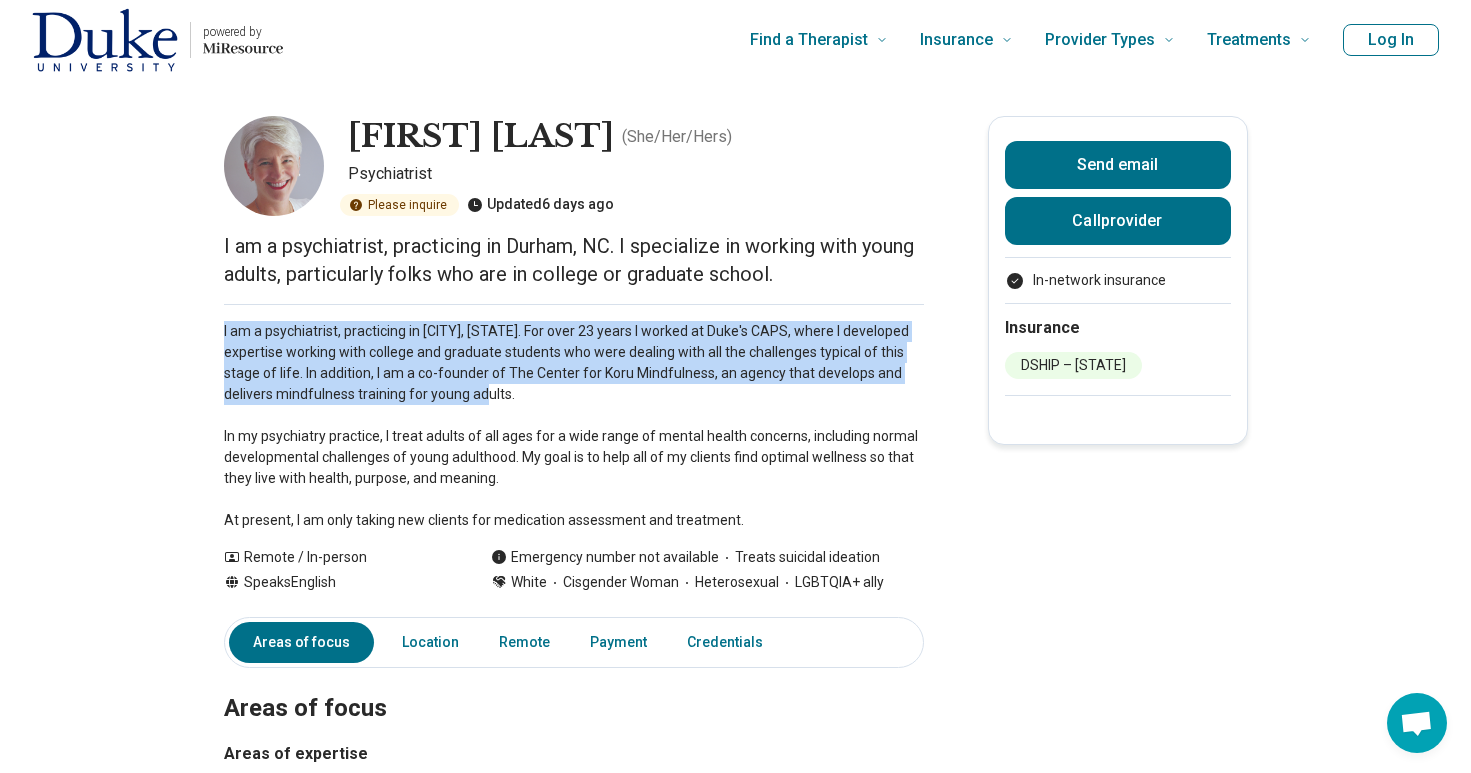 drag, startPoint x: 686, startPoint y: 307, endPoint x: 734, endPoint y: 388, distance: 94.15413 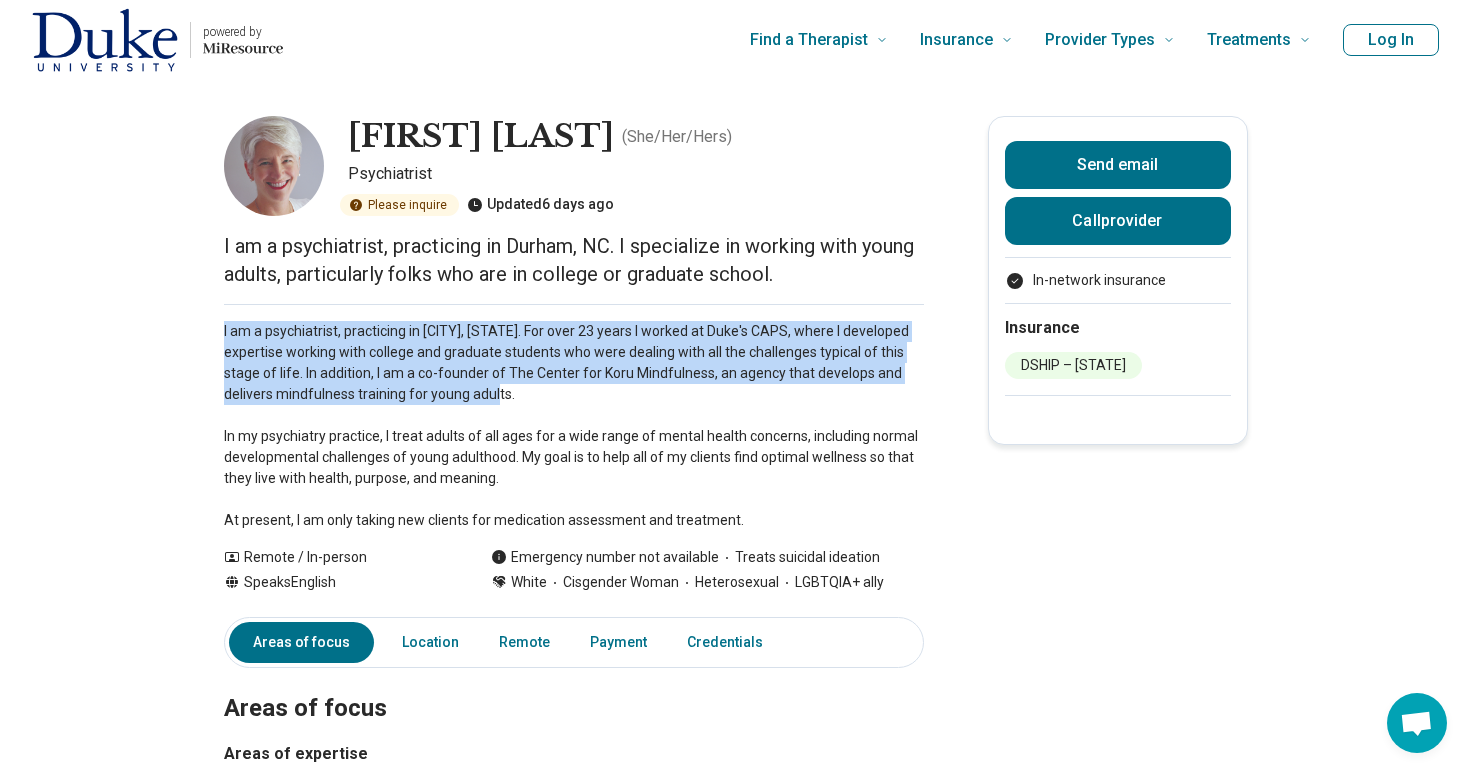 drag, startPoint x: 734, startPoint y: 388, endPoint x: 695, endPoint y: 320, distance: 78.39005 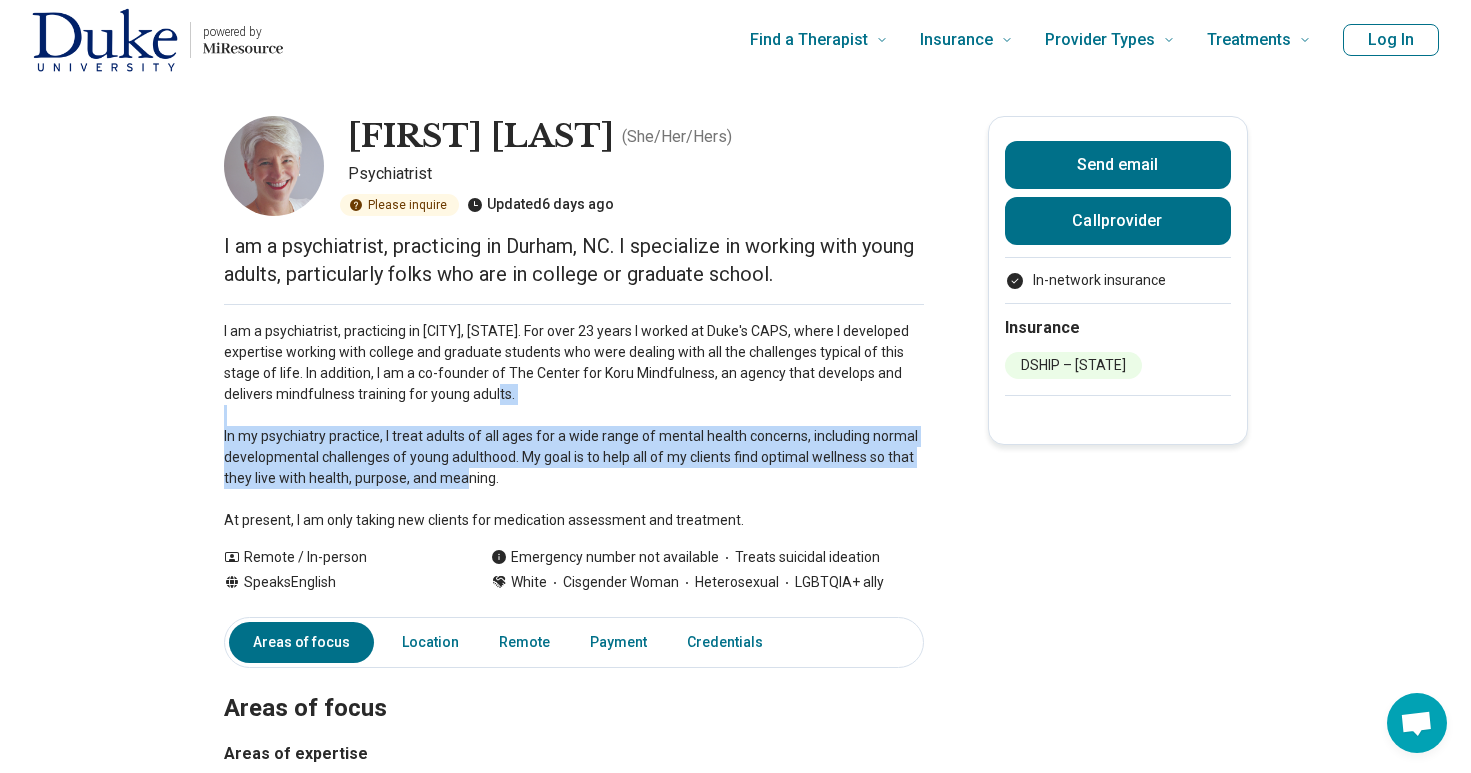 drag, startPoint x: 755, startPoint y: 412, endPoint x: 790, endPoint y: 471, distance: 68.60029 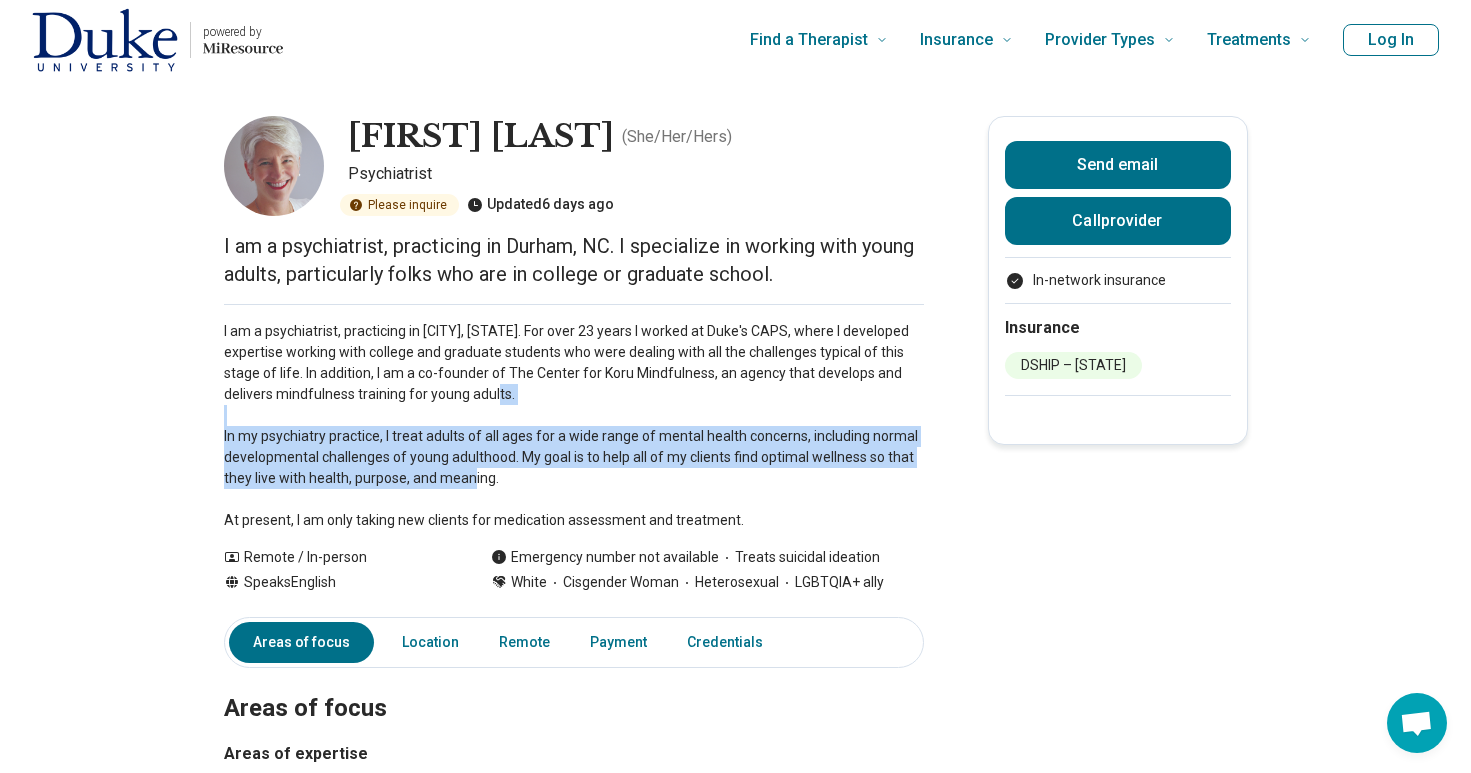 drag, startPoint x: 790, startPoint y: 471, endPoint x: 762, endPoint y: 417, distance: 60.827625 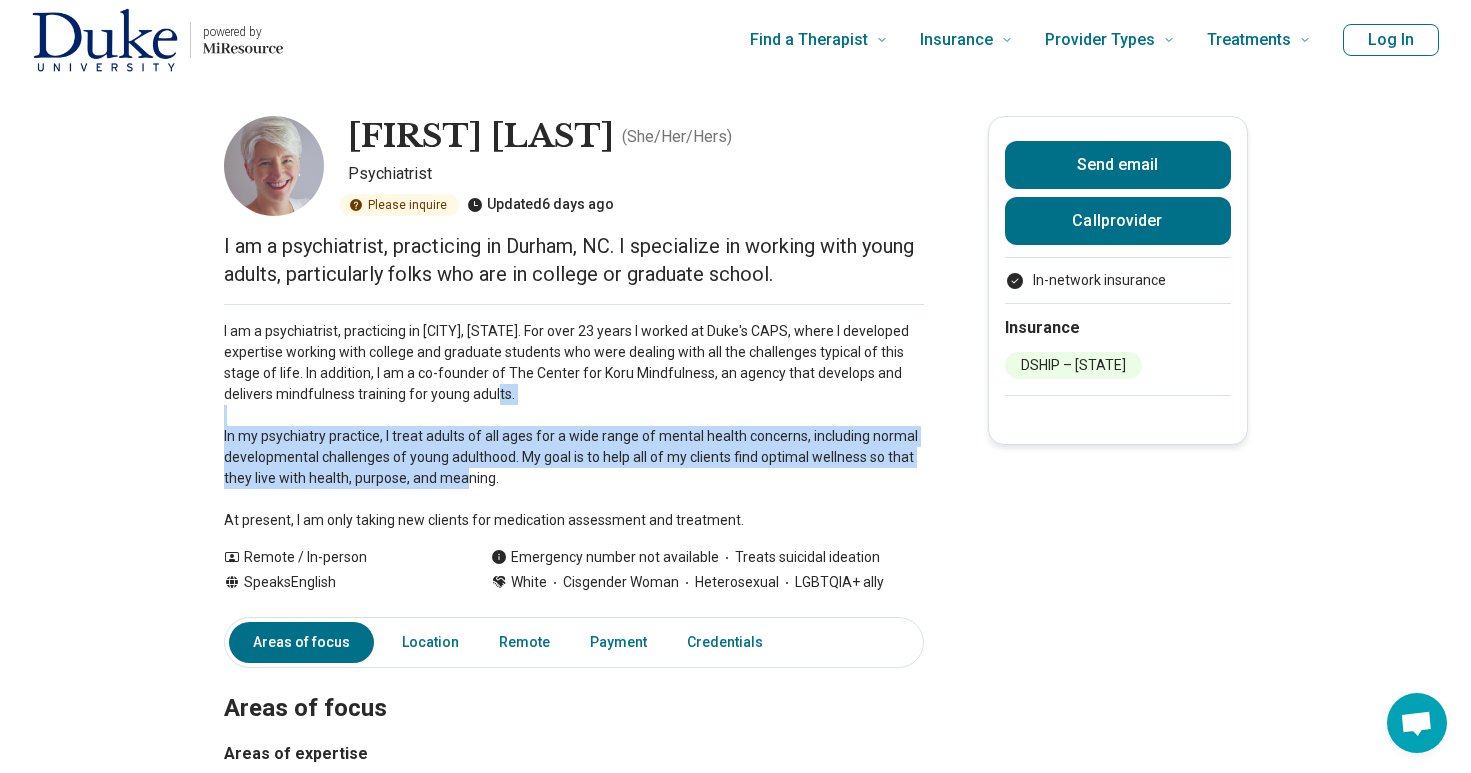 drag, startPoint x: 762, startPoint y: 420, endPoint x: 794, endPoint y: 476, distance: 64.49806 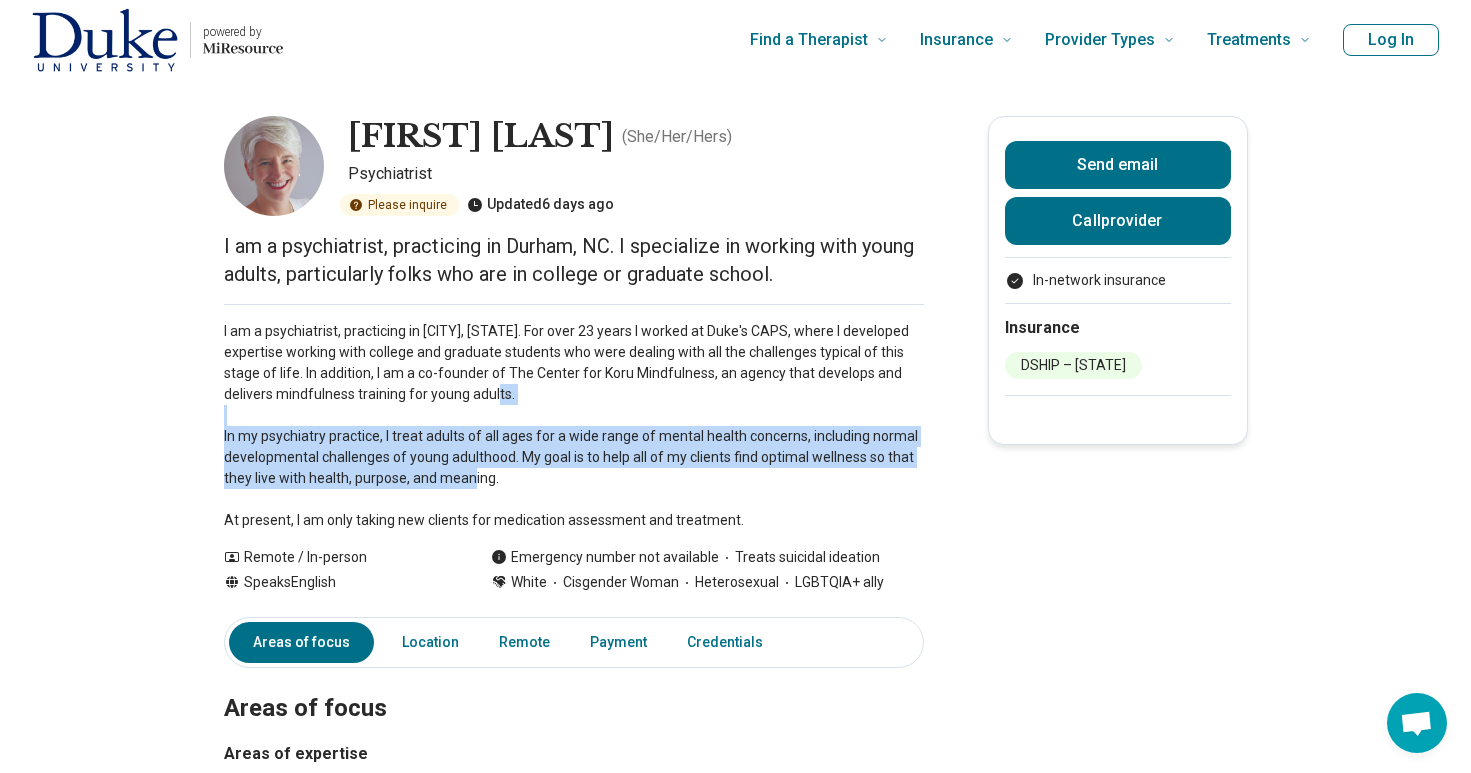 drag, startPoint x: 794, startPoint y: 476, endPoint x: 780, endPoint y: 422, distance: 55.7853 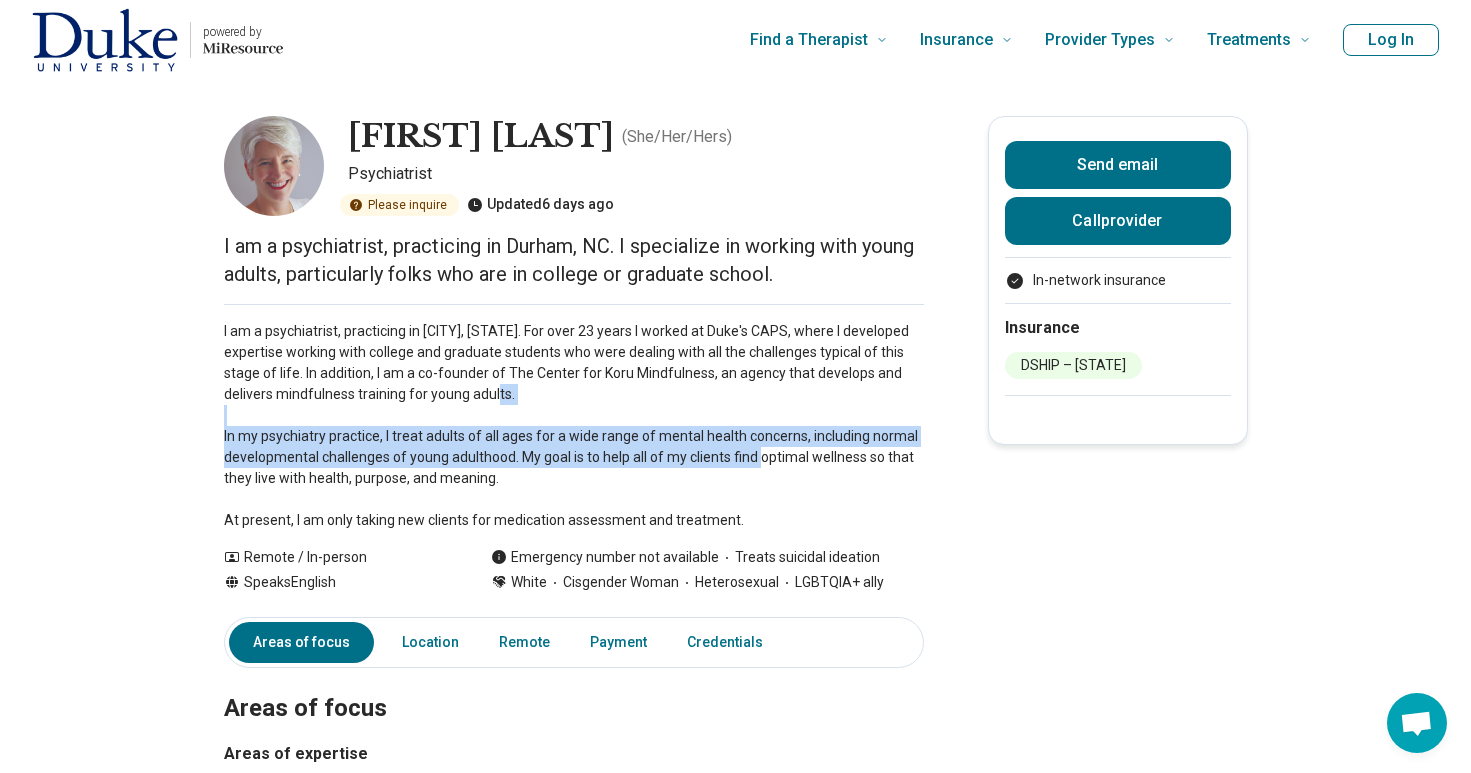 drag, startPoint x: 780, startPoint y: 428, endPoint x: 787, endPoint y: 466, distance: 38.63936 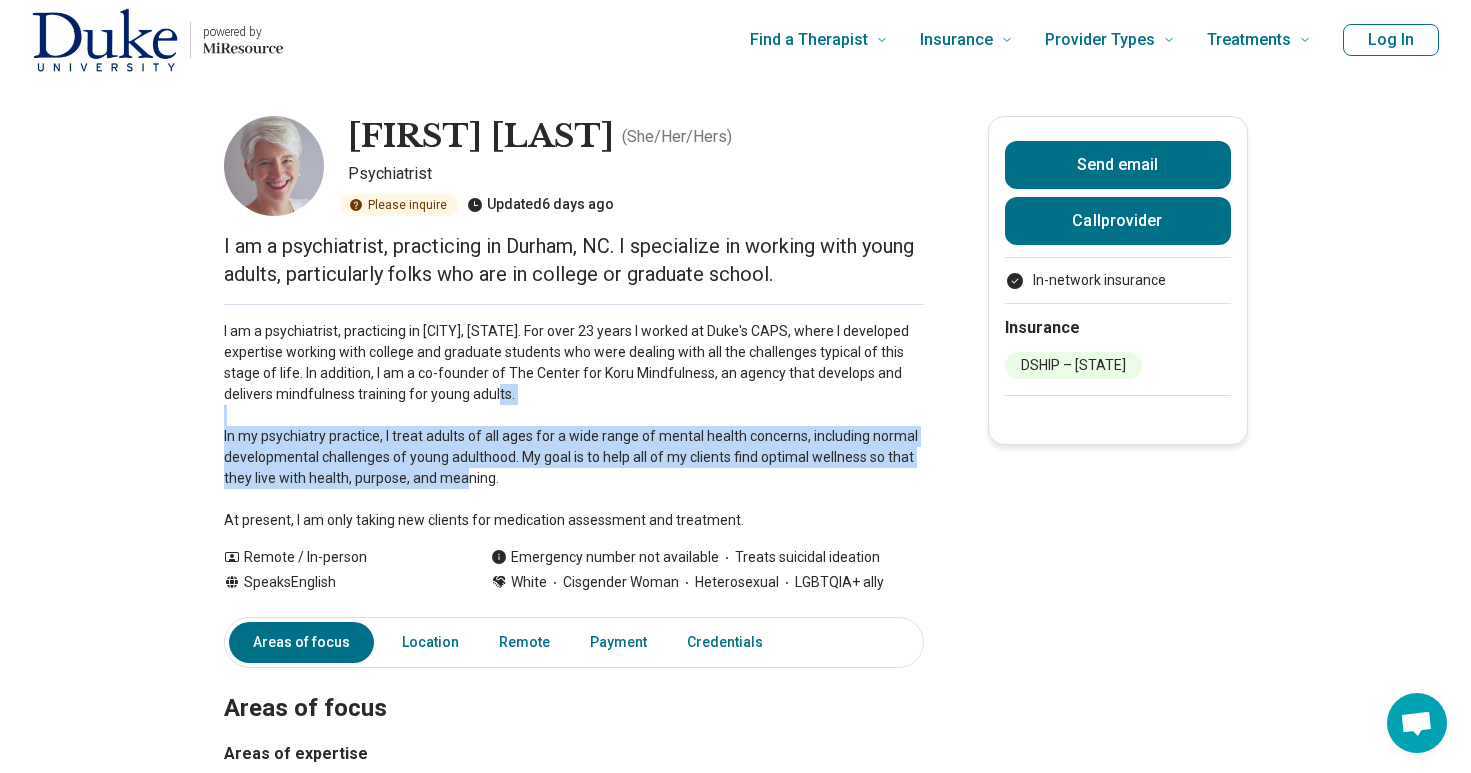 drag, startPoint x: 787, startPoint y: 475, endPoint x: 787, endPoint y: 422, distance: 53 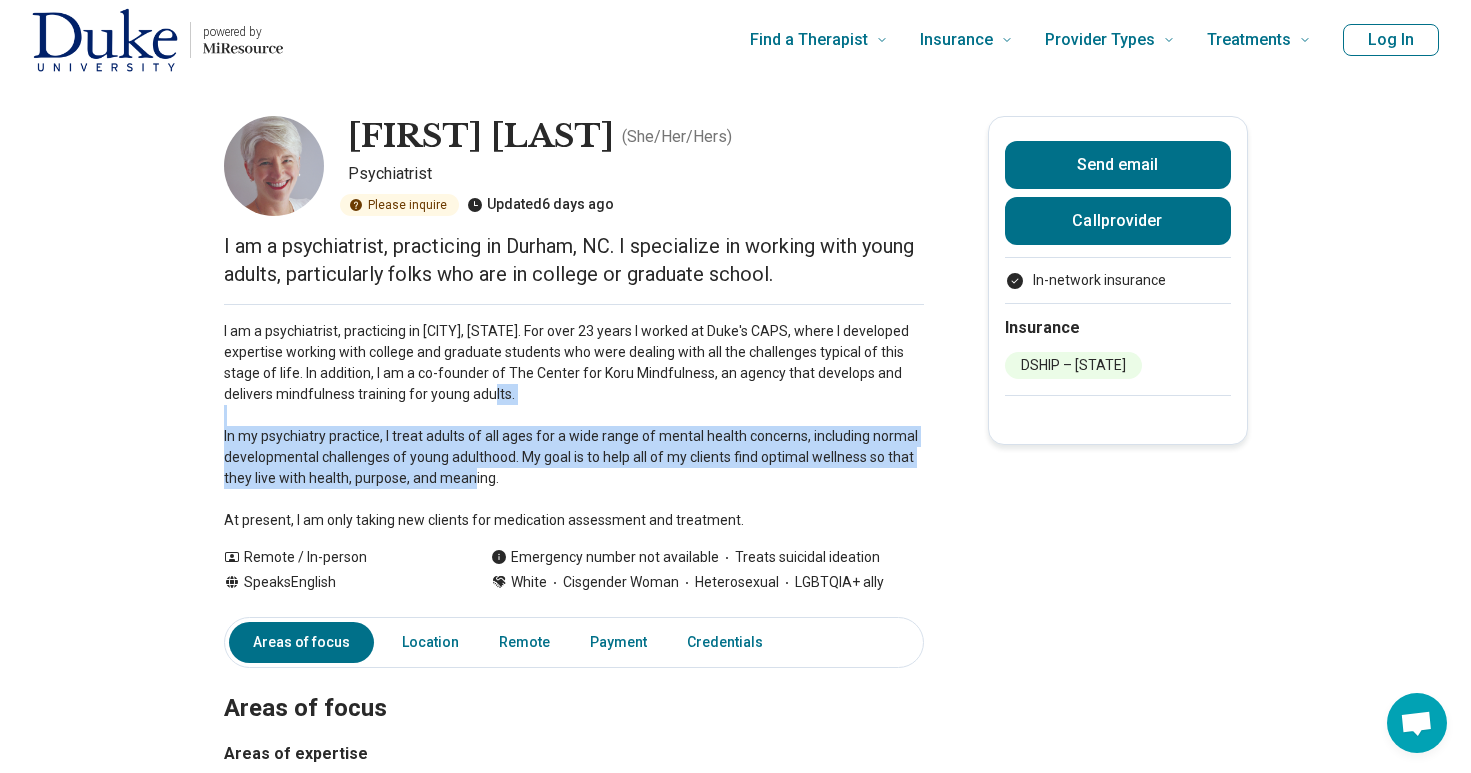 drag, startPoint x: 808, startPoint y: 478, endPoint x: 790, endPoint y: 401, distance: 79.07591 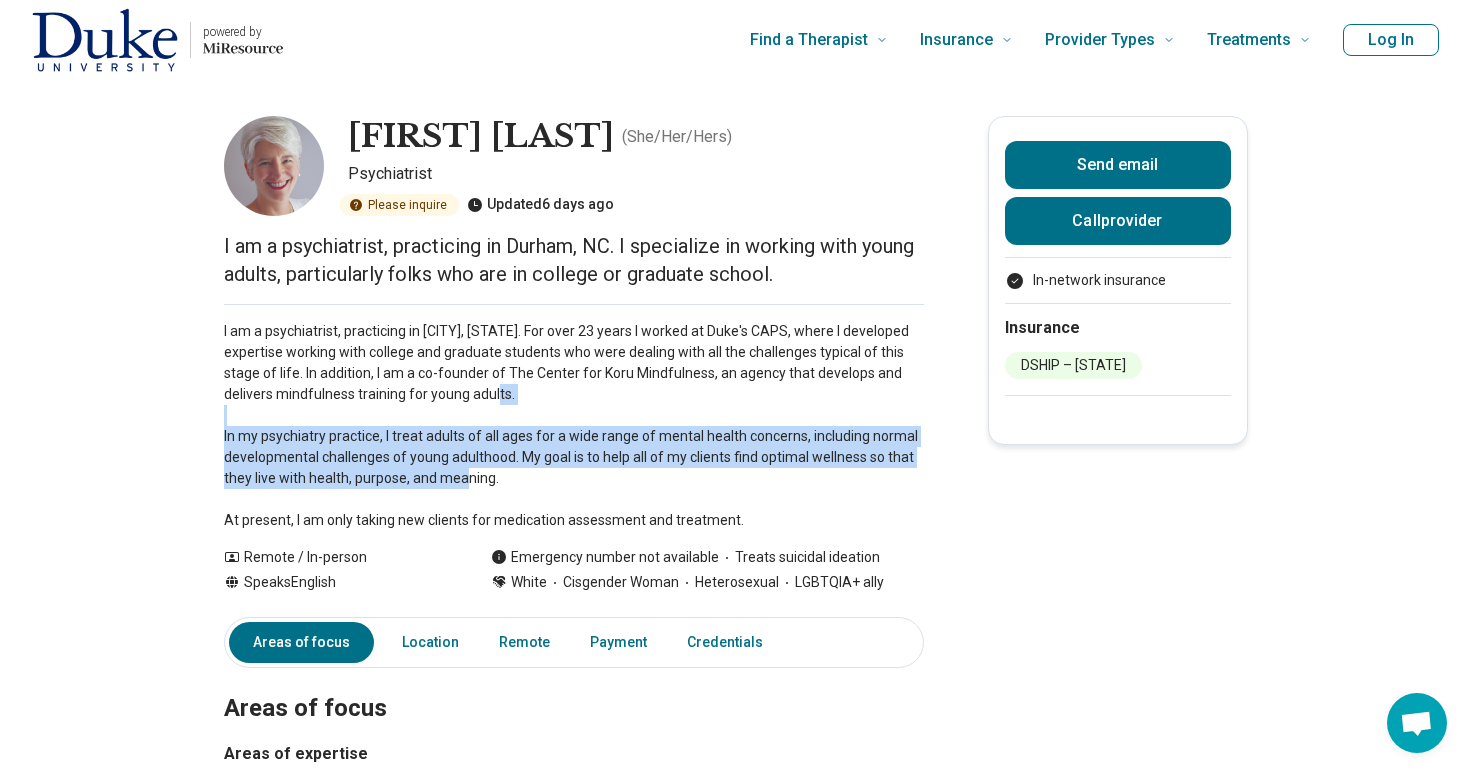 drag, startPoint x: 789, startPoint y: 486, endPoint x: 784, endPoint y: 410, distance: 76.1643 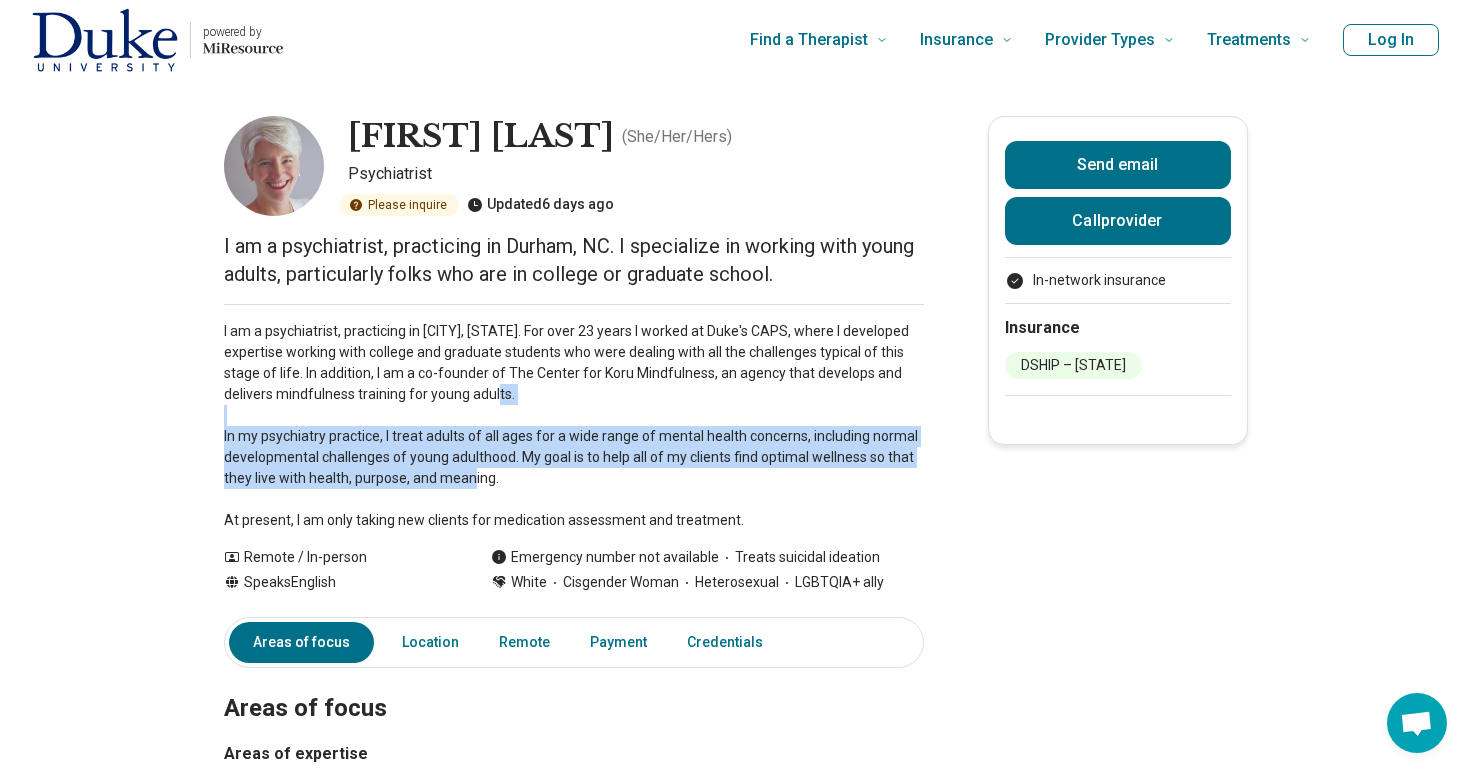 drag, startPoint x: 784, startPoint y: 410, endPoint x: 823, endPoint y: 481, distance: 81.00617 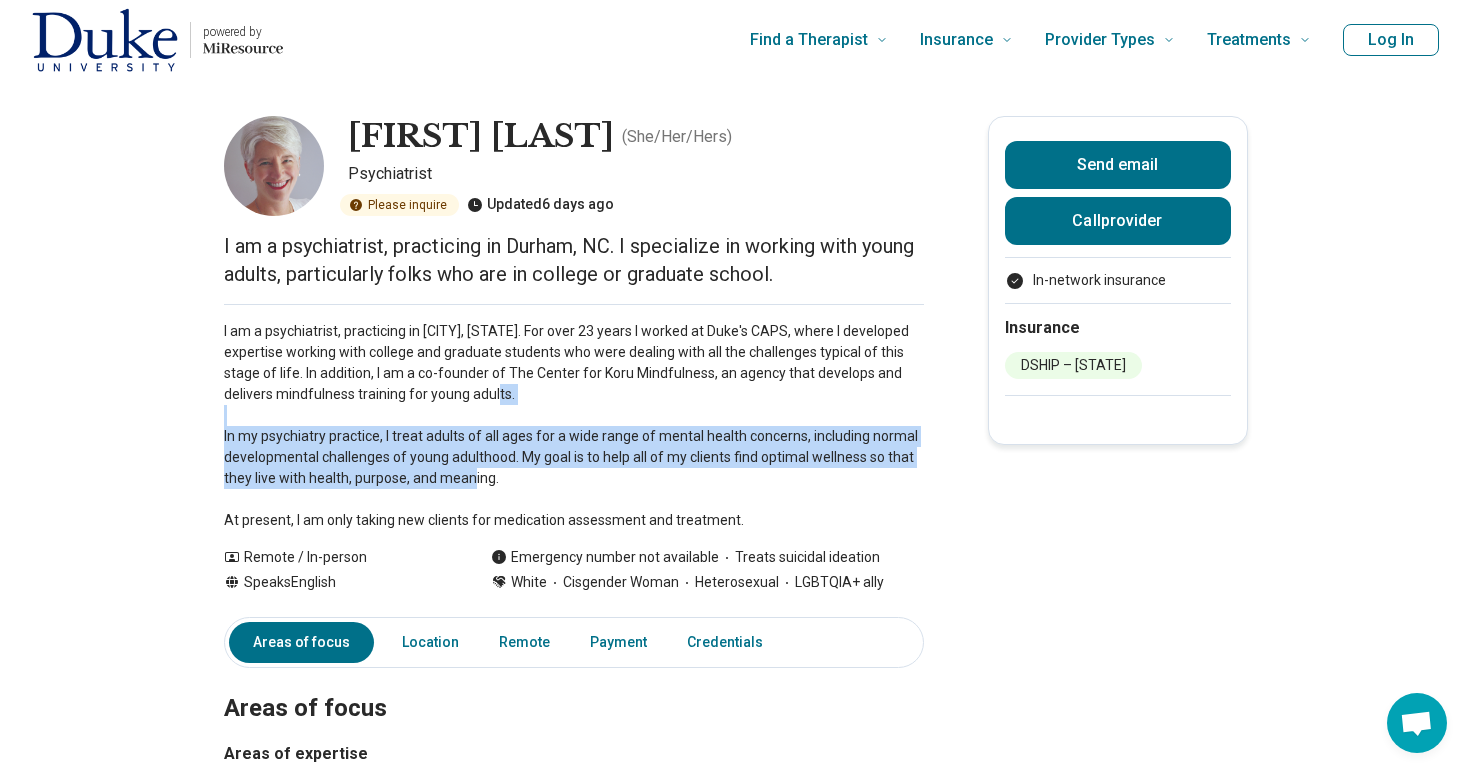 drag, startPoint x: 822, startPoint y: 480, endPoint x: 778, endPoint y: 405, distance: 86.95401 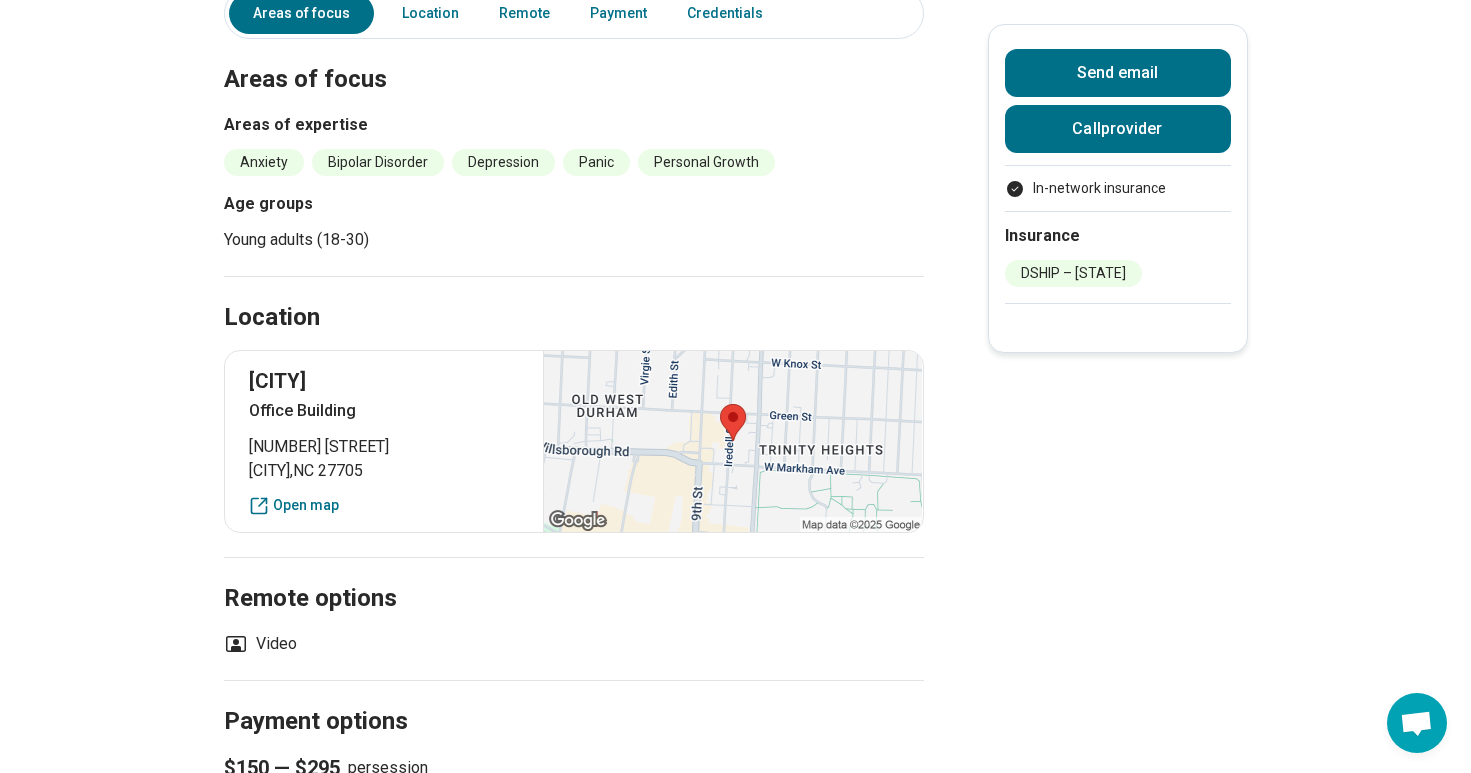 scroll, scrollTop: 888, scrollLeft: 0, axis: vertical 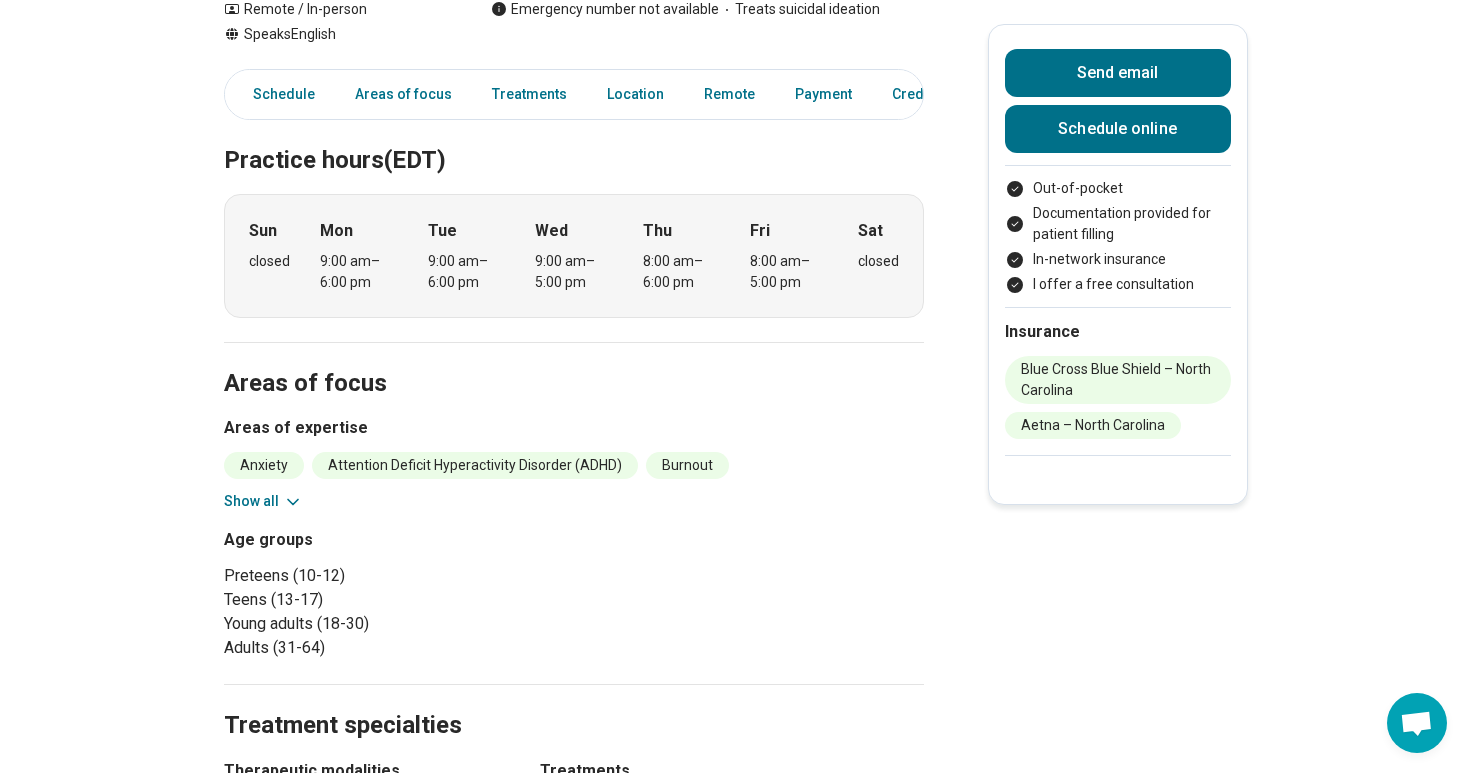 click 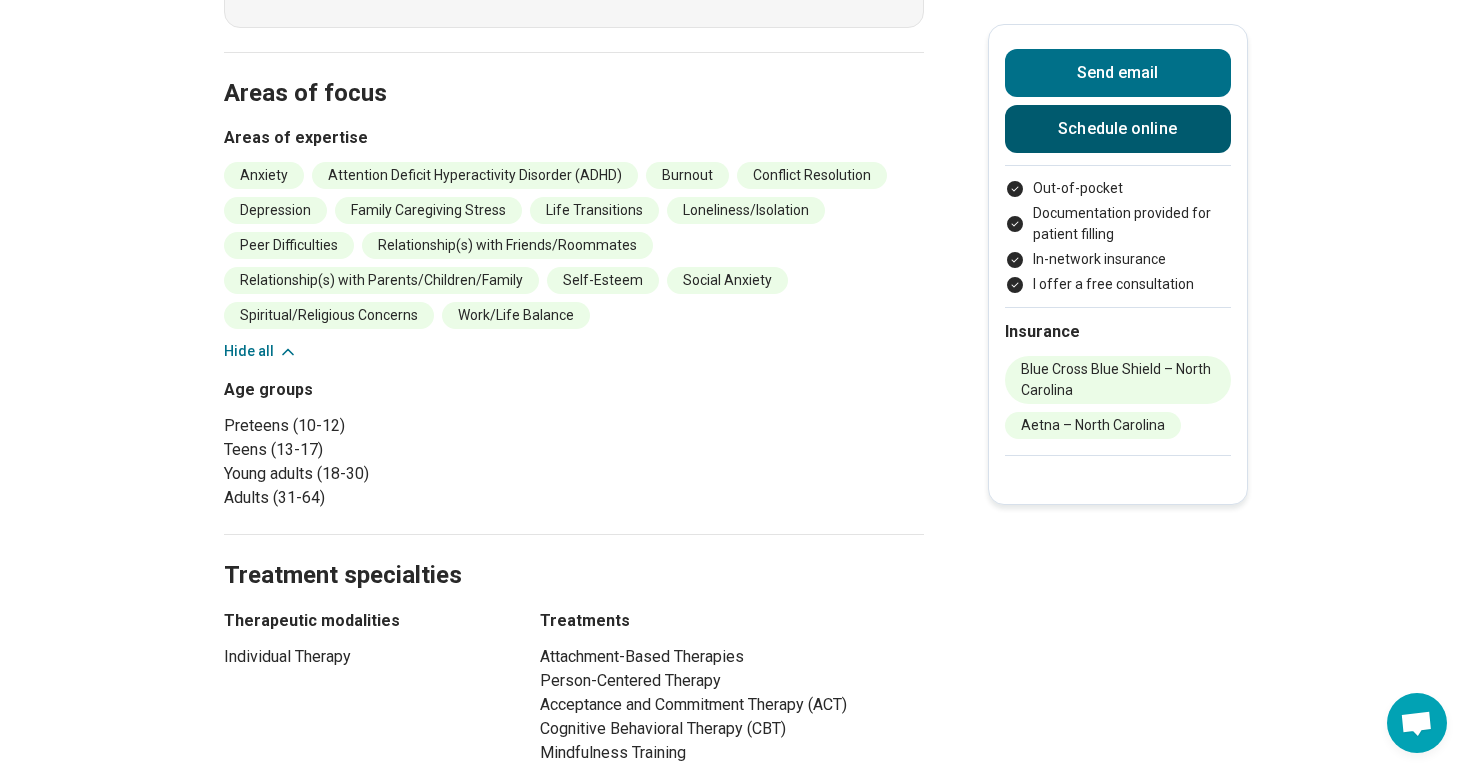 scroll, scrollTop: 743, scrollLeft: 0, axis: vertical 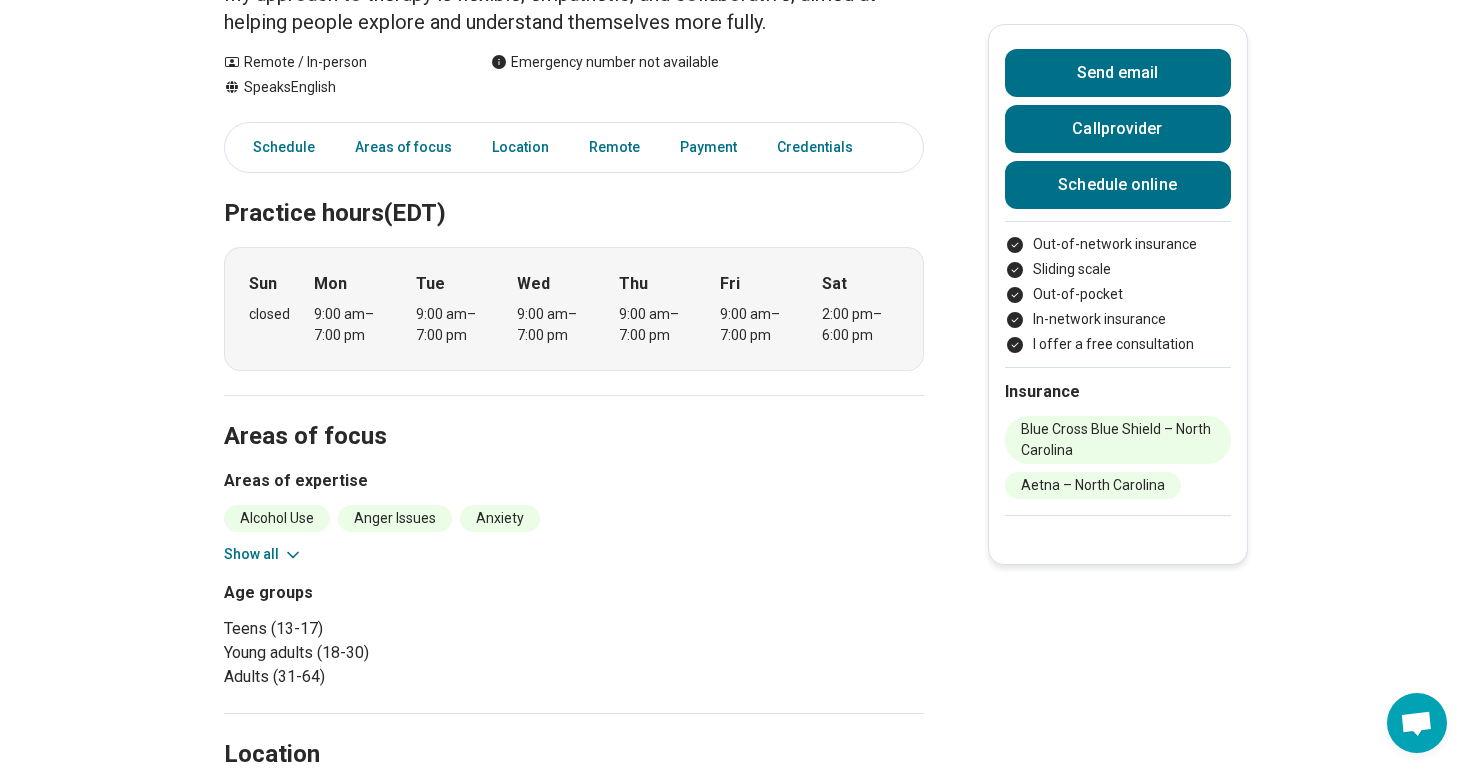 click on "Areas of focus Areas of expertise Alcohol Use Anger Issues Anxiety Attention Deficit Hyperactivity Disorder (ADHD) Bipolar Disorder Borderline Personality Burnout Career Compulsive Exercise Depression Drug Use Gaming/Internet Concerns Grief and Loss Life Transitions Loneliness/Isolation Men's Issues Panic Performance Anxiety Relationship(s) with Friends/Roommates Relationship(s) with Parents/Children/Family Relationship(s) with Partner/Husband/Wife Self-Esteem Social Anxiety Substance Use Suicidal Ideation Trauma Work/Life Balance Show all Age groups Teens (13-17) Young adults (18-30) Adults (31-64)" at bounding box center [574, 554] 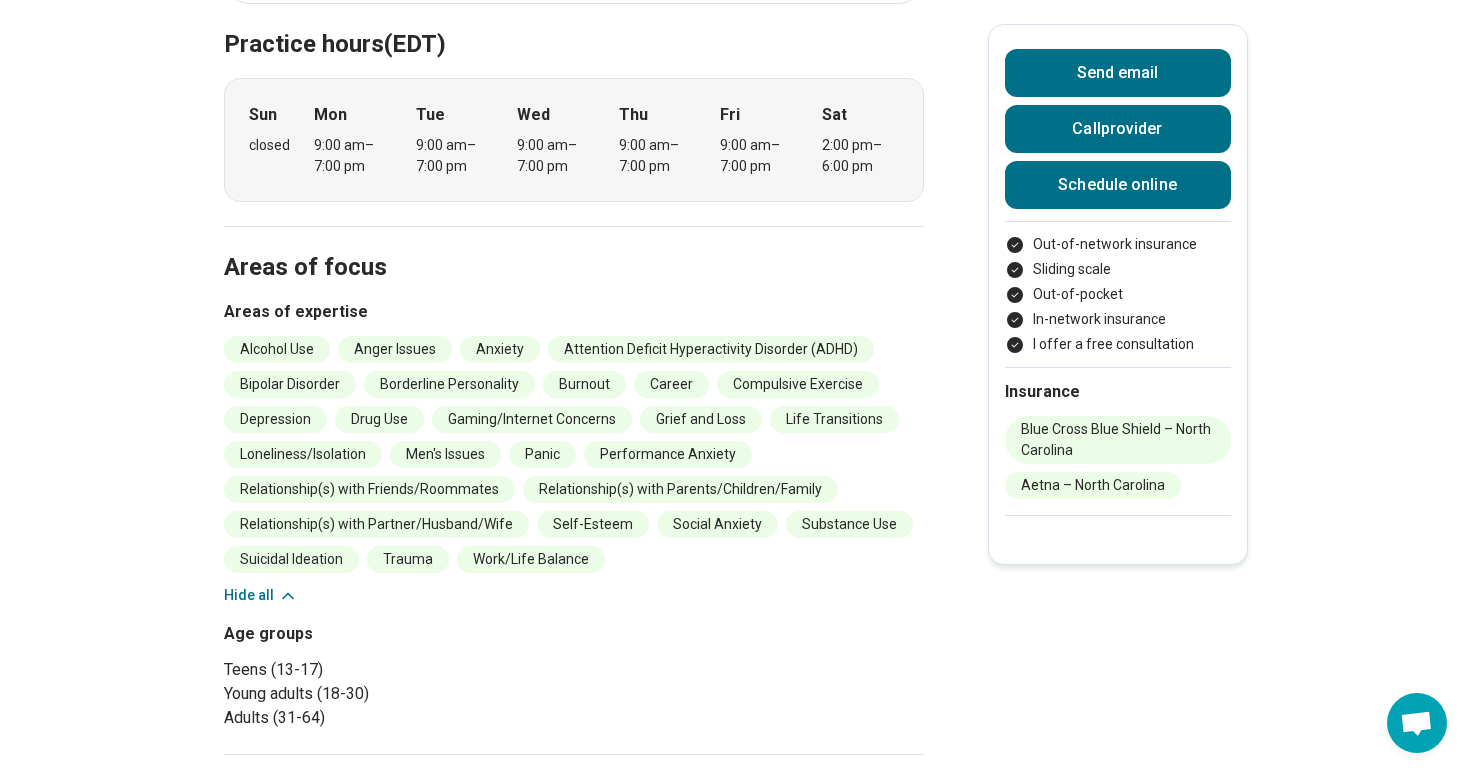 scroll, scrollTop: 422, scrollLeft: 0, axis: vertical 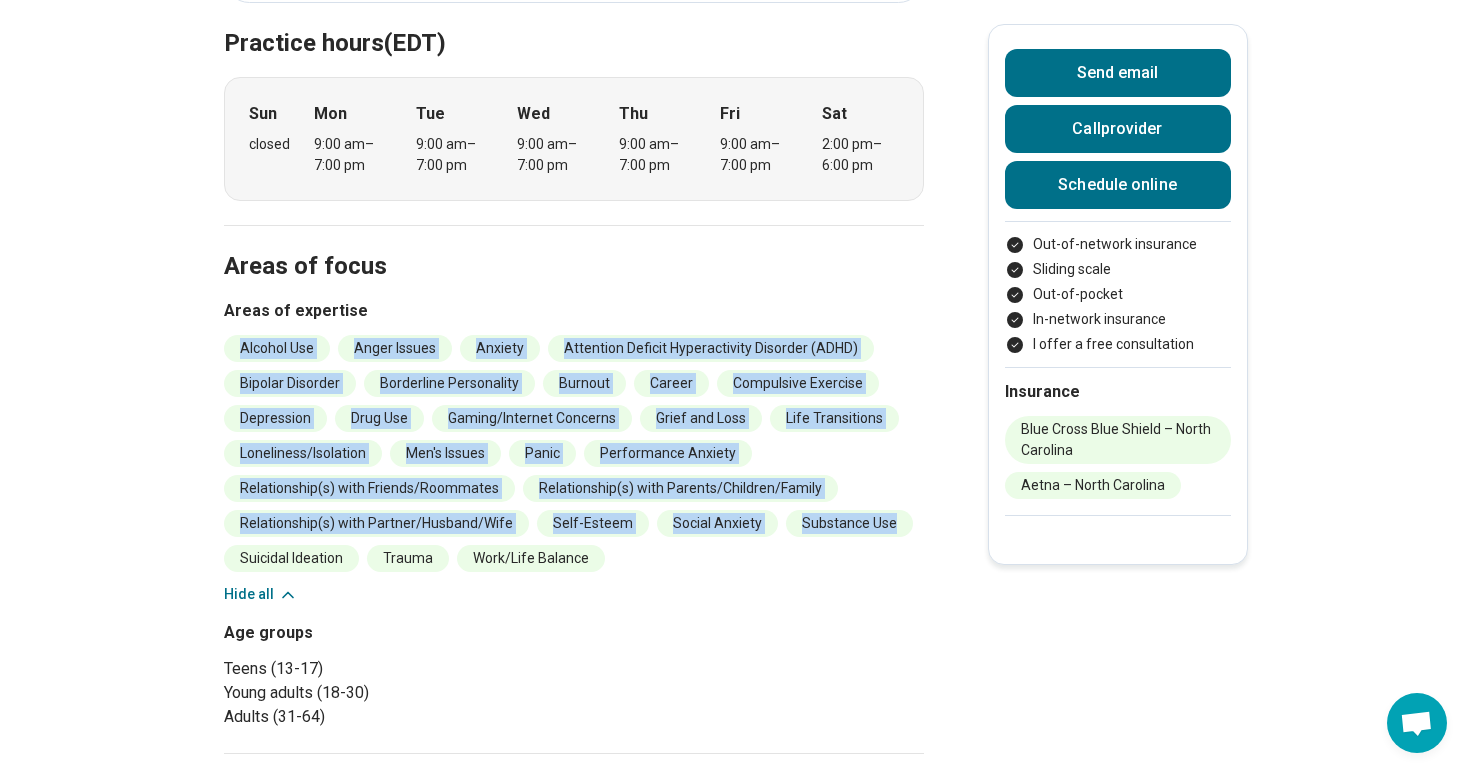 drag, startPoint x: 804, startPoint y: 564, endPoint x: 771, endPoint y: 307, distance: 259.11002 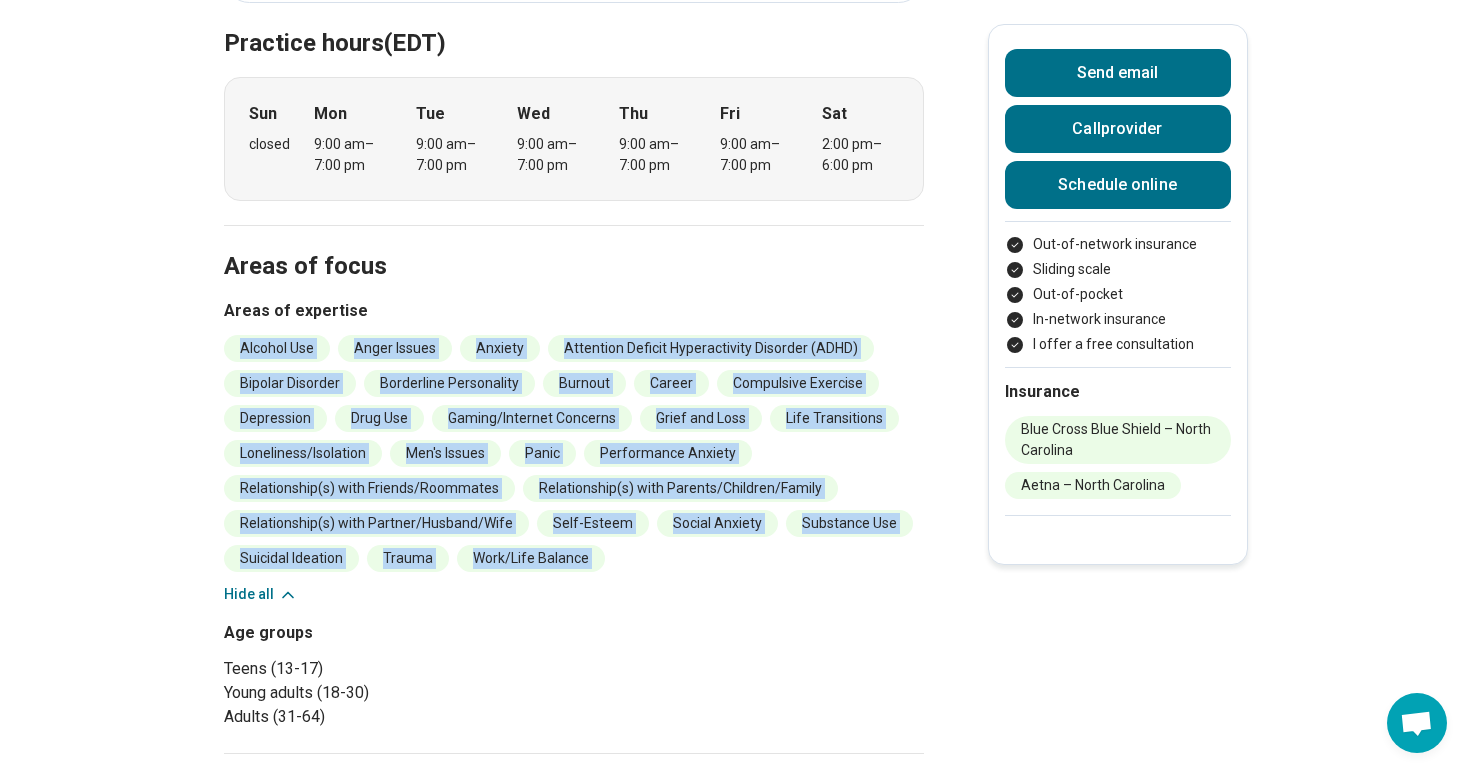 drag, startPoint x: 771, startPoint y: 314, endPoint x: 860, endPoint y: 578, distance: 278.59827 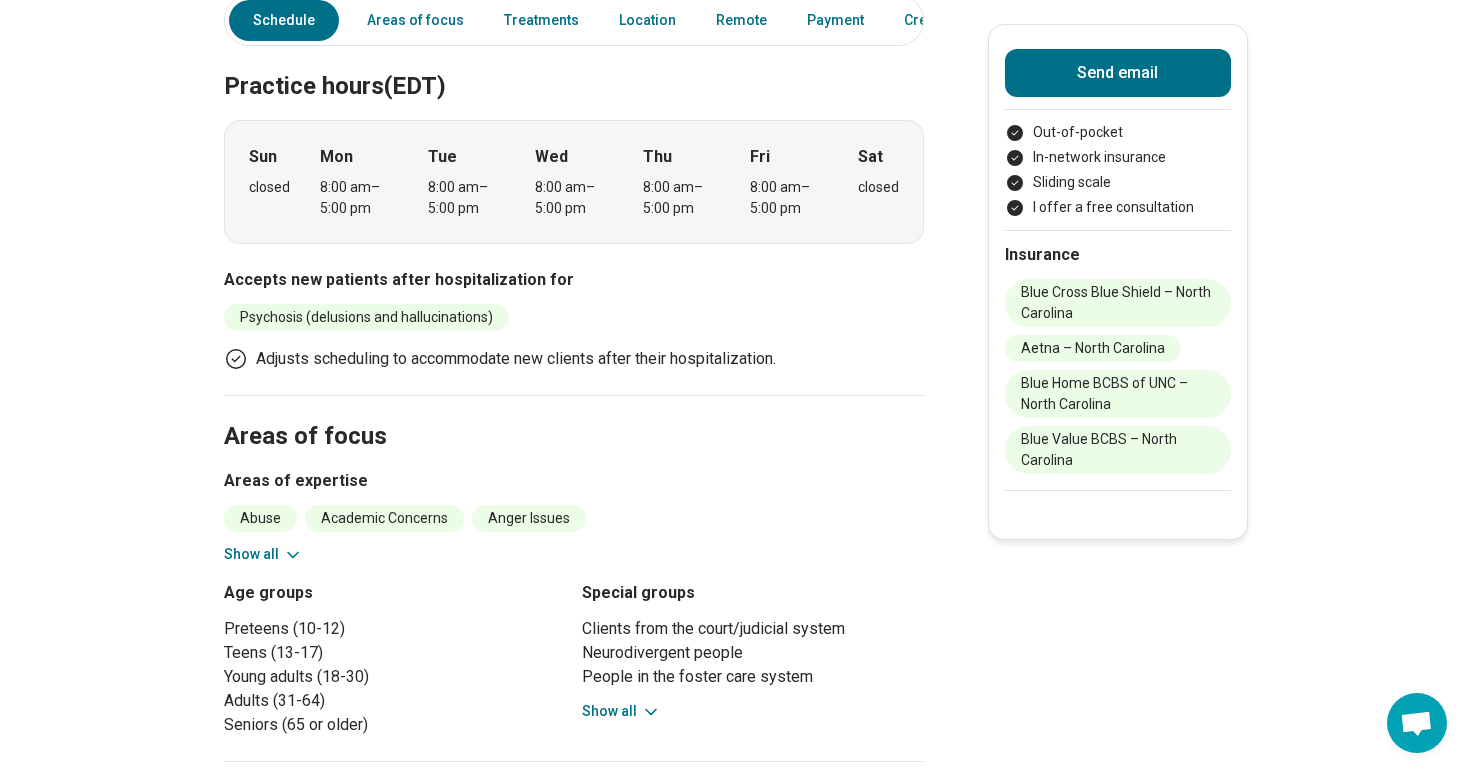 scroll, scrollTop: 397, scrollLeft: 0, axis: vertical 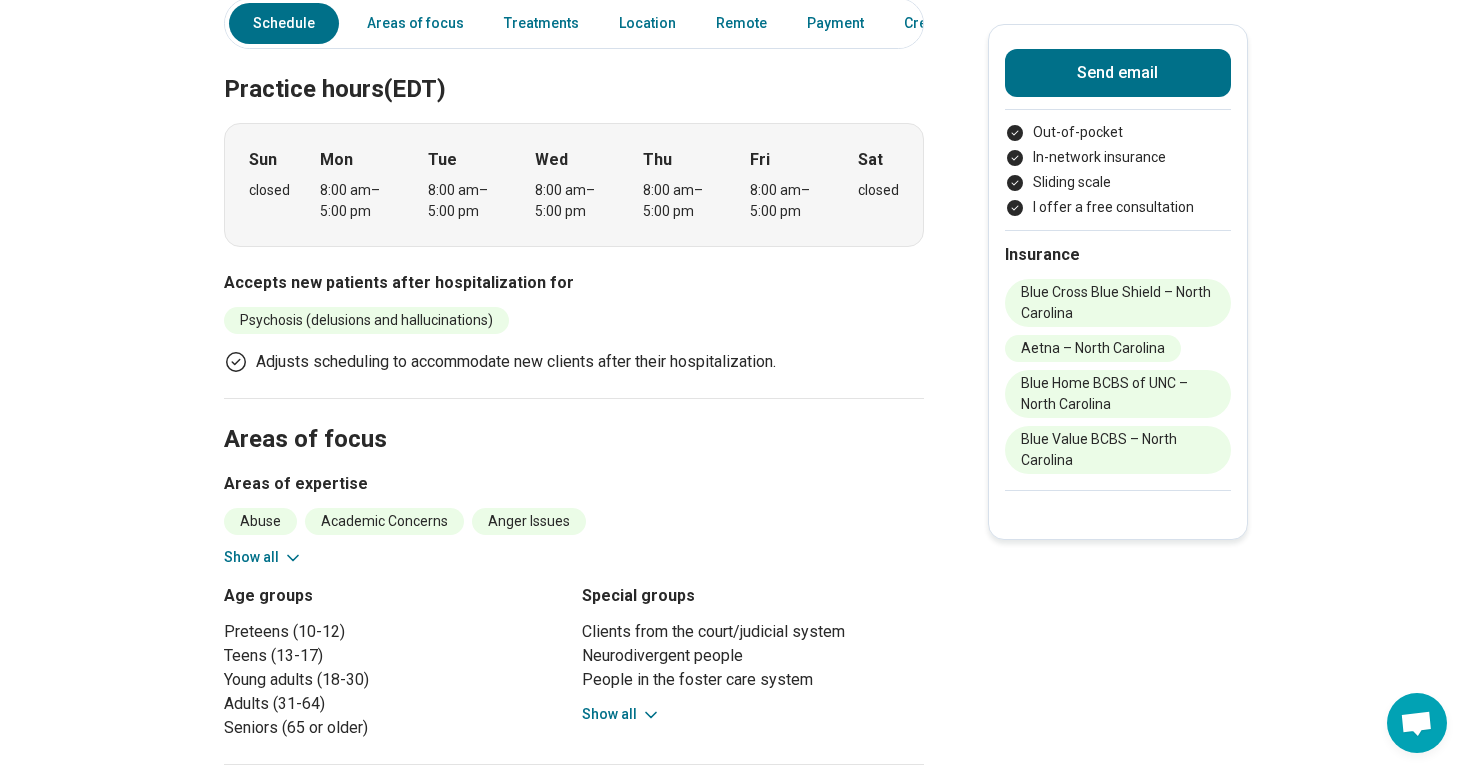 click on "Show all" at bounding box center (263, 557) 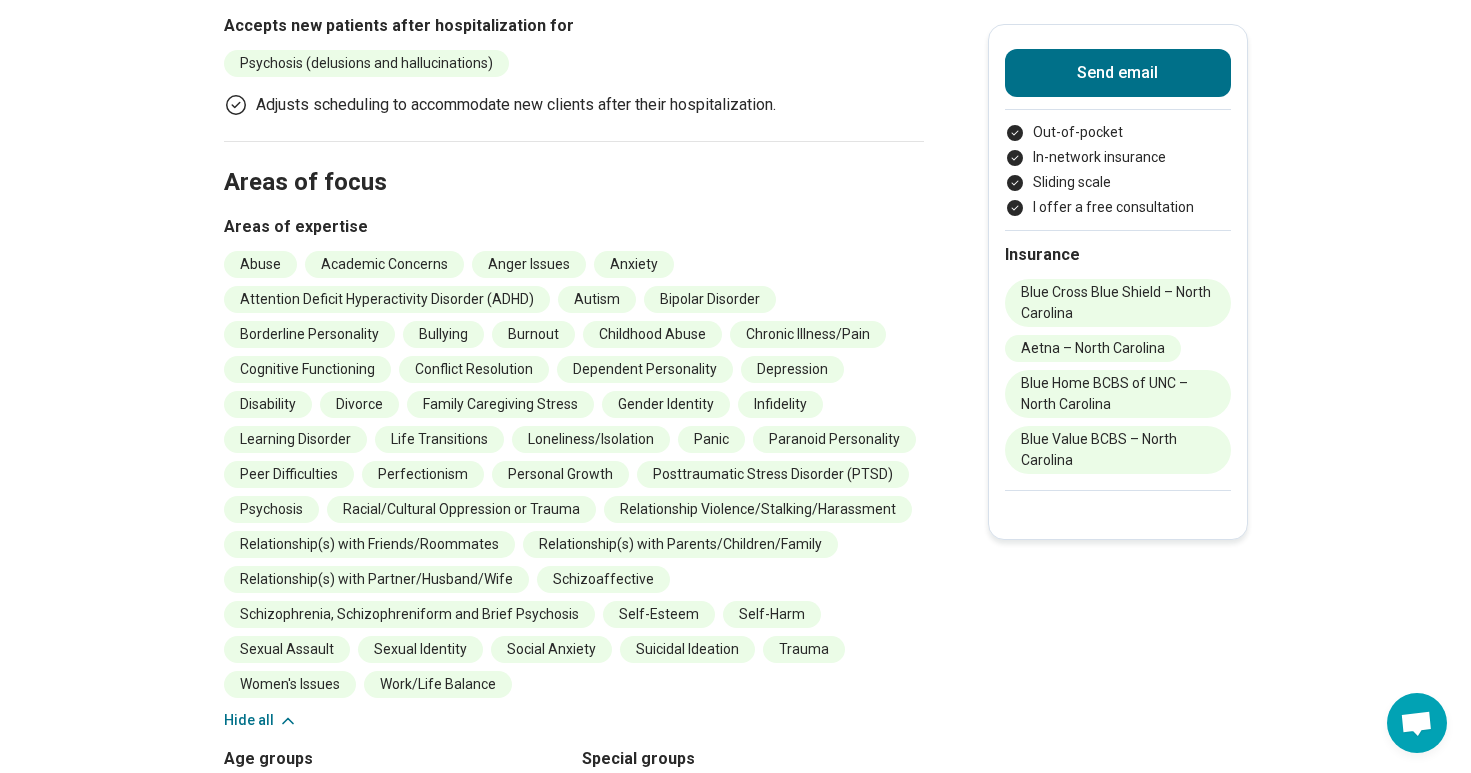 scroll, scrollTop: 653, scrollLeft: 0, axis: vertical 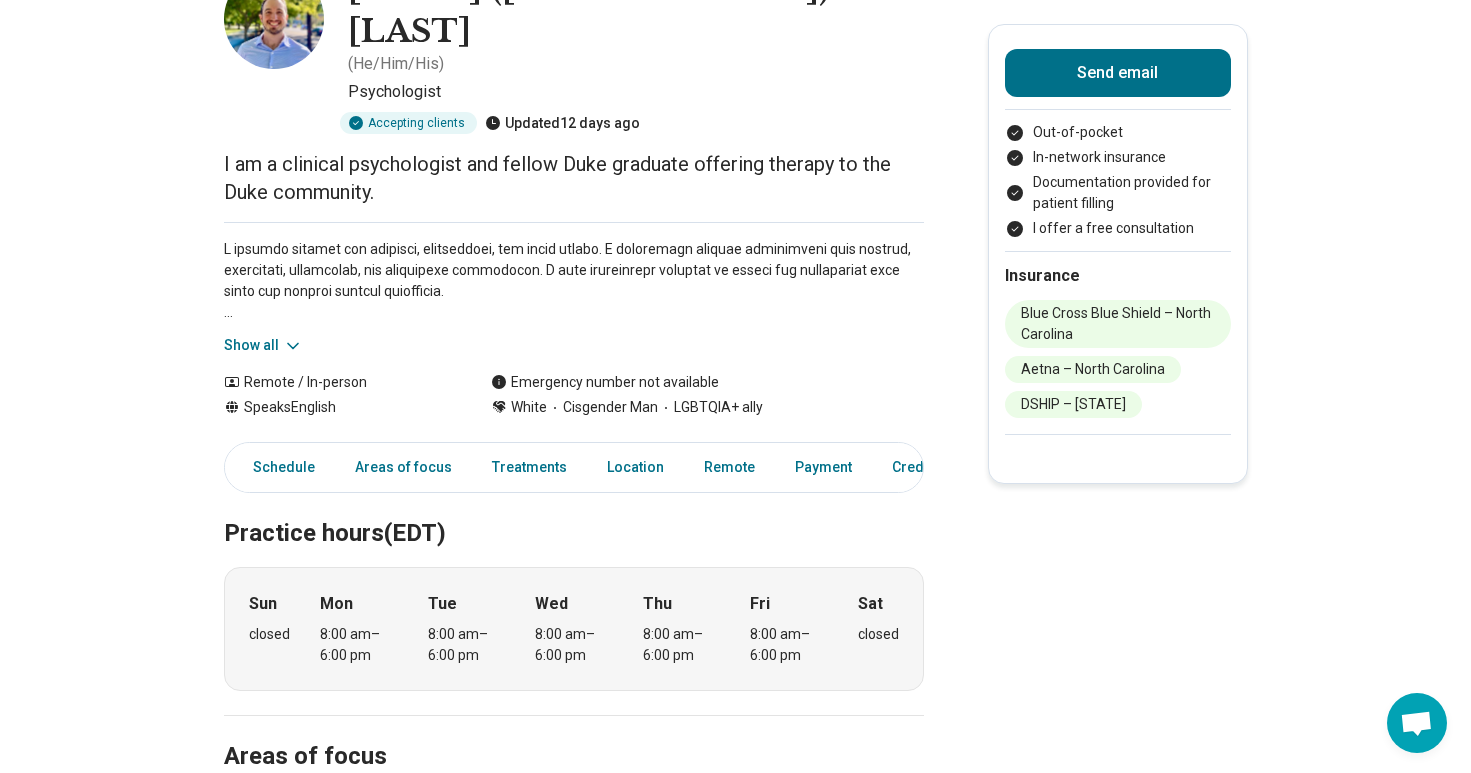 click on "Show all" at bounding box center (263, 345) 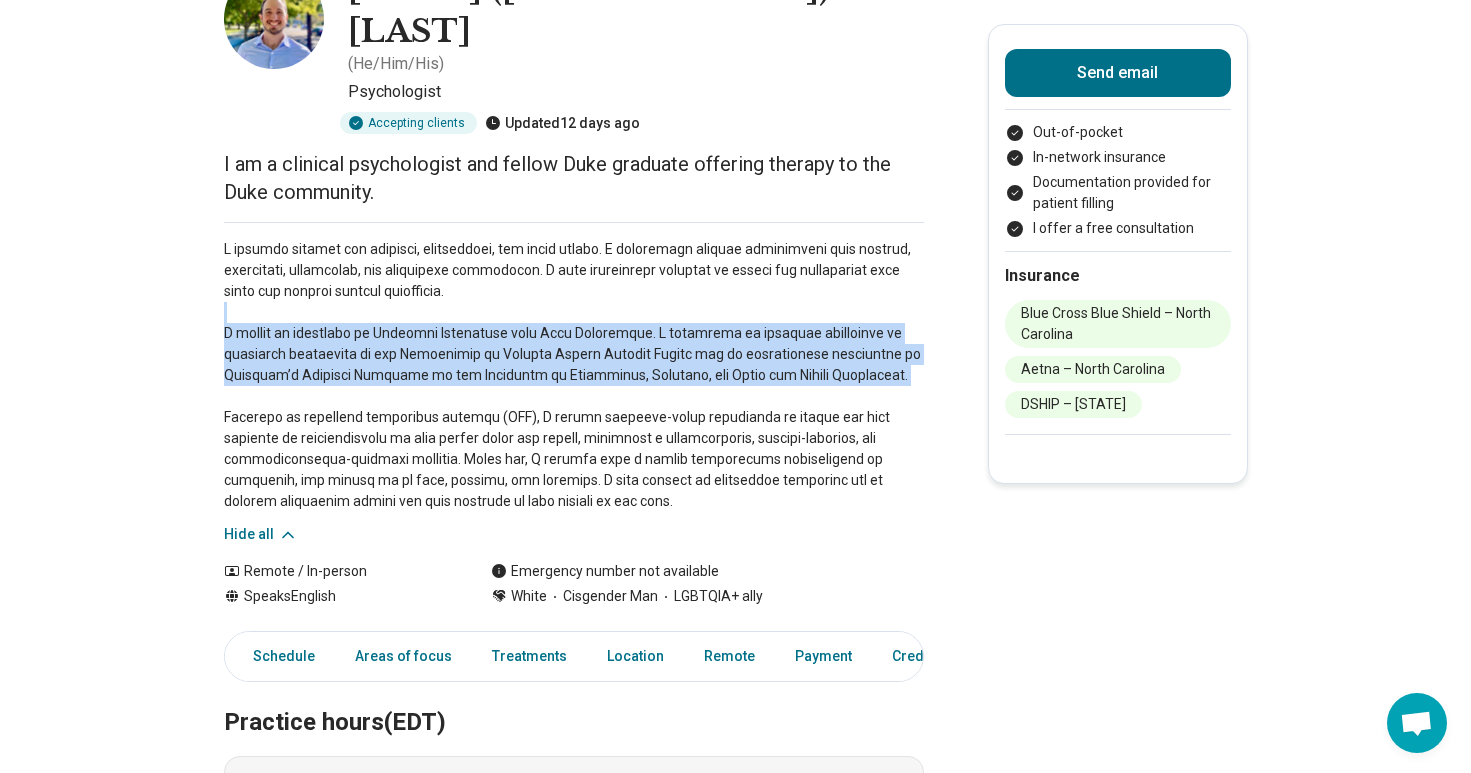 drag, startPoint x: 501, startPoint y: 333, endPoint x: 501, endPoint y: 250, distance: 83 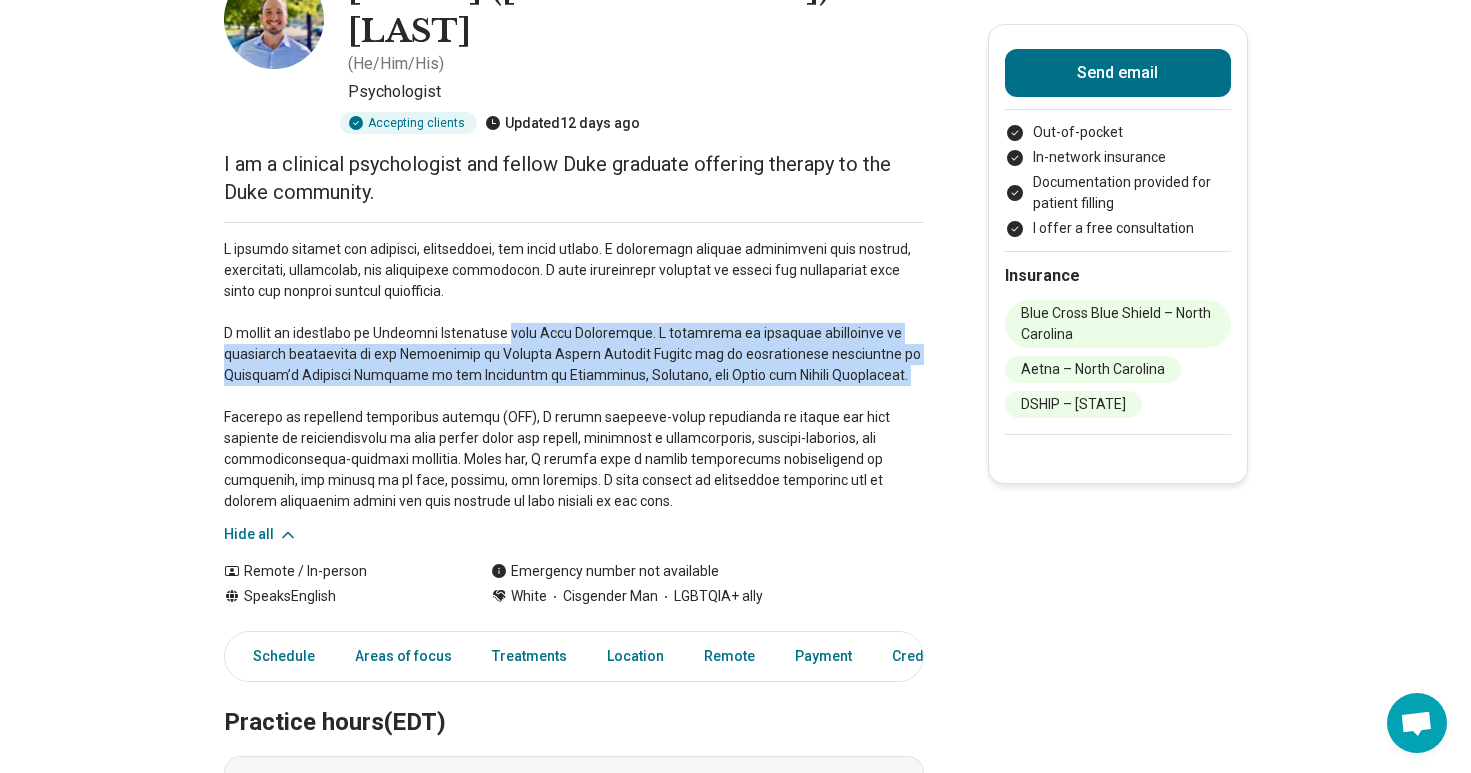 drag, startPoint x: 500, startPoint y: 262, endPoint x: 539, endPoint y: 326, distance: 74.94665 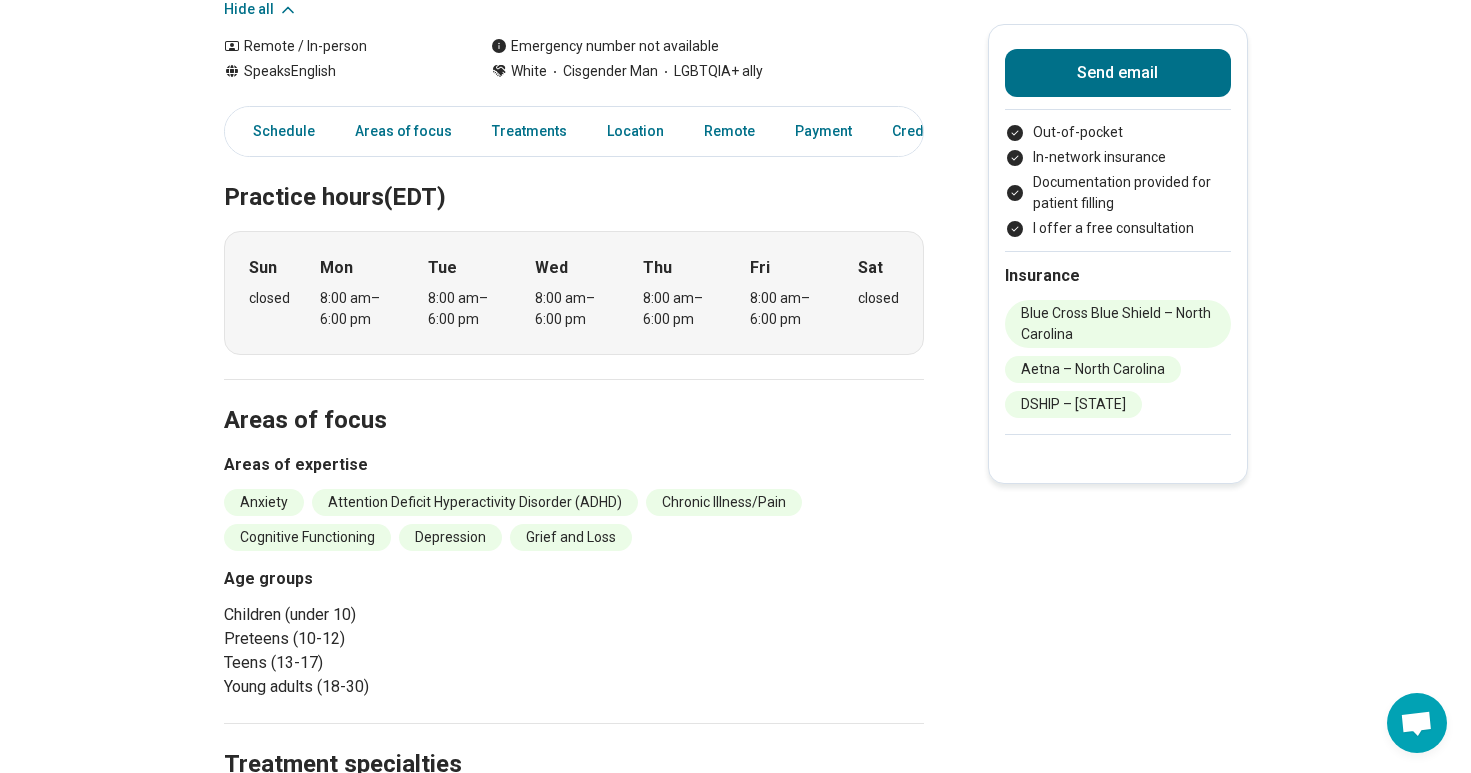 scroll, scrollTop: 673, scrollLeft: 0, axis: vertical 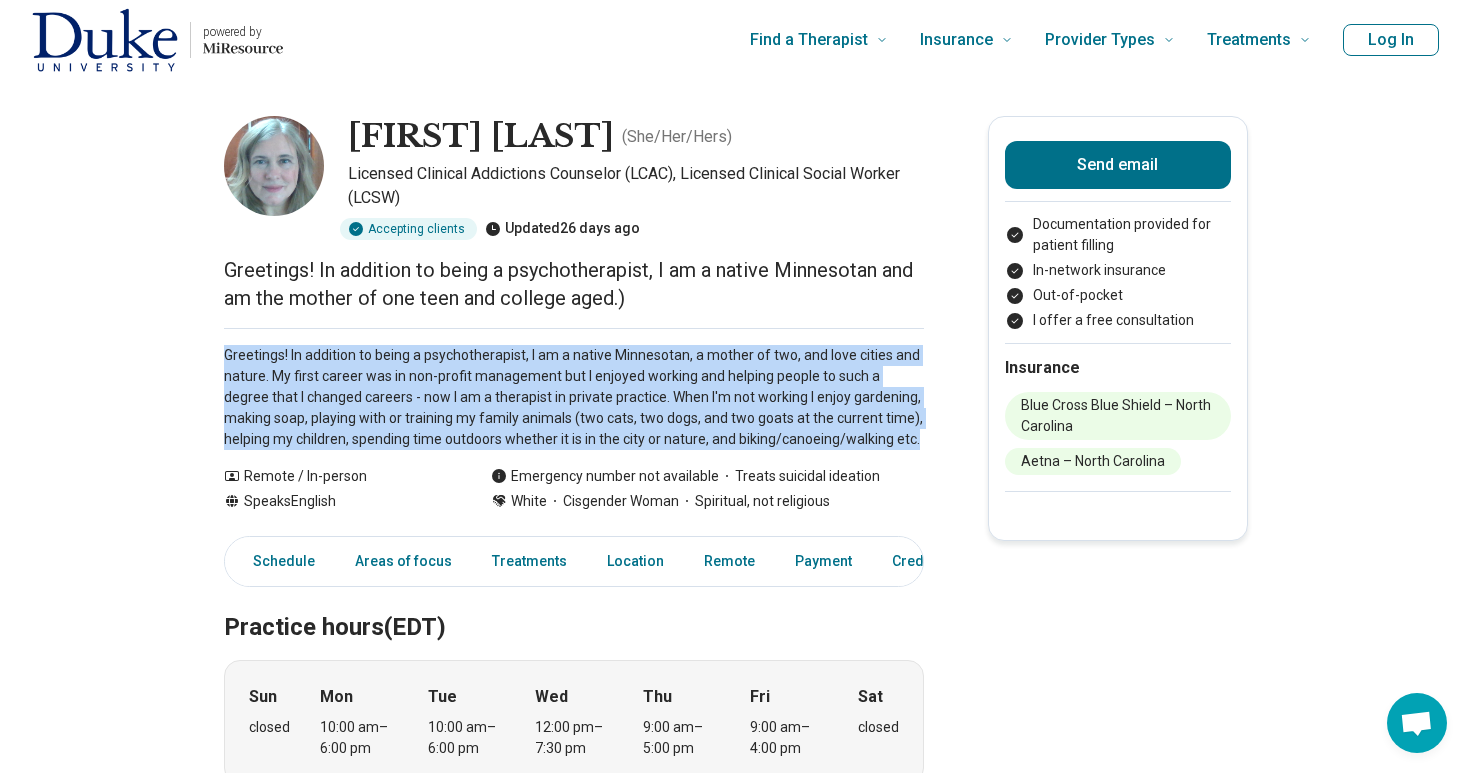 drag, startPoint x: 448, startPoint y: 331, endPoint x: 528, endPoint y: 452, distance: 145.05516 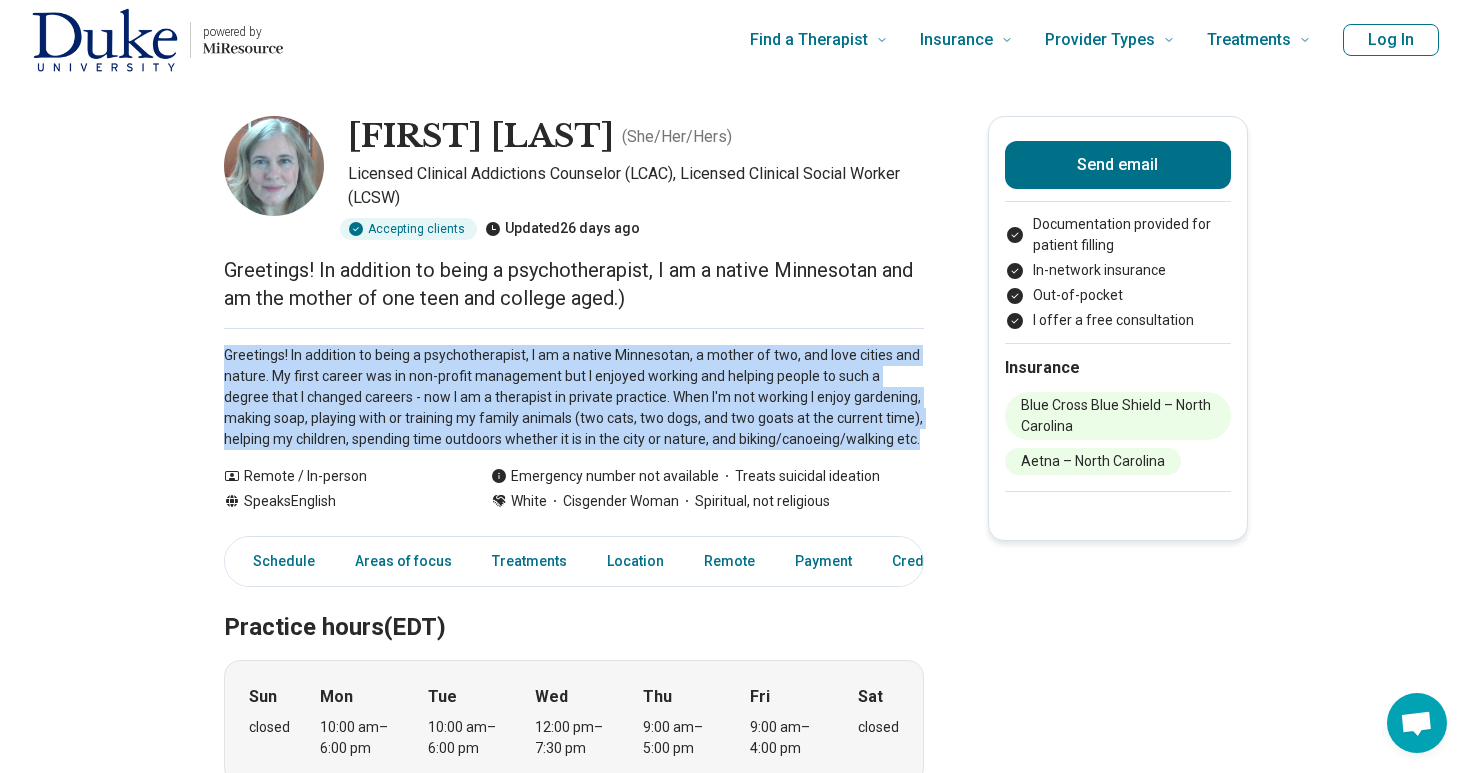drag, startPoint x: 528, startPoint y: 452, endPoint x: 449, endPoint y: 343, distance: 134.61798 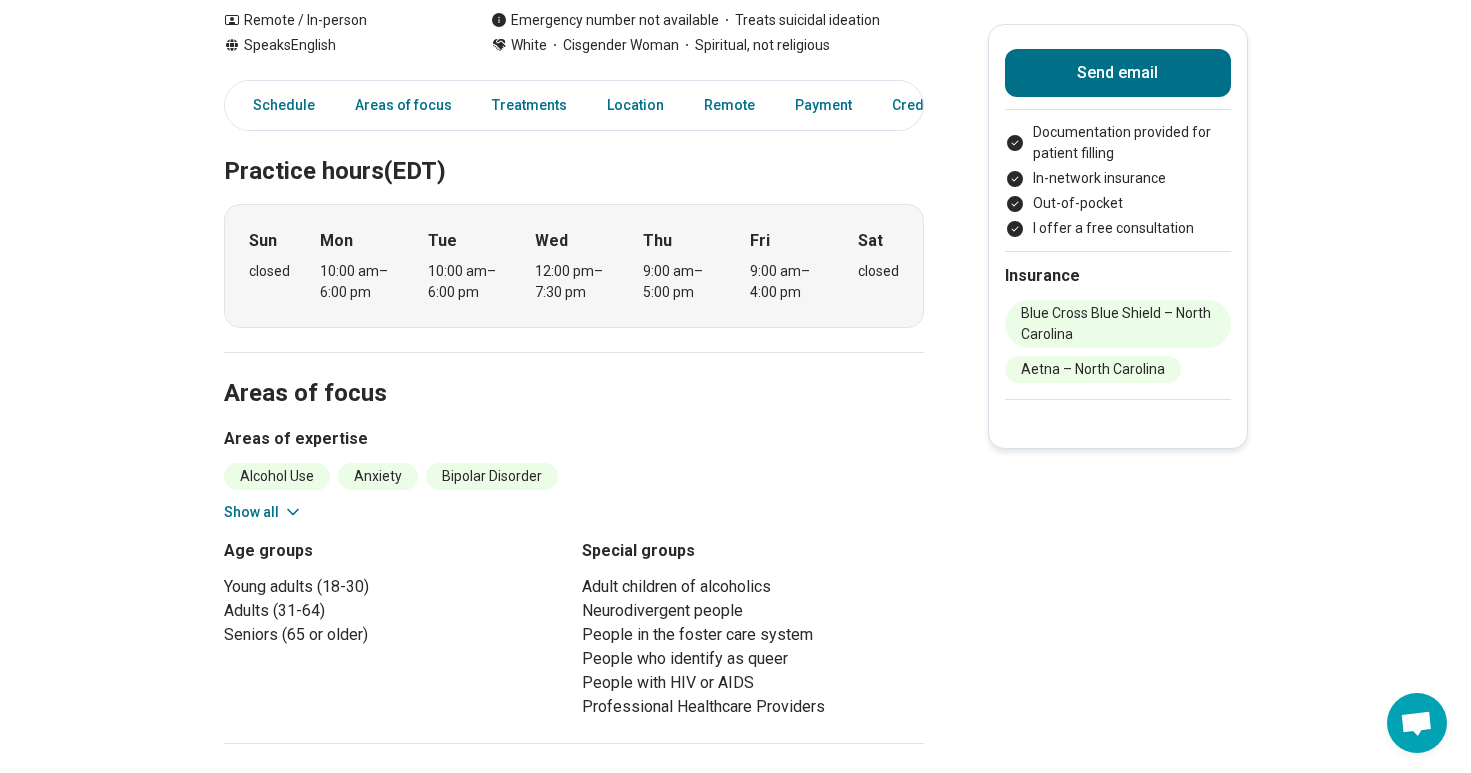 scroll, scrollTop: 469, scrollLeft: 0, axis: vertical 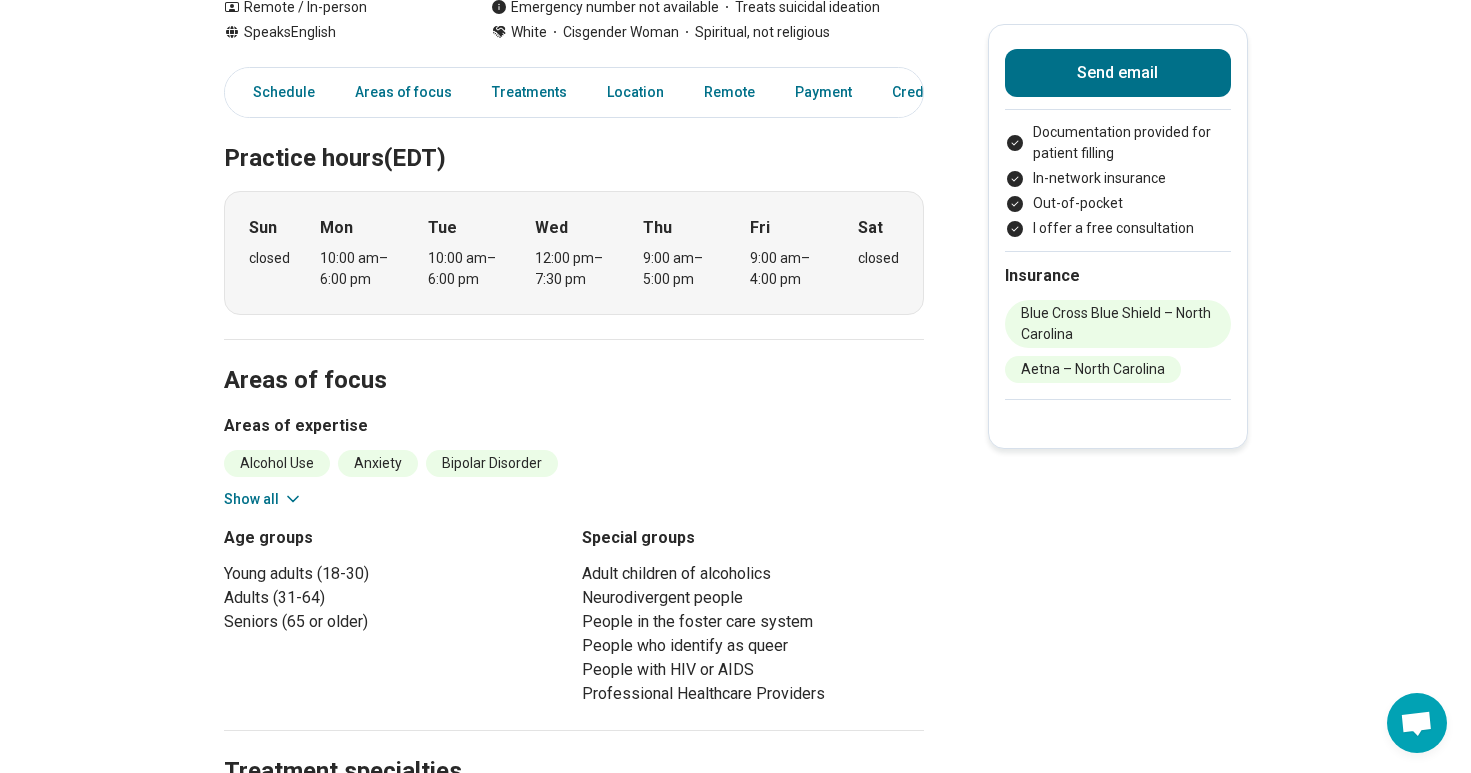 click on "Show all" at bounding box center [263, 499] 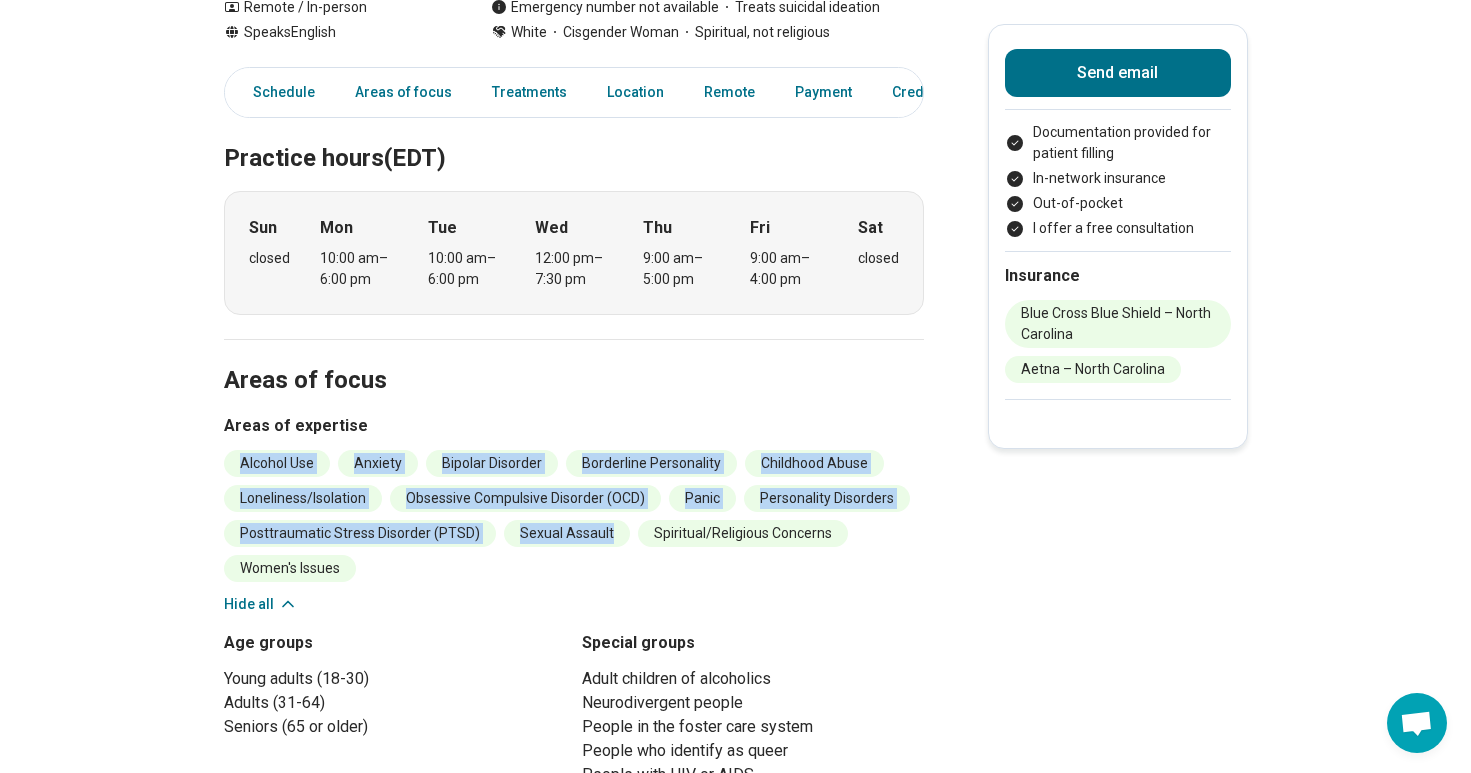 drag, startPoint x: 512, startPoint y: 558, endPoint x: 470, endPoint y: 427, distance: 137.56816 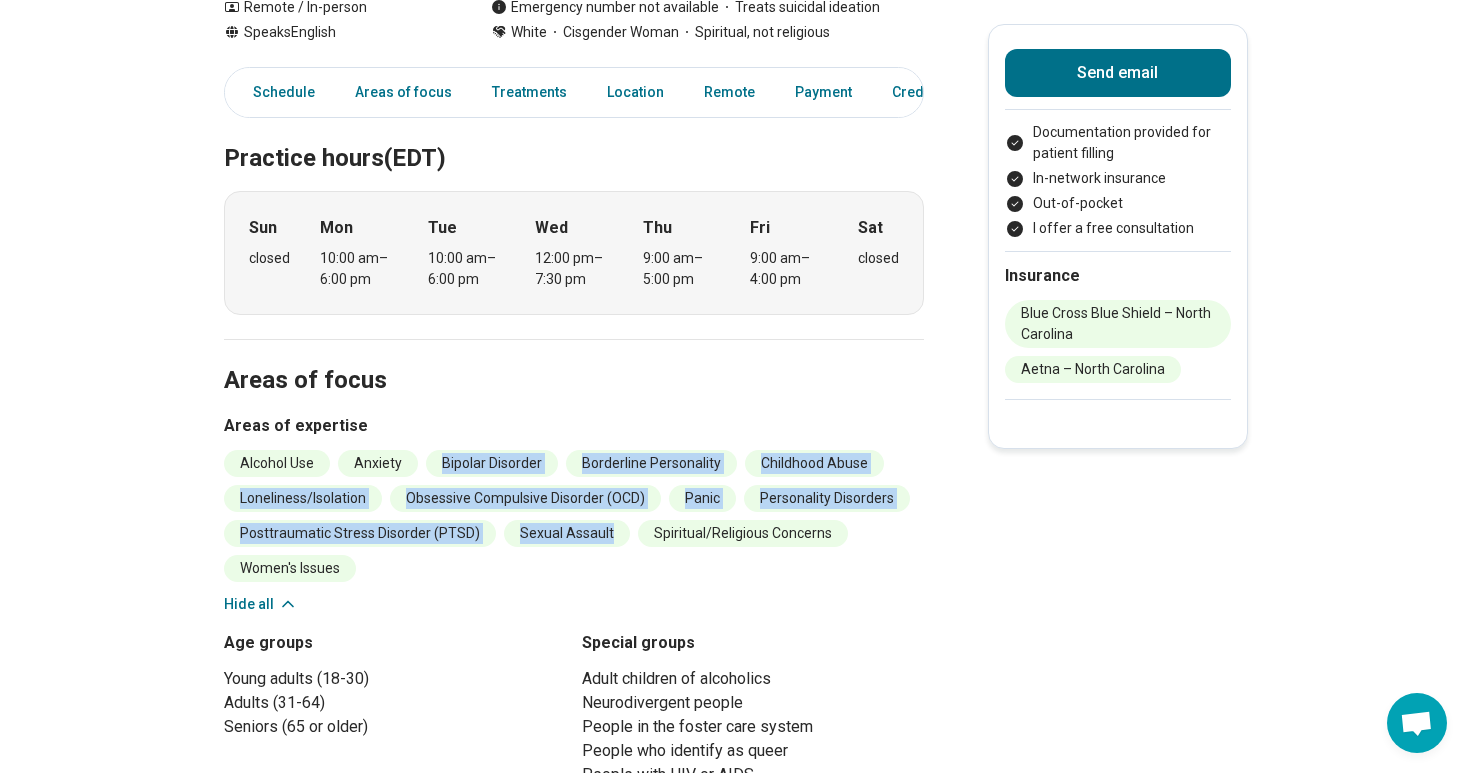 drag, startPoint x: 470, startPoint y: 443, endPoint x: 558, endPoint y: 564, distance: 149.61618 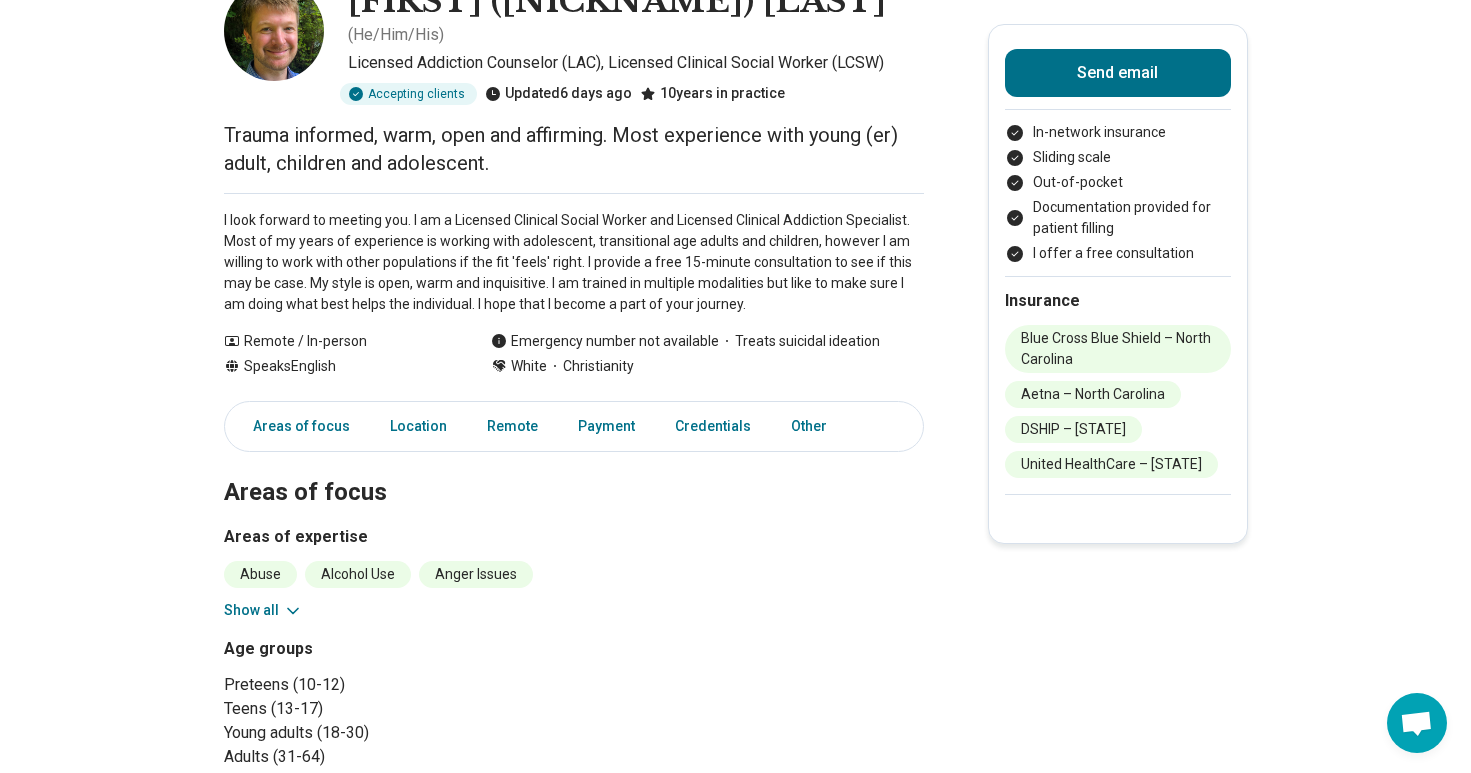 scroll, scrollTop: 142, scrollLeft: 0, axis: vertical 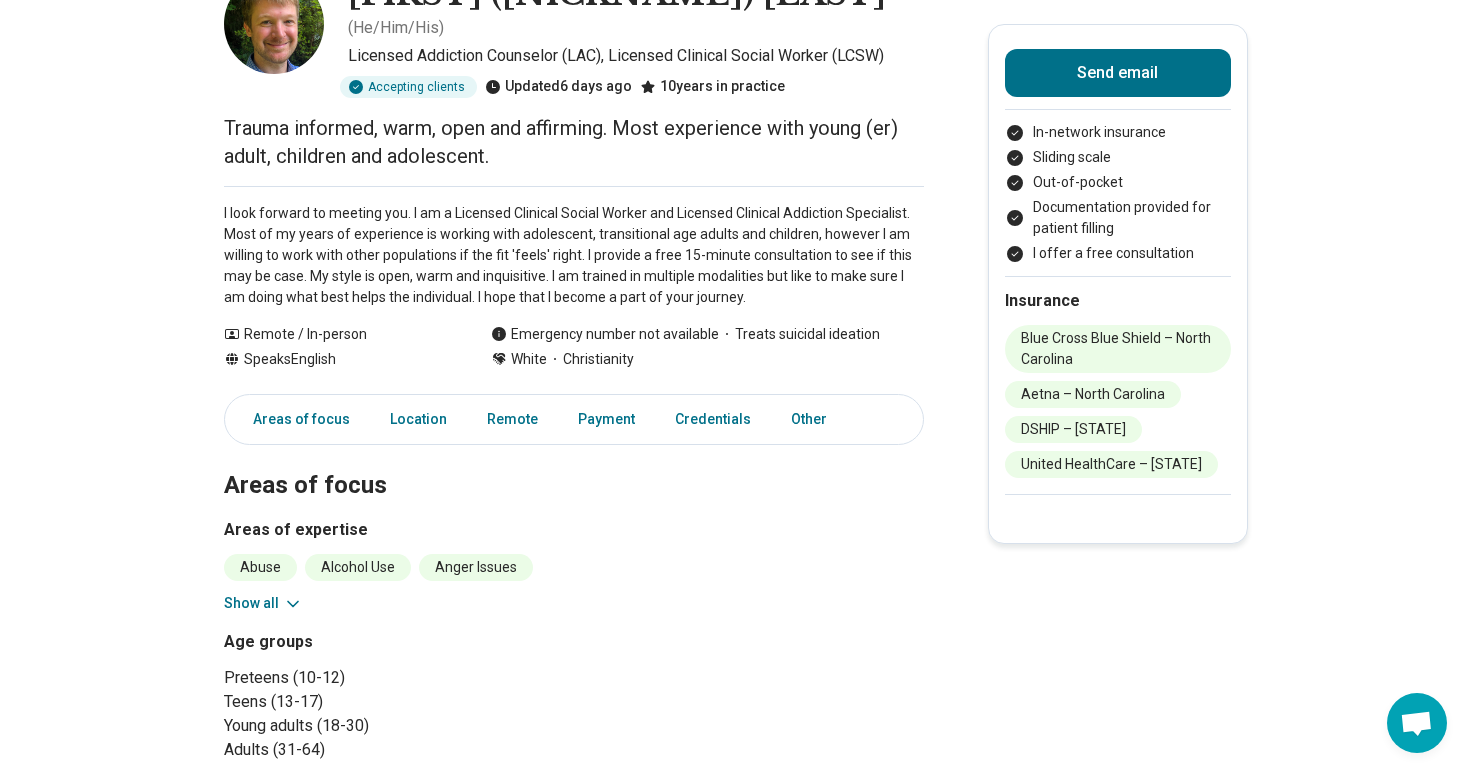 click 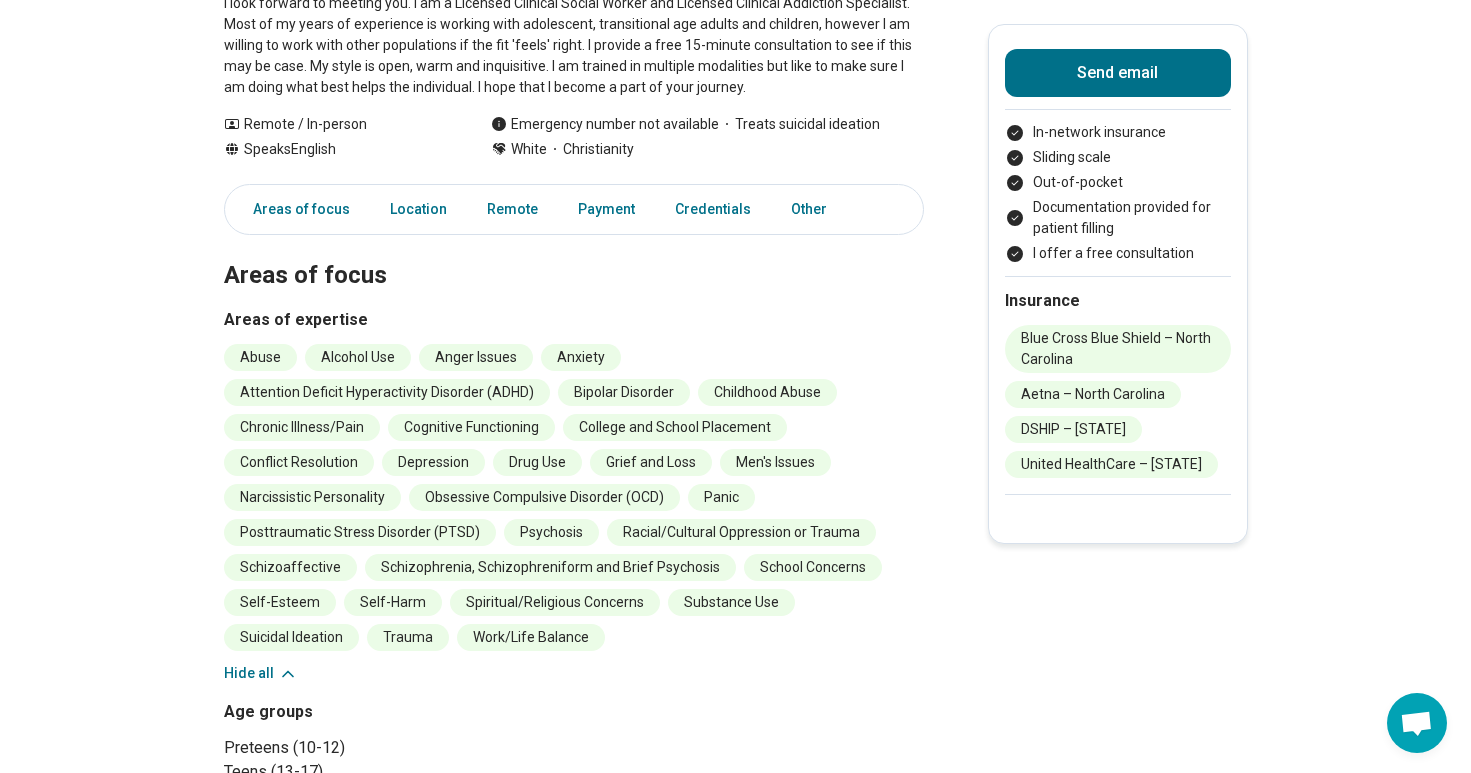 scroll, scrollTop: 362, scrollLeft: 0, axis: vertical 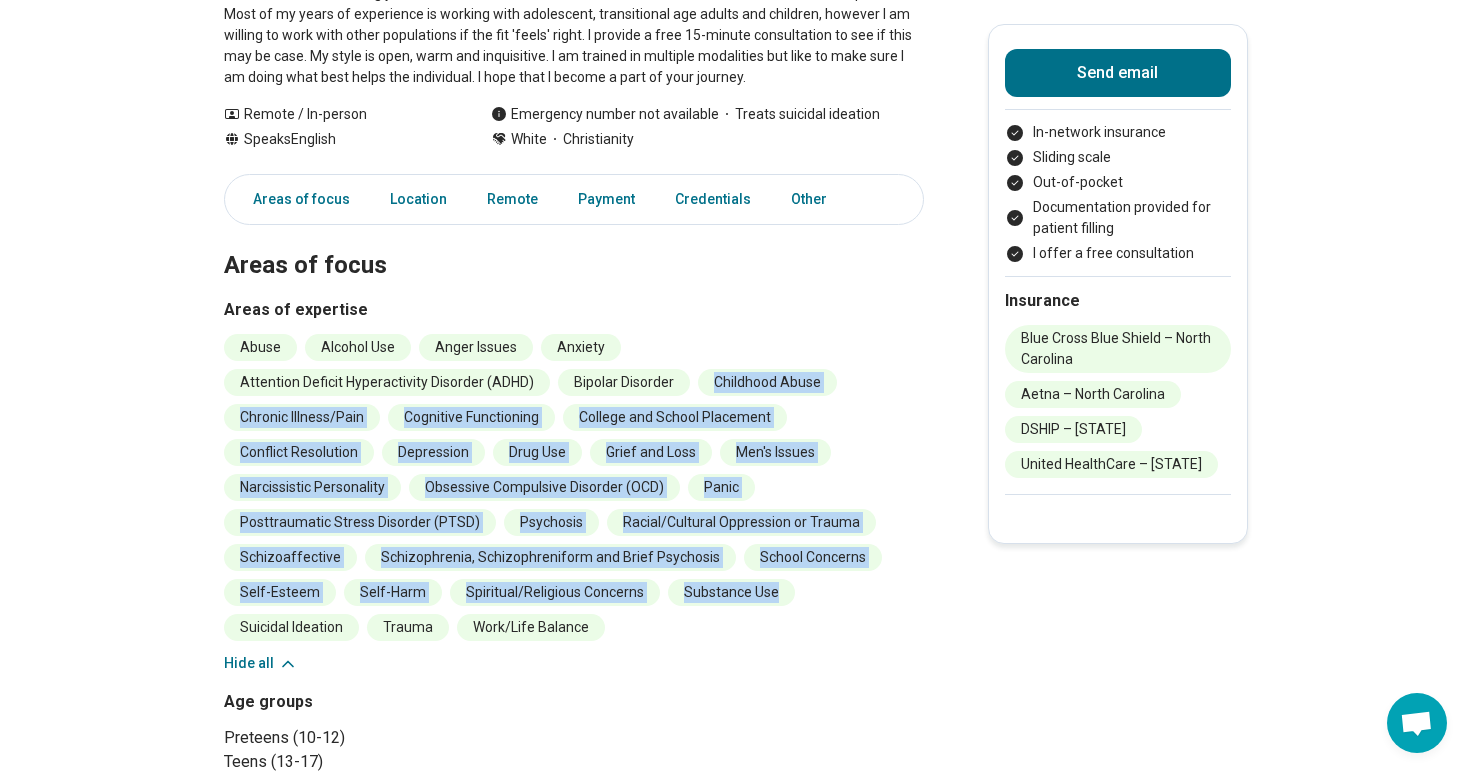 drag, startPoint x: 770, startPoint y: 590, endPoint x: 696, endPoint y: 327, distance: 273.21237 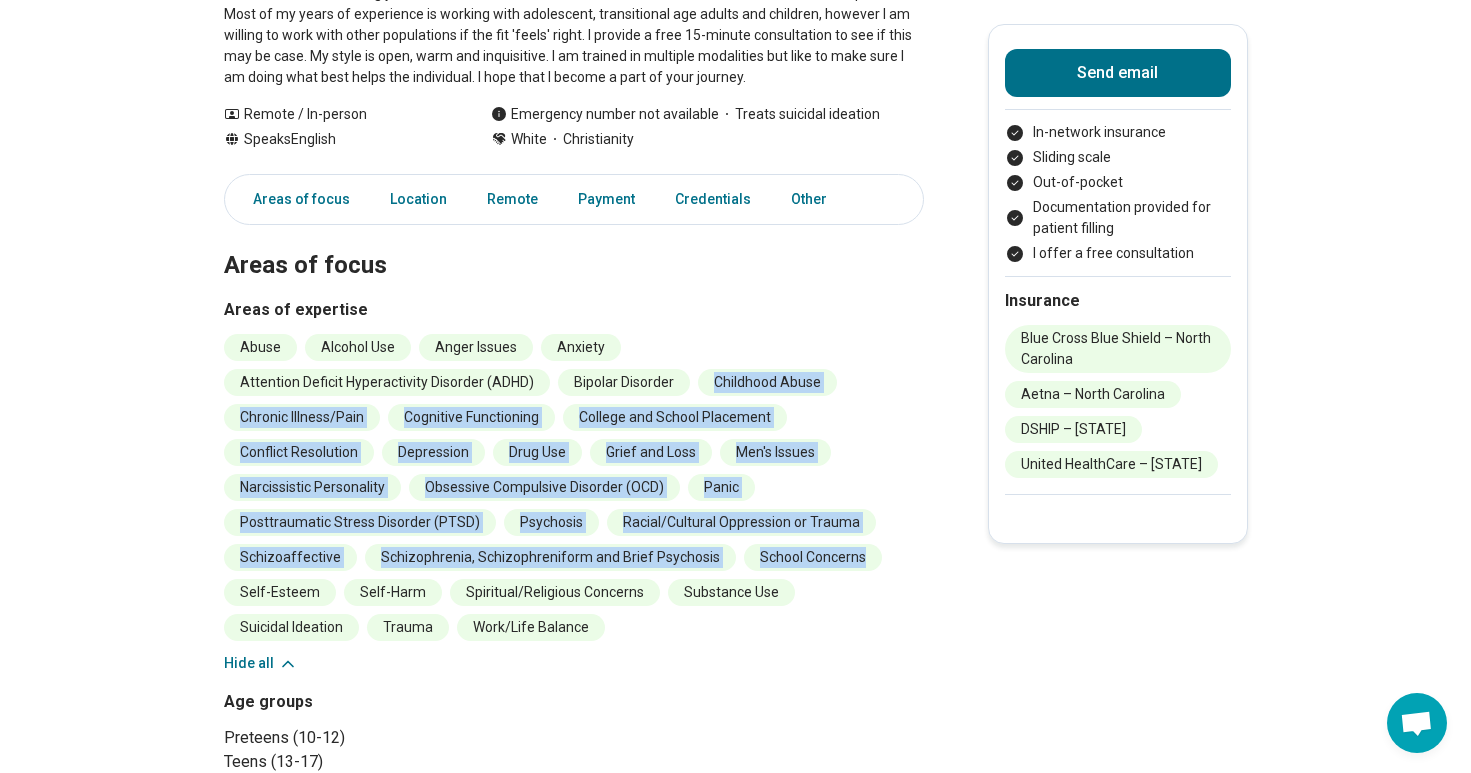 drag, startPoint x: 702, startPoint y: 337, endPoint x: 858, endPoint y: 555, distance: 268.06717 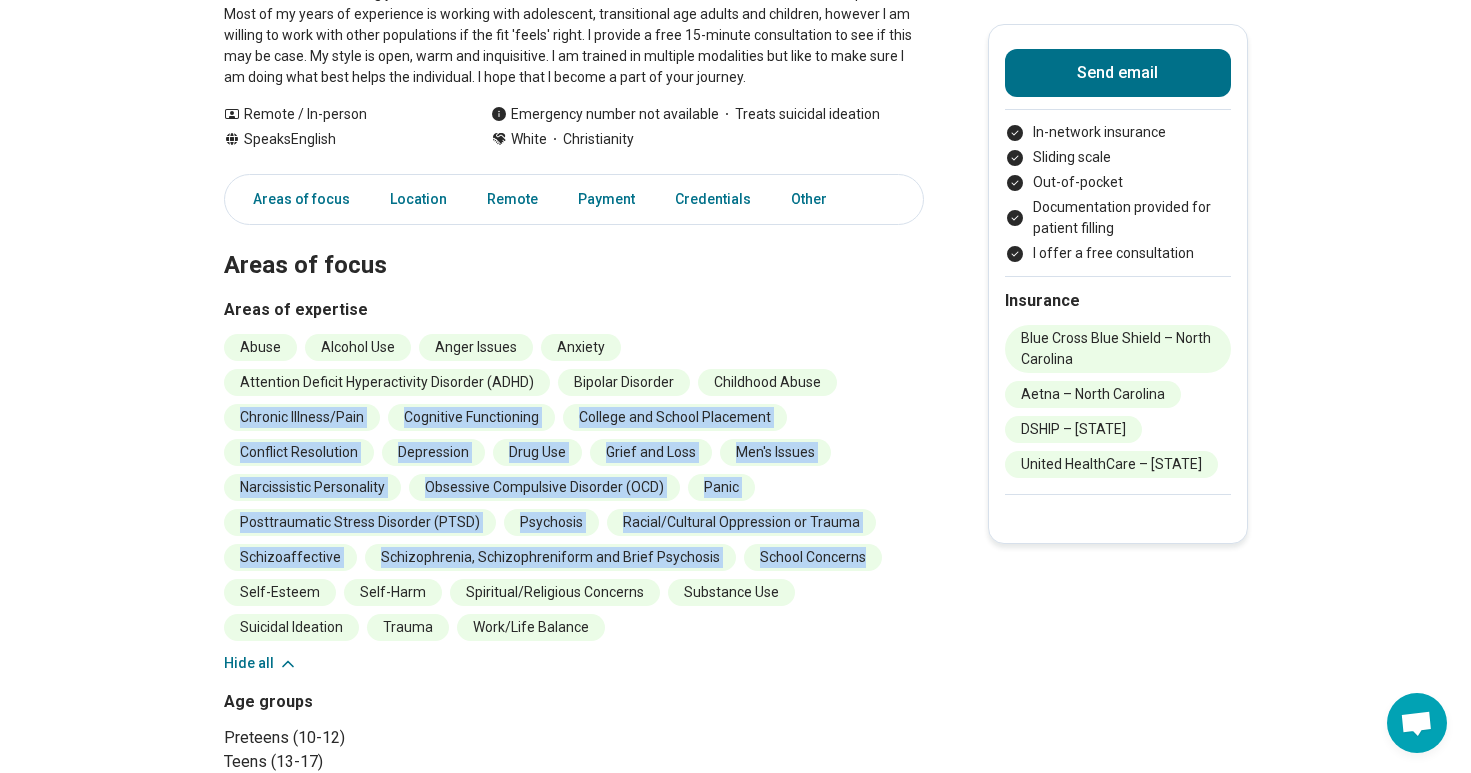 drag, startPoint x: 866, startPoint y: 530, endPoint x: 848, endPoint y: 394, distance: 137.186 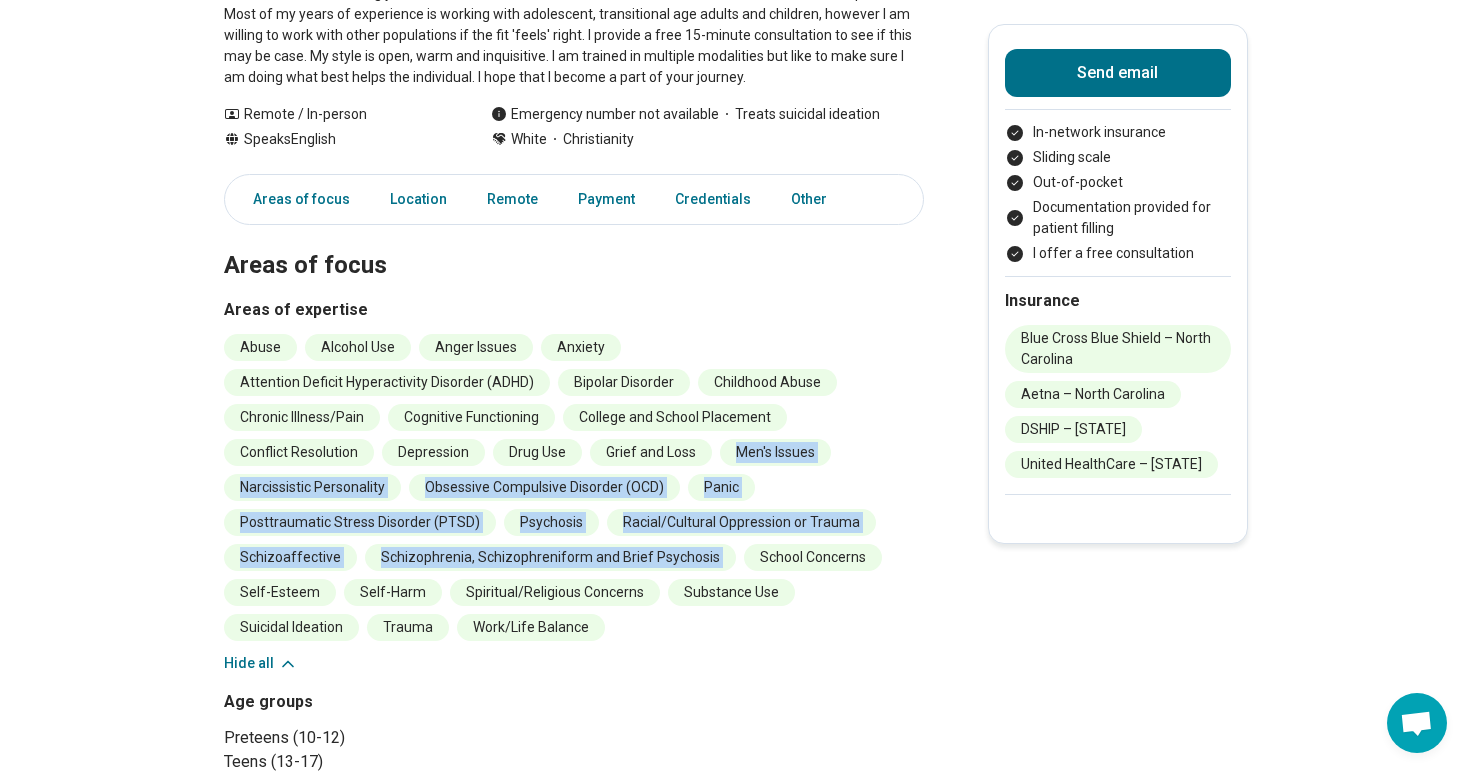 drag, startPoint x: 853, startPoint y: 405, endPoint x: 888, endPoint y: 517, distance: 117.341385 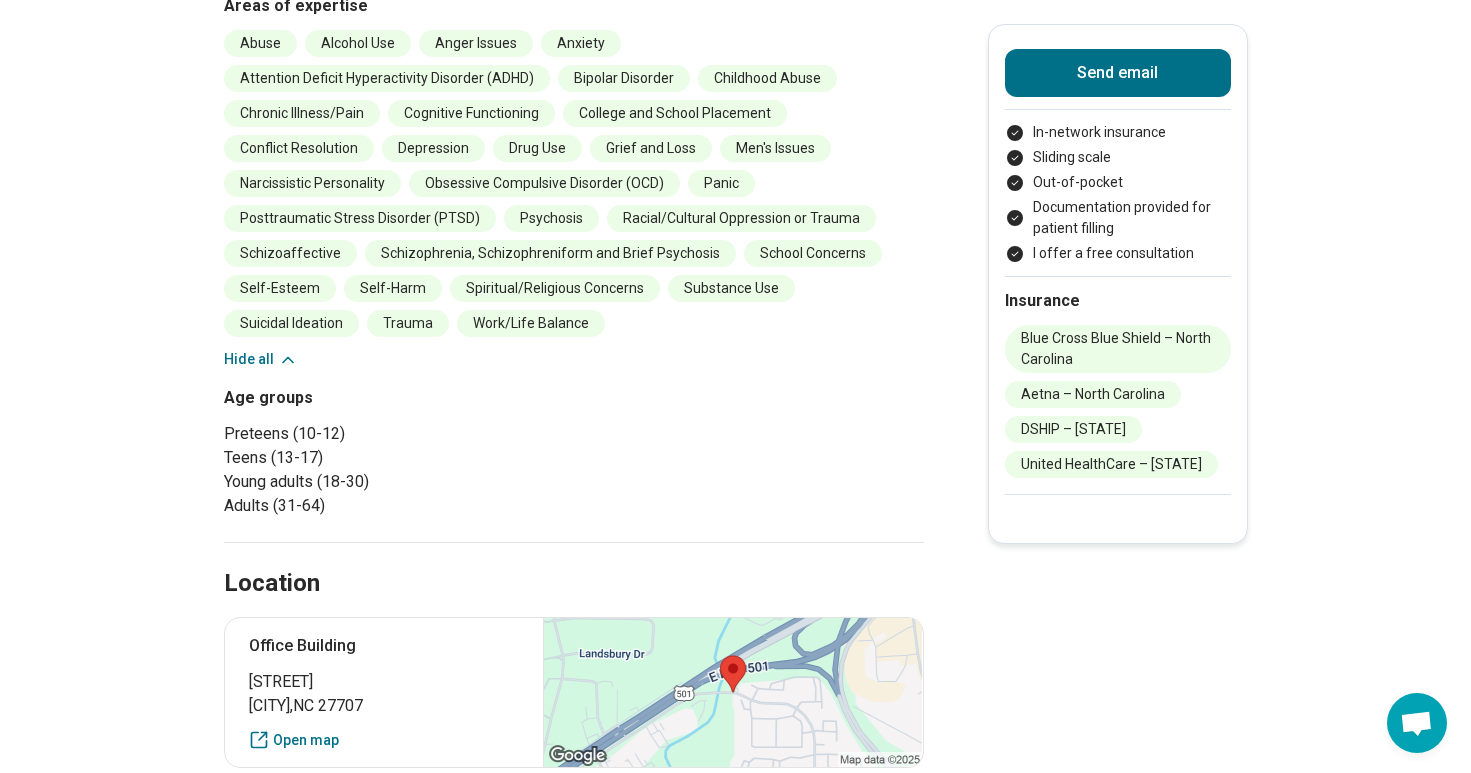 scroll, scrollTop: 671, scrollLeft: 0, axis: vertical 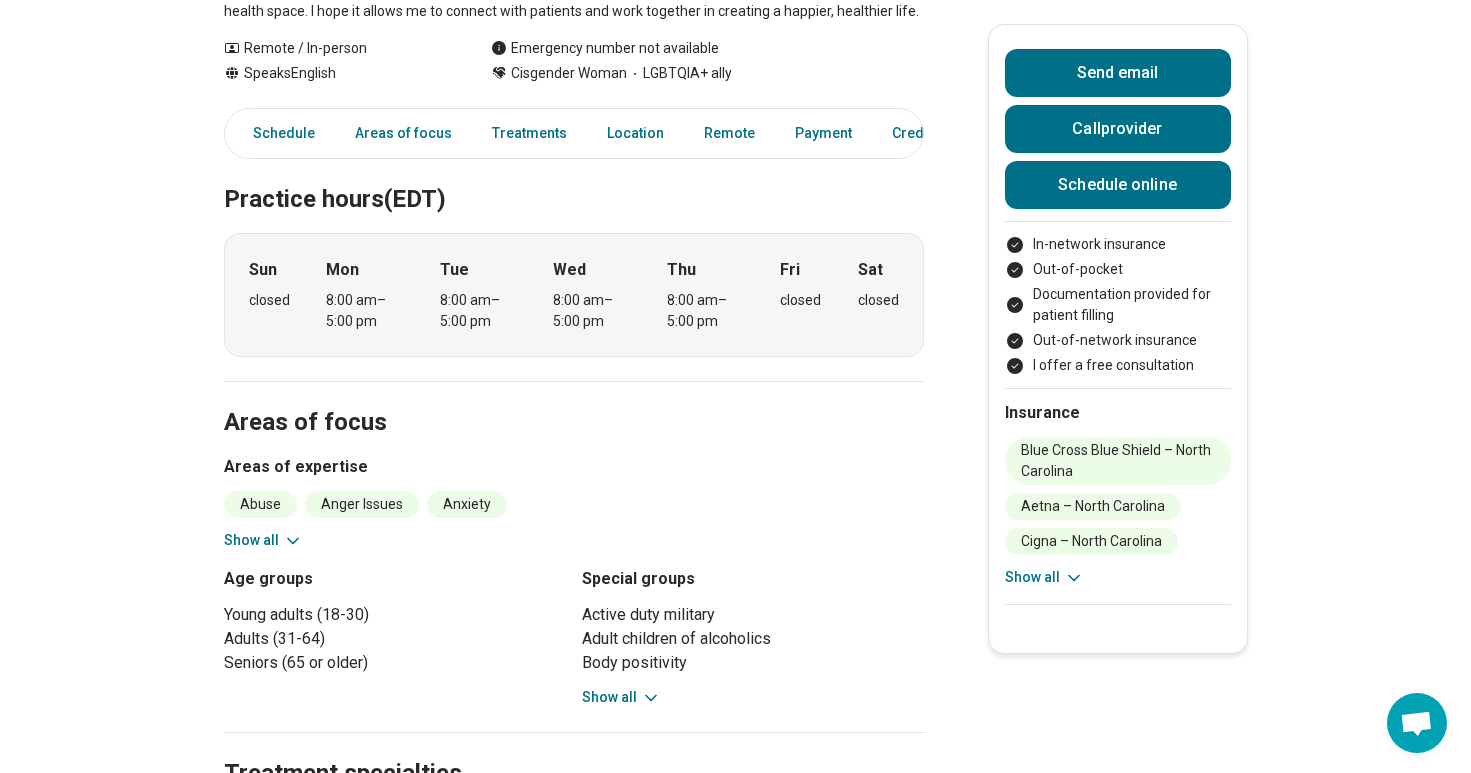 click on "Show all" at bounding box center [263, 540] 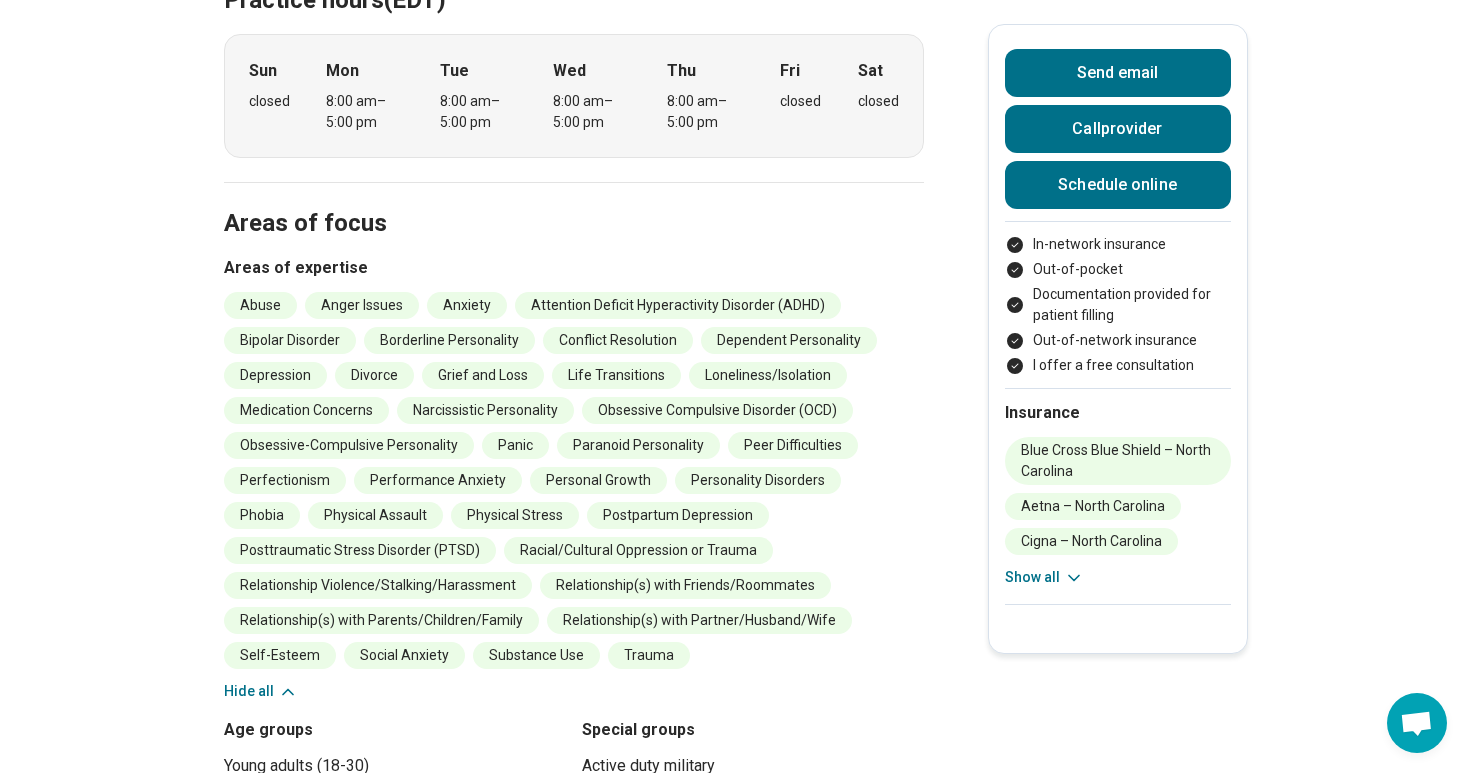 scroll, scrollTop: 515, scrollLeft: 0, axis: vertical 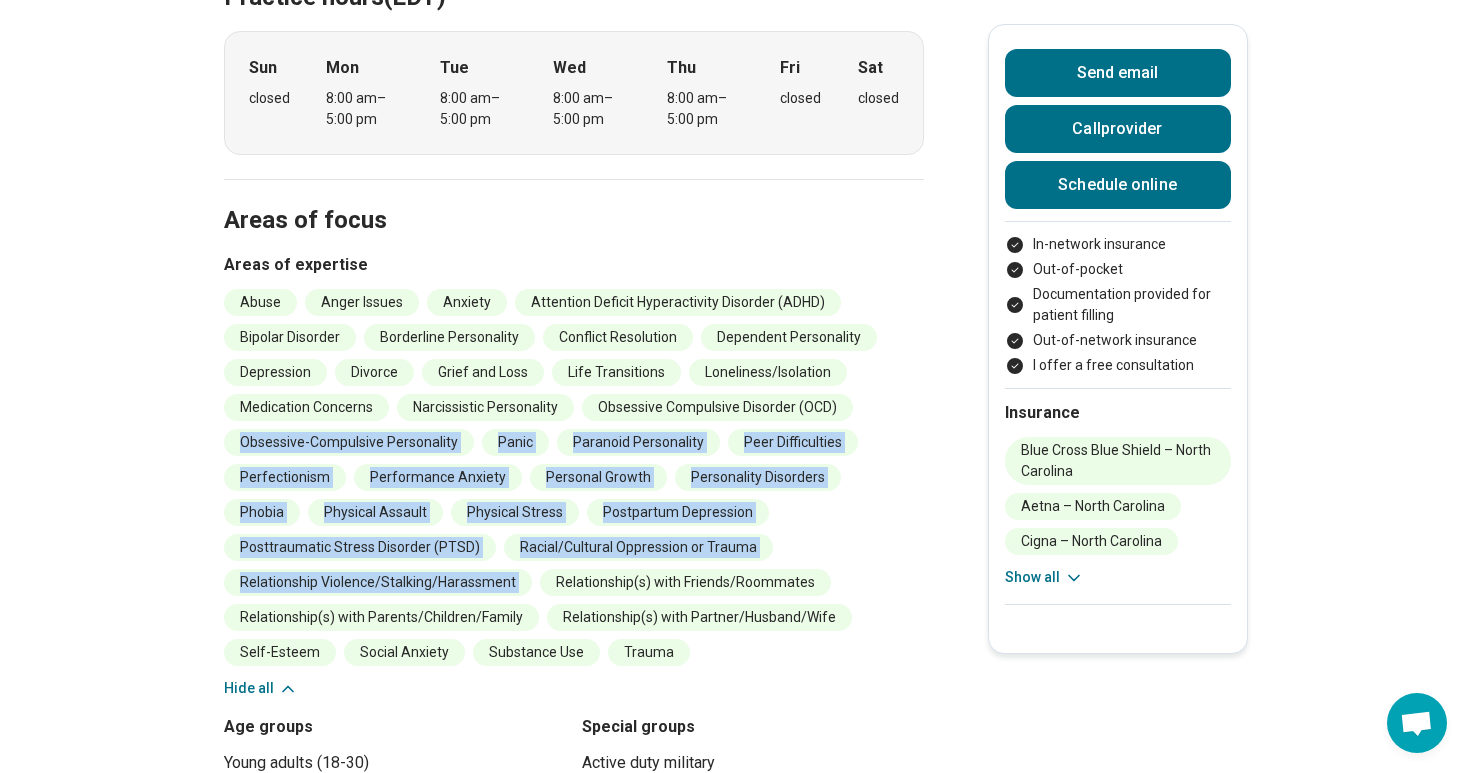 drag, startPoint x: 834, startPoint y: 547, endPoint x: 875, endPoint y: 399, distance: 153.57408 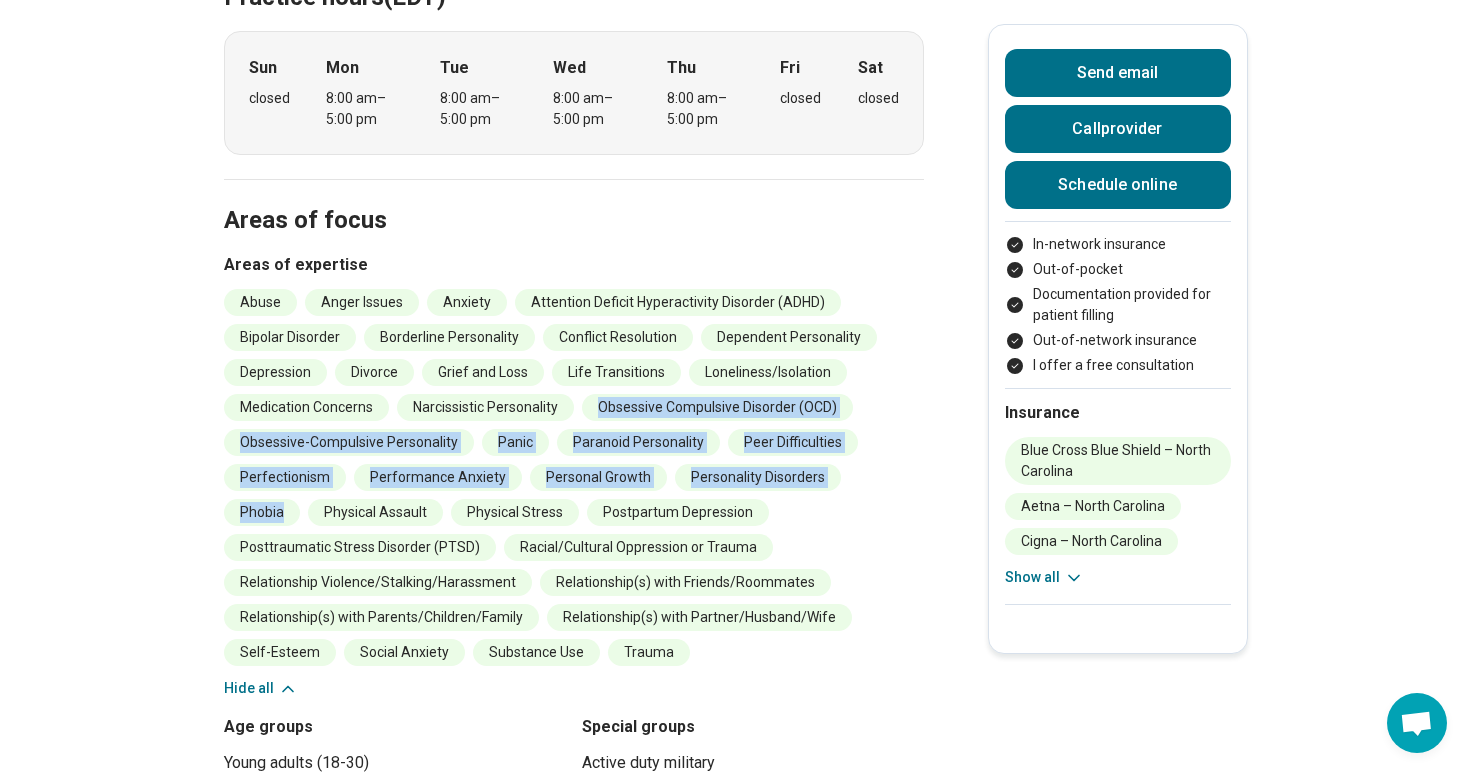 drag, startPoint x: 875, startPoint y: 389, endPoint x: 900, endPoint y: 503, distance: 116.70904 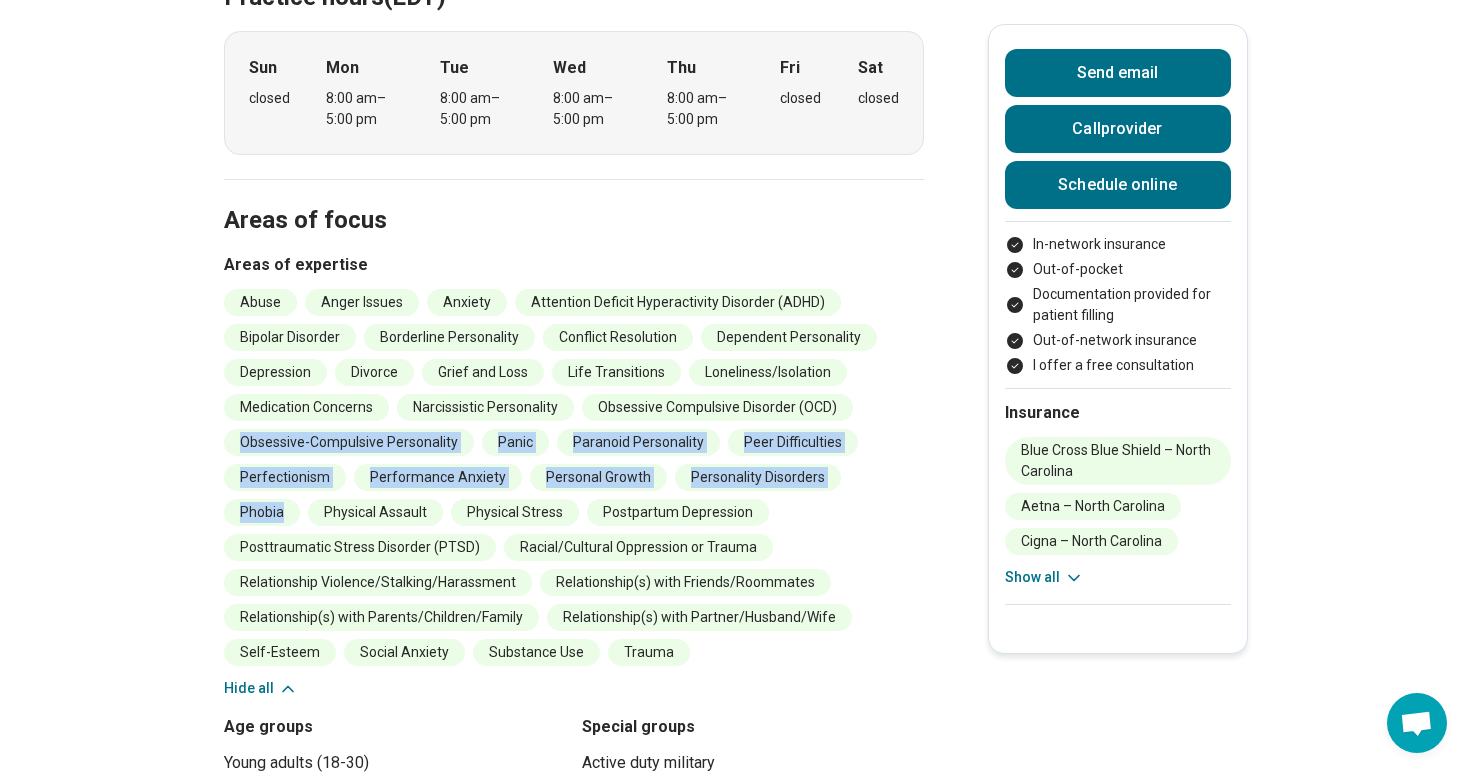drag, startPoint x: 900, startPoint y: 499, endPoint x: 900, endPoint y: 410, distance: 89 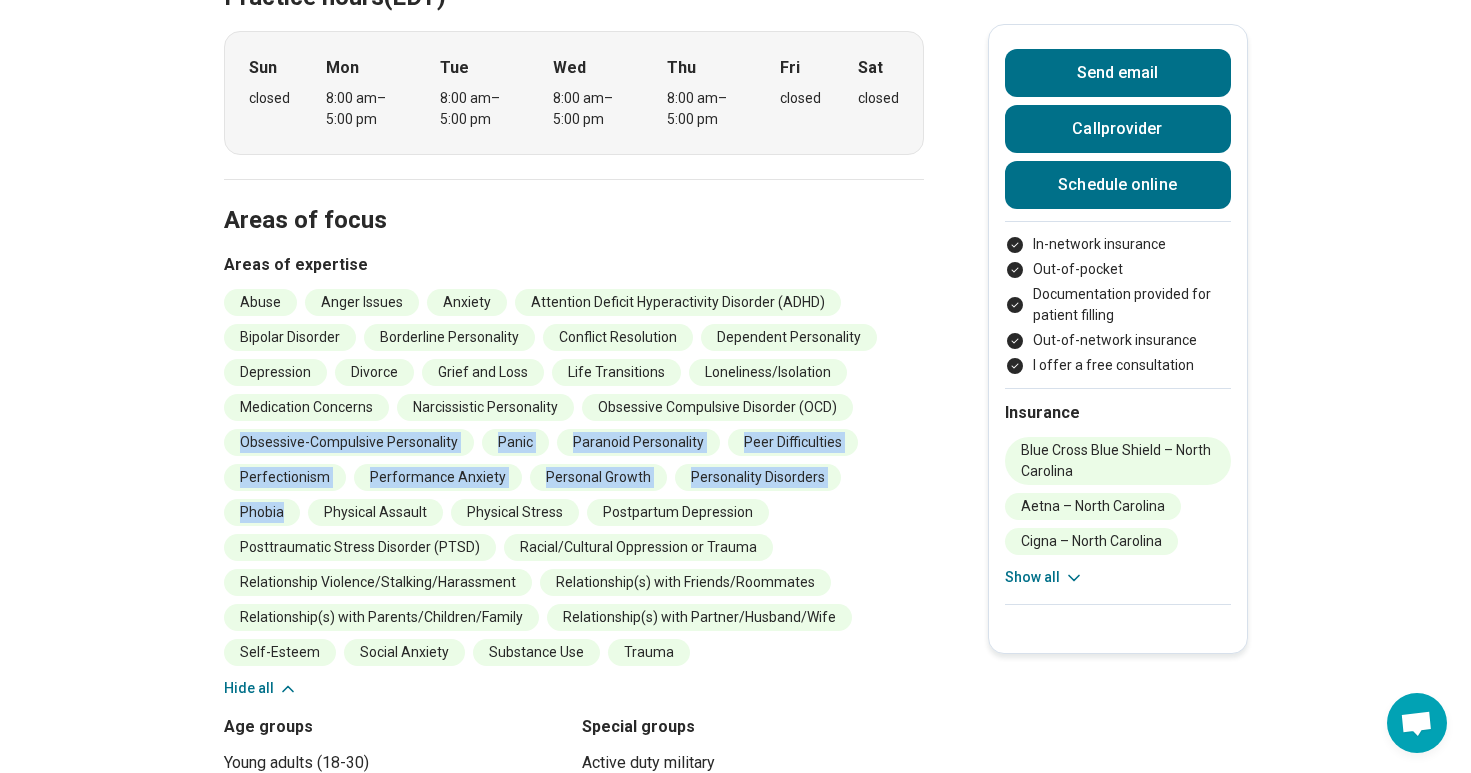 drag, startPoint x: 889, startPoint y: 405, endPoint x: 883, endPoint y: 548, distance: 143.12582 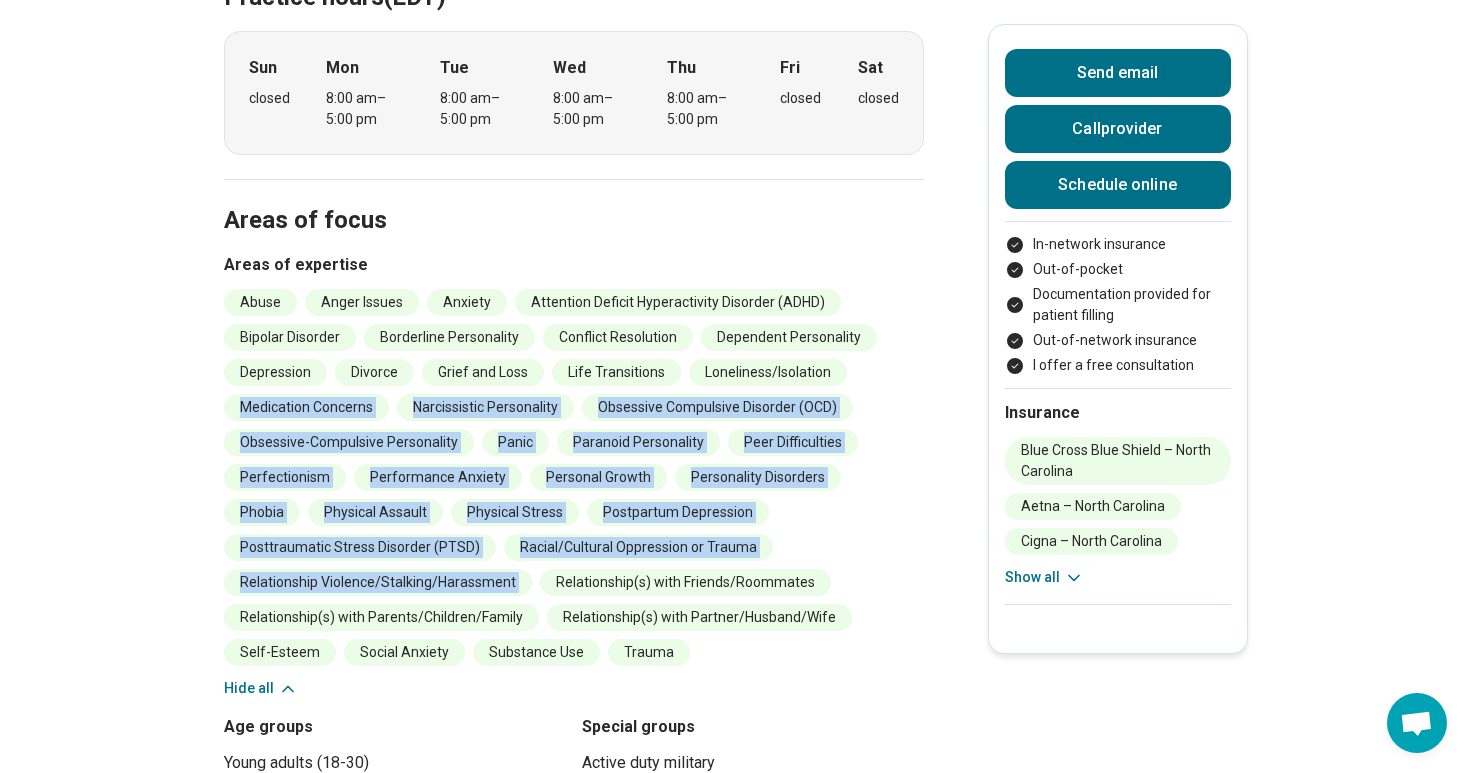 drag, startPoint x: 828, startPoint y: 519, endPoint x: 836, endPoint y: 381, distance: 138.23169 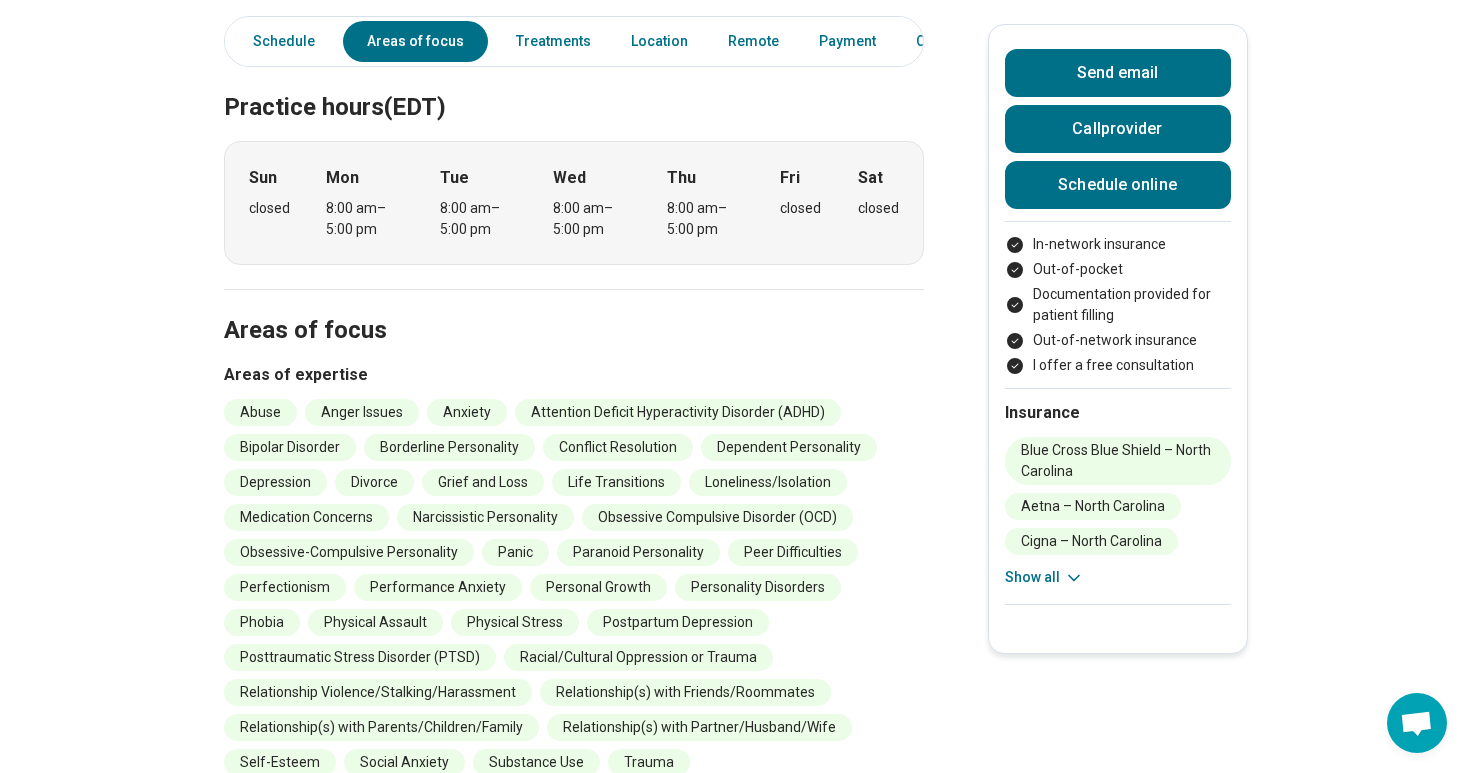 scroll, scrollTop: 0, scrollLeft: 0, axis: both 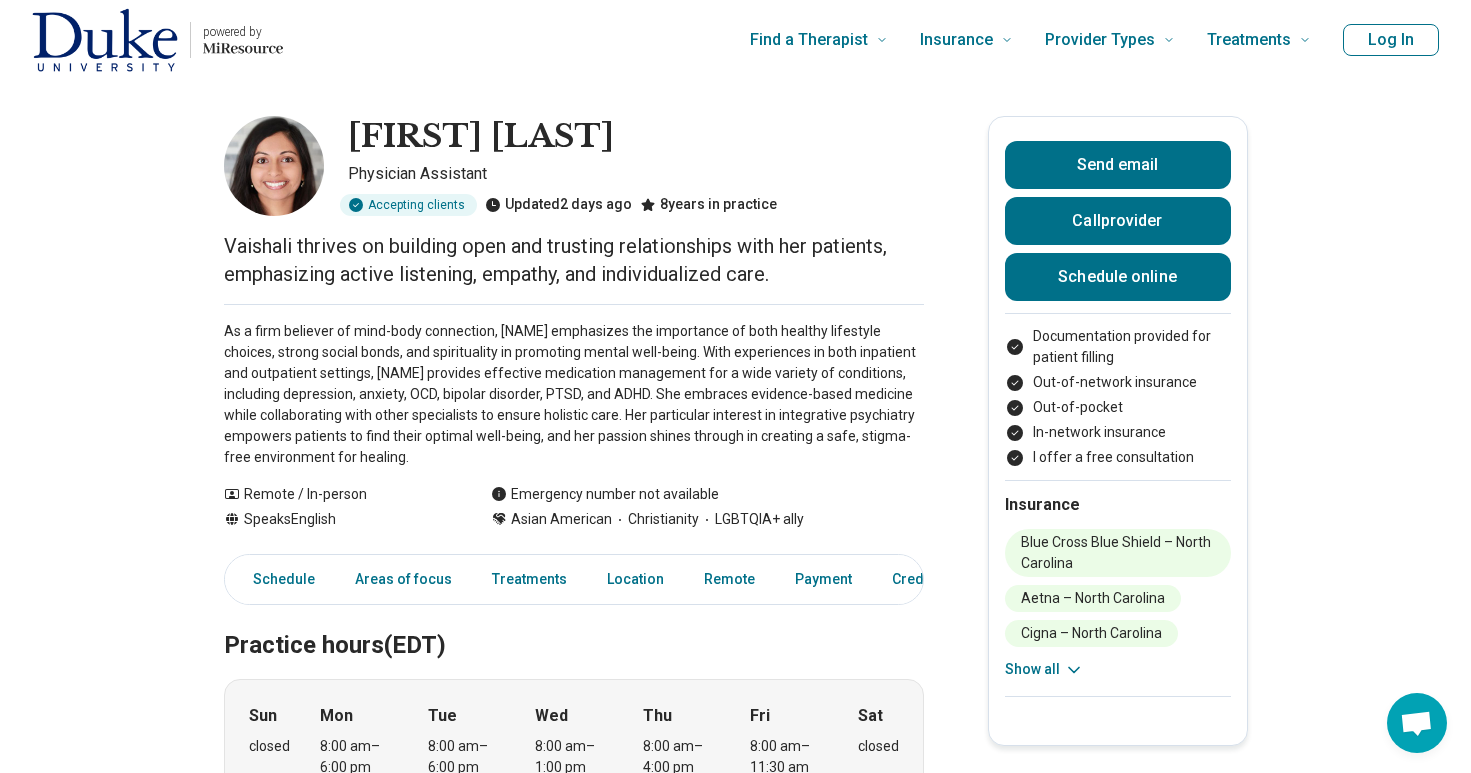 drag, startPoint x: 760, startPoint y: 321, endPoint x: 821, endPoint y: 468, distance: 159.154 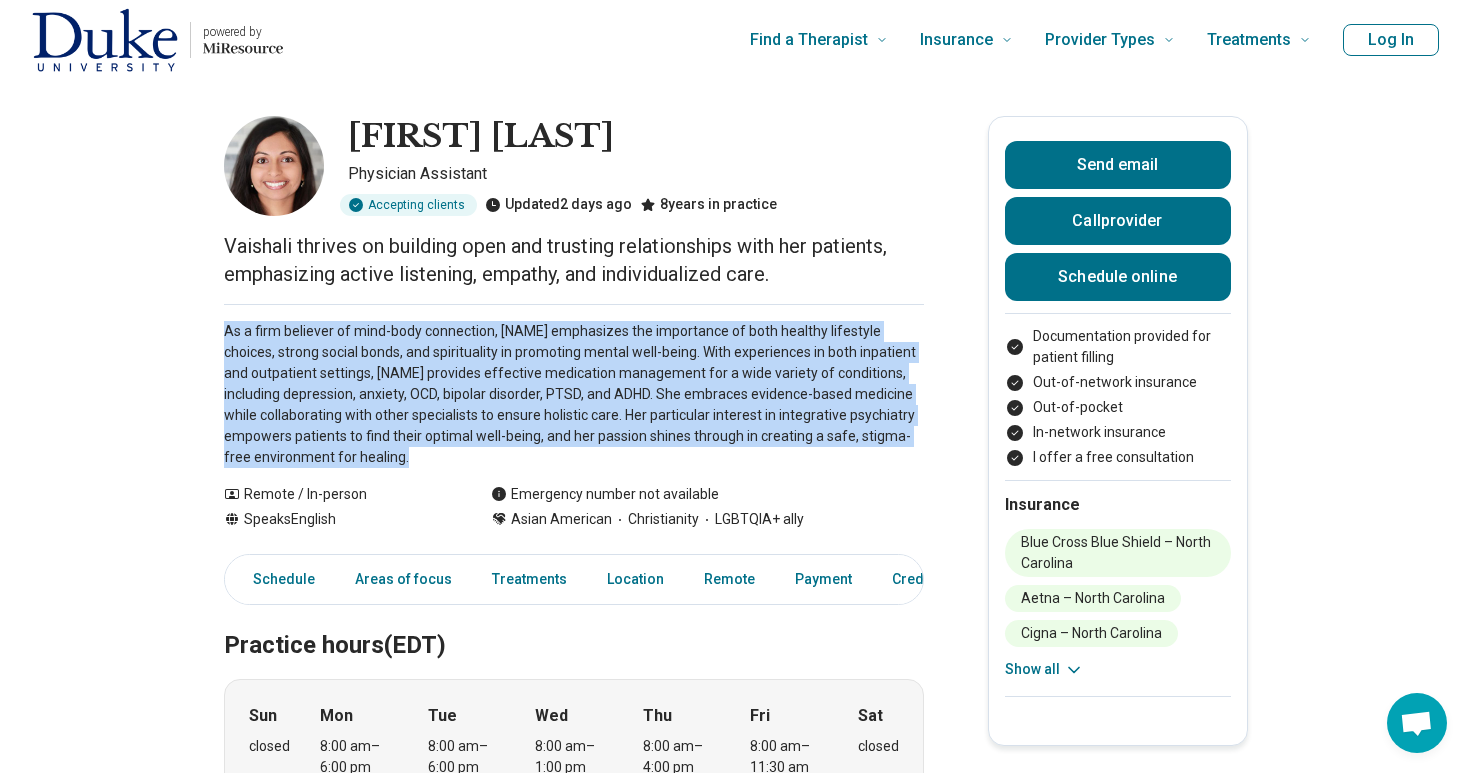 drag, startPoint x: 821, startPoint y: 468, endPoint x: 775, endPoint y: 315, distance: 159.76546 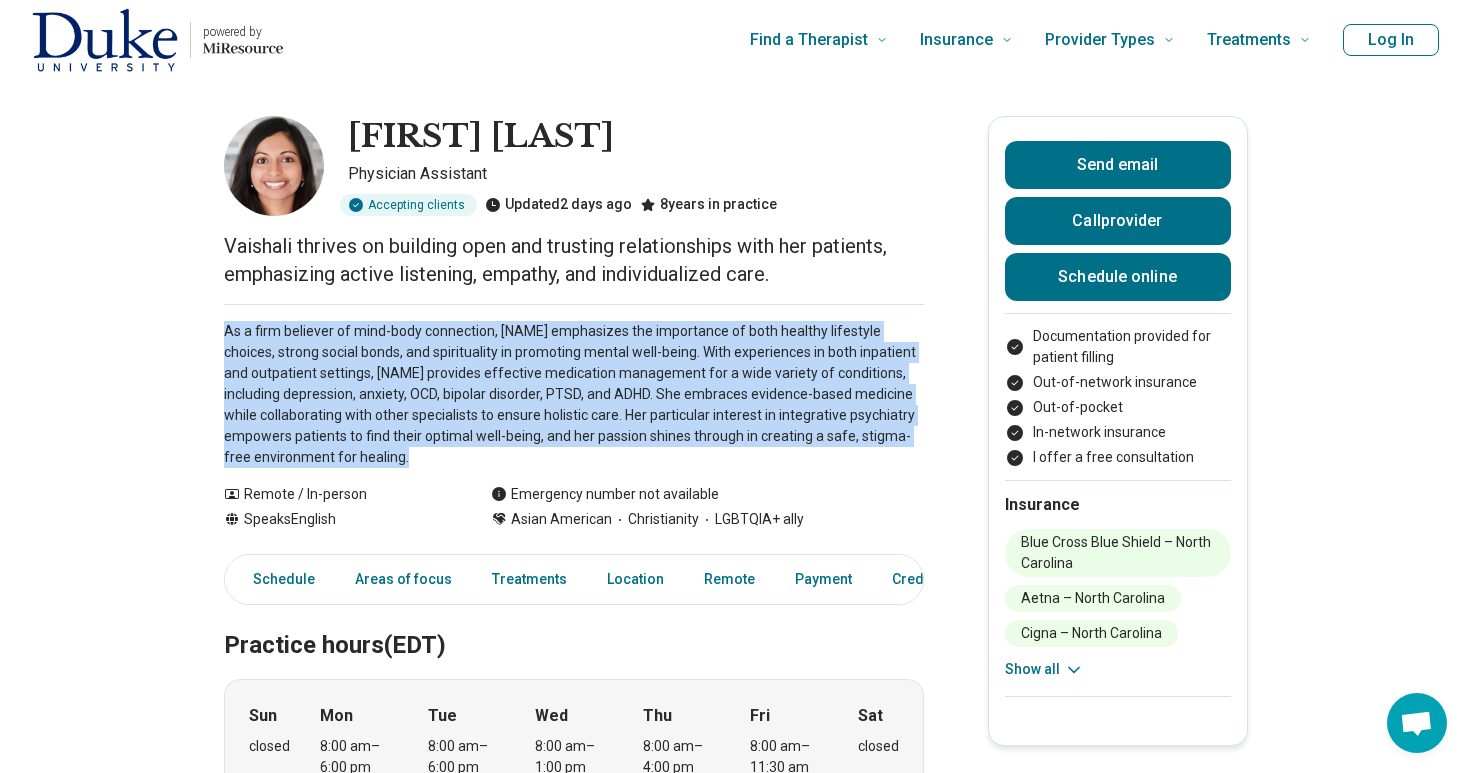 click on "As a firm believer of mind-body connection, [NAME] emphasizes the importance of both healthy lifestyle choices, strong social bonds, and spirituality in promoting mental well-being. With experiences in both inpatient and outpatient settings, [NAME] provides effective medication management for a wide variety of conditions, including depression, anxiety, OCD, bipolar disorder, PTSD, and ADHD. She embraces evidence-based medicine while collaborating with other specialists to ensure holistic care. Her particular interest in integrative psychiatry empowers patients to find their optimal well-being, and her passion shines through in creating a safe, stigma-free environment for healing." at bounding box center [574, 394] 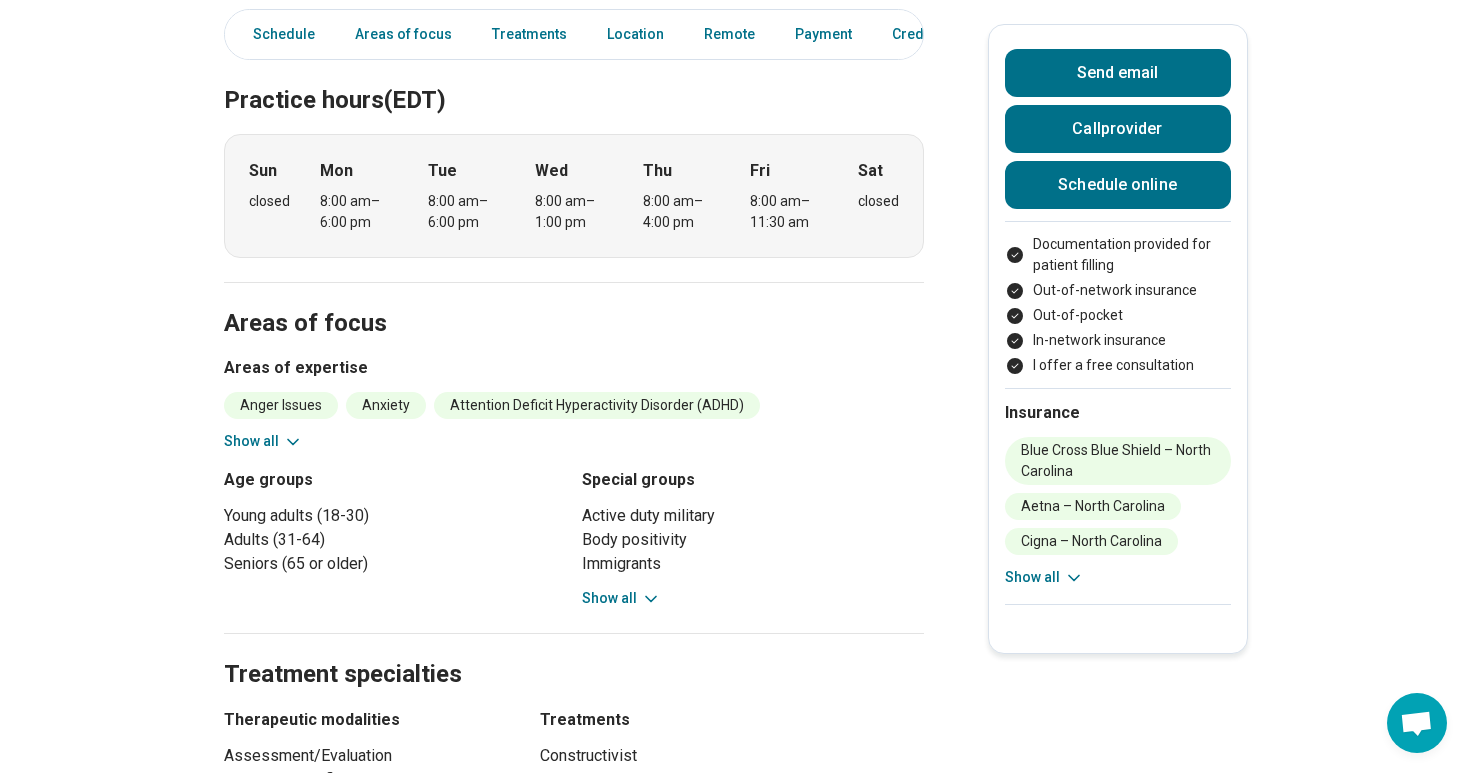 scroll, scrollTop: 558, scrollLeft: 0, axis: vertical 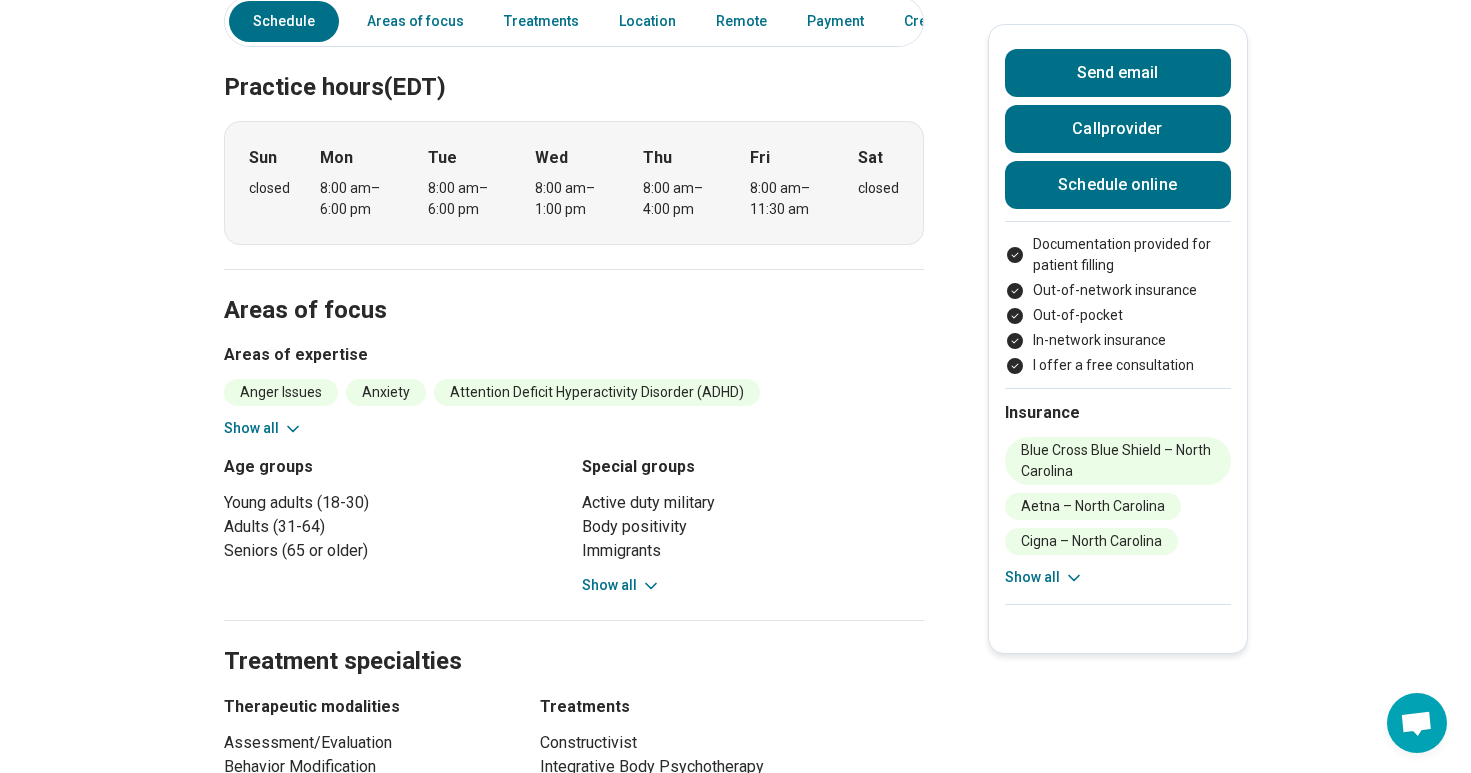 click on "Show all" at bounding box center [263, 428] 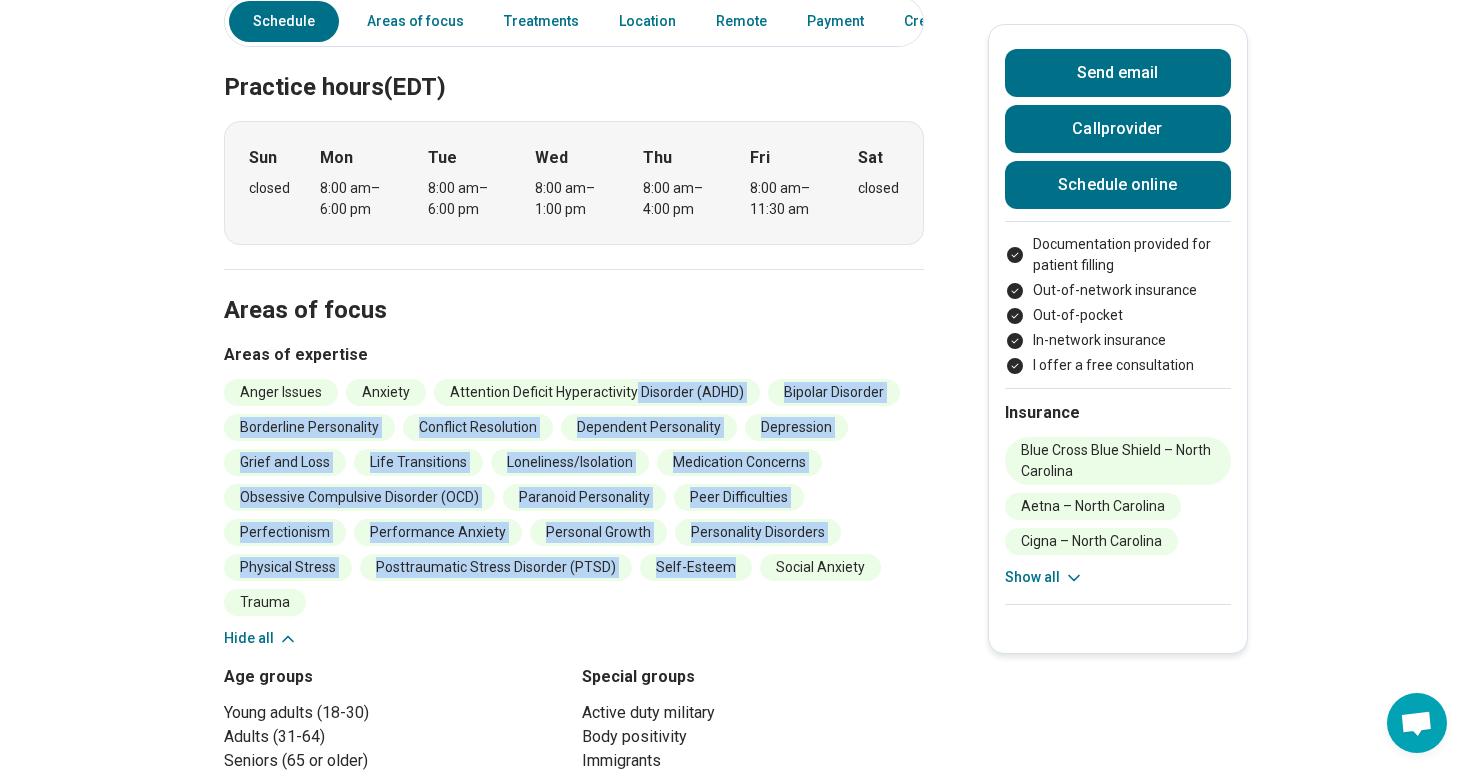 drag, startPoint x: 663, startPoint y: 592, endPoint x: 628, endPoint y: 385, distance: 209.93808 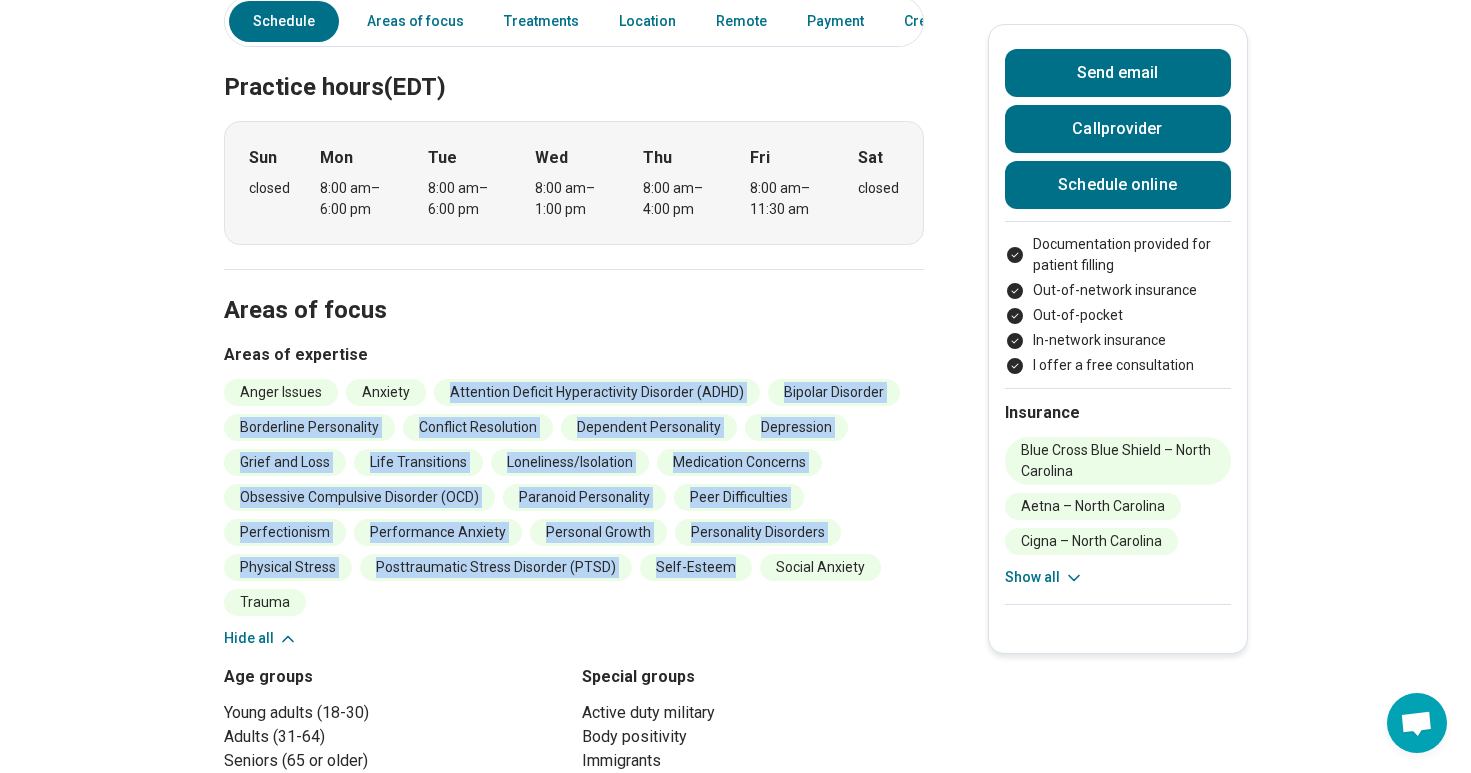 drag, startPoint x: 628, startPoint y: 373, endPoint x: 726, endPoint y: 591, distance: 239.01465 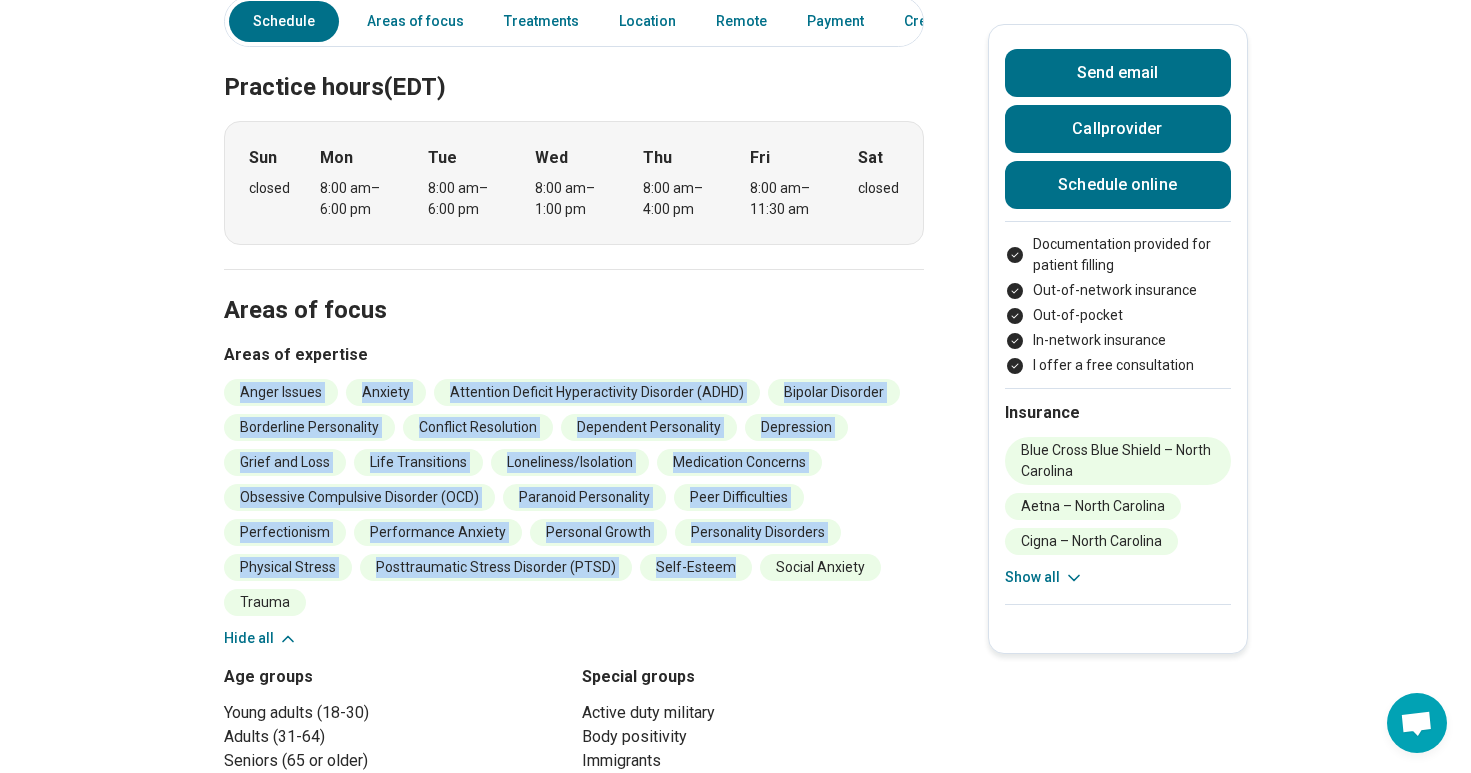 drag, startPoint x: 729, startPoint y: 602, endPoint x: 631, endPoint y: 364, distance: 257.38687 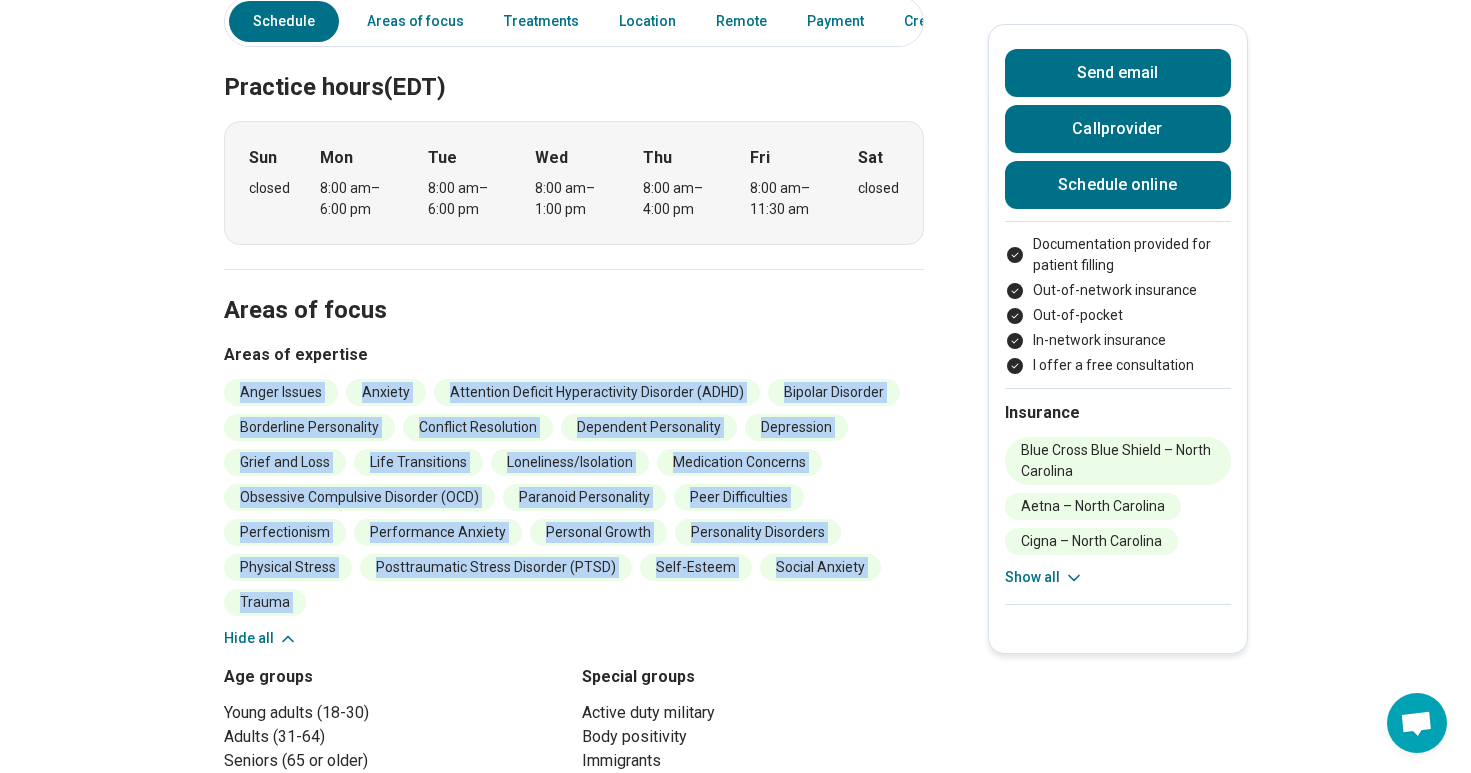 drag, startPoint x: 631, startPoint y: 367, endPoint x: 735, endPoint y: 618, distance: 271.69284 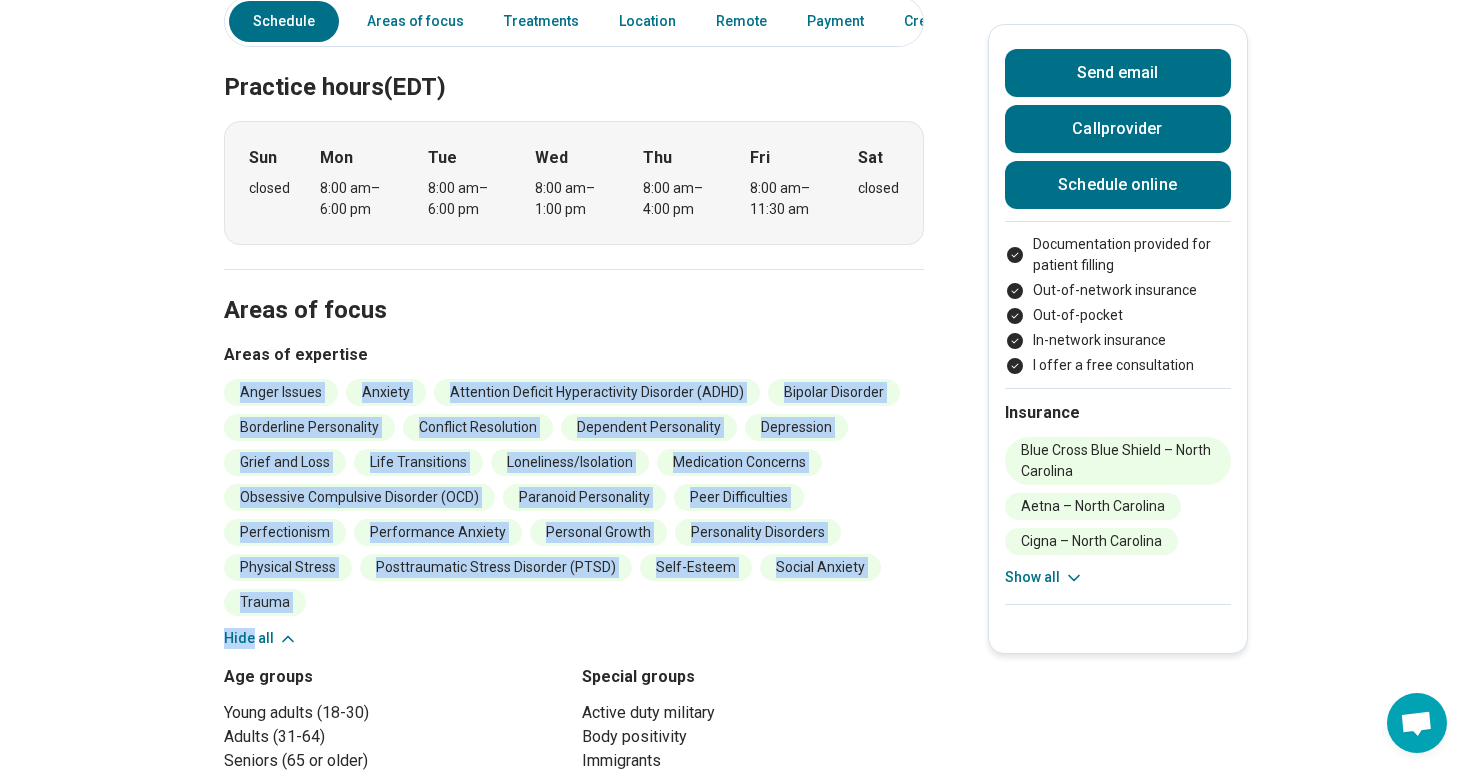 drag, startPoint x: 735, startPoint y: 618, endPoint x: 634, endPoint y: 351, distance: 285.46454 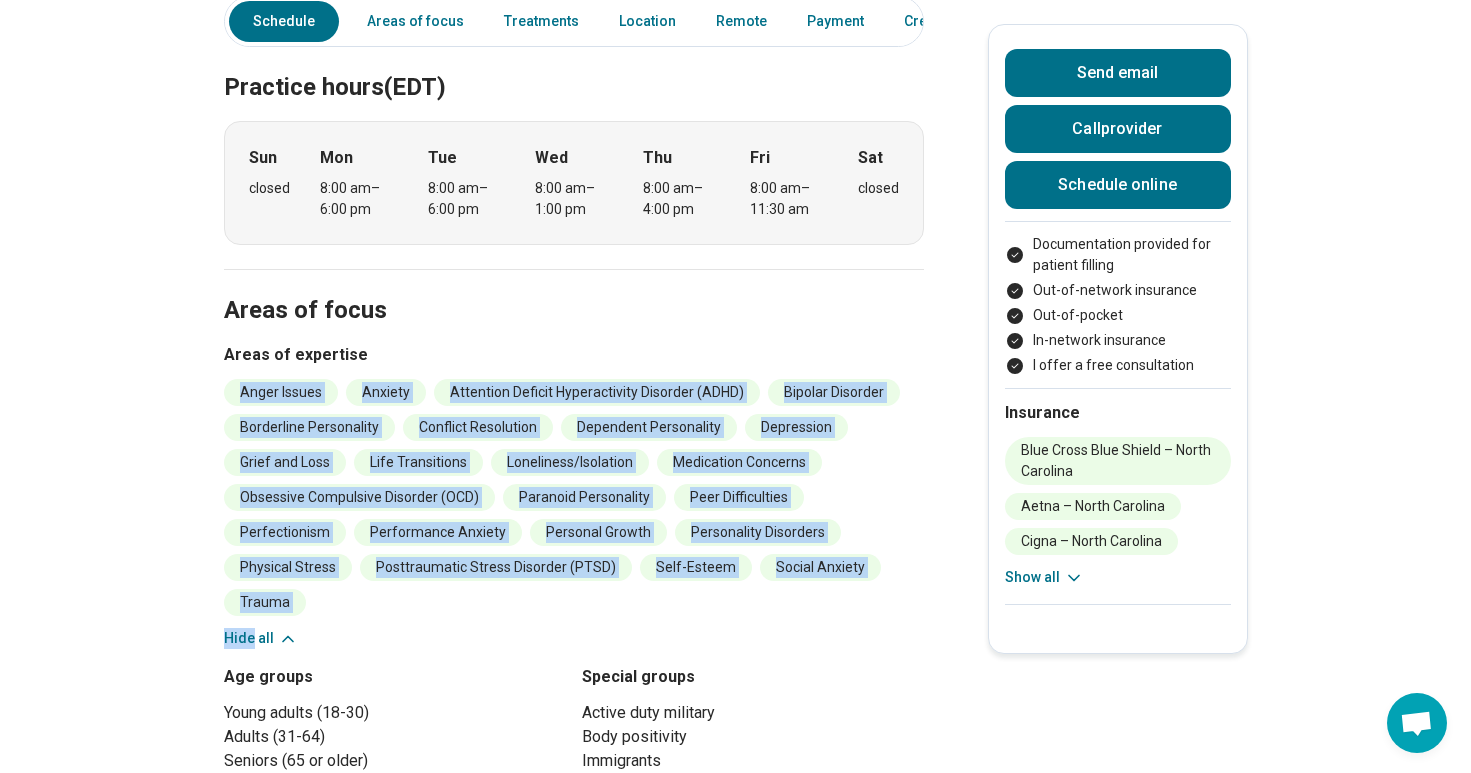 click on "Areas of expertise" at bounding box center (574, 355) 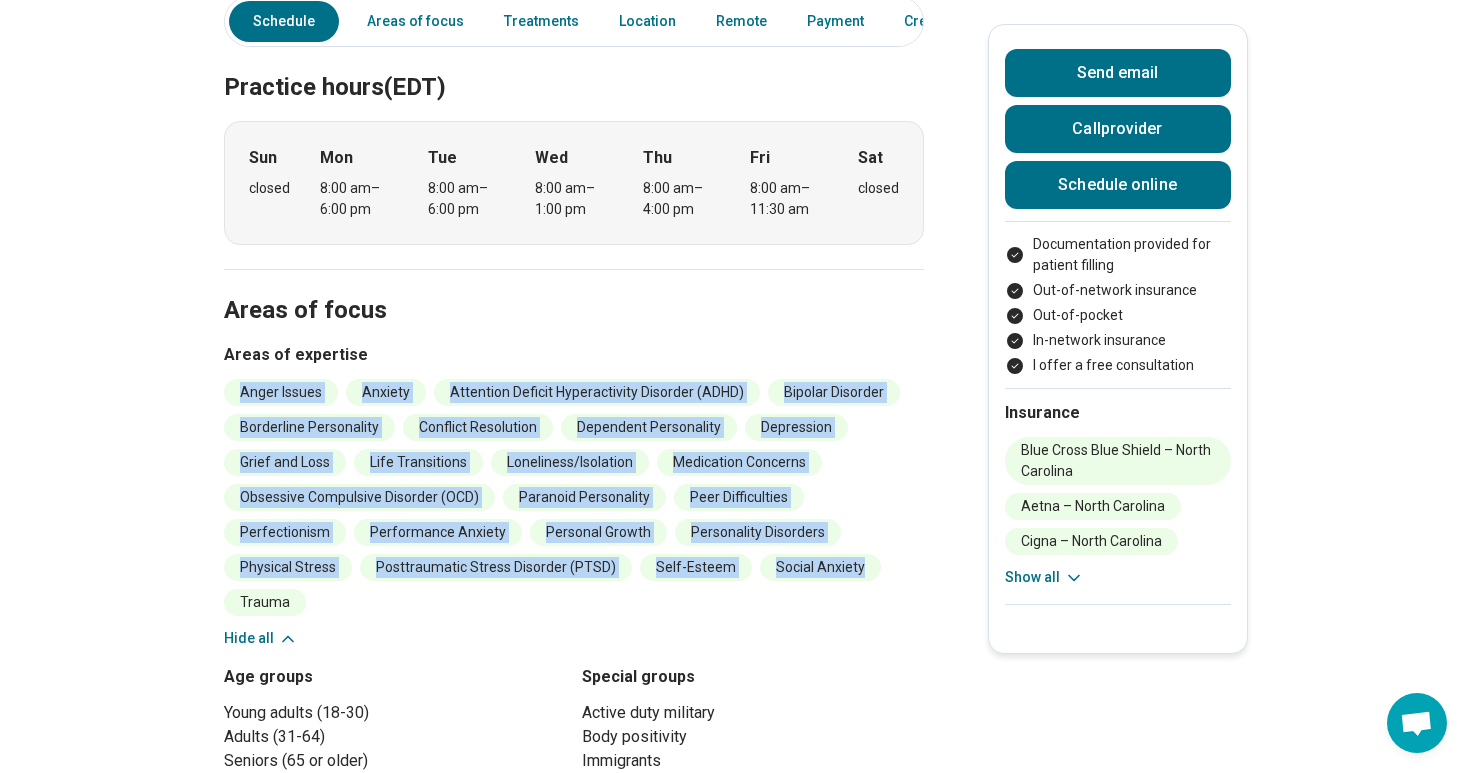 drag, startPoint x: 634, startPoint y: 350, endPoint x: 751, endPoint y: 601, distance: 276.9296 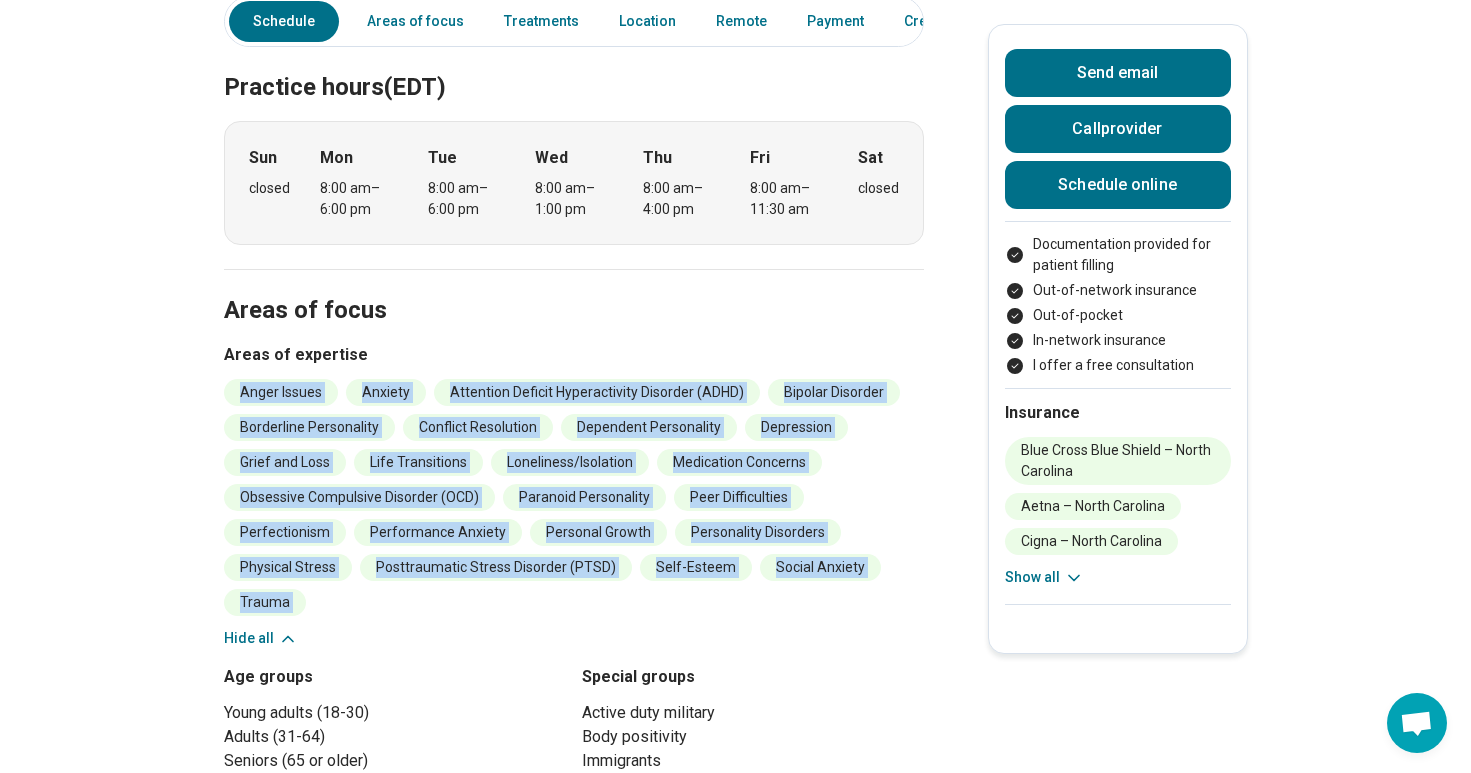 drag, startPoint x: 675, startPoint y: 360, endPoint x: 779, endPoint y: 619, distance: 279.10034 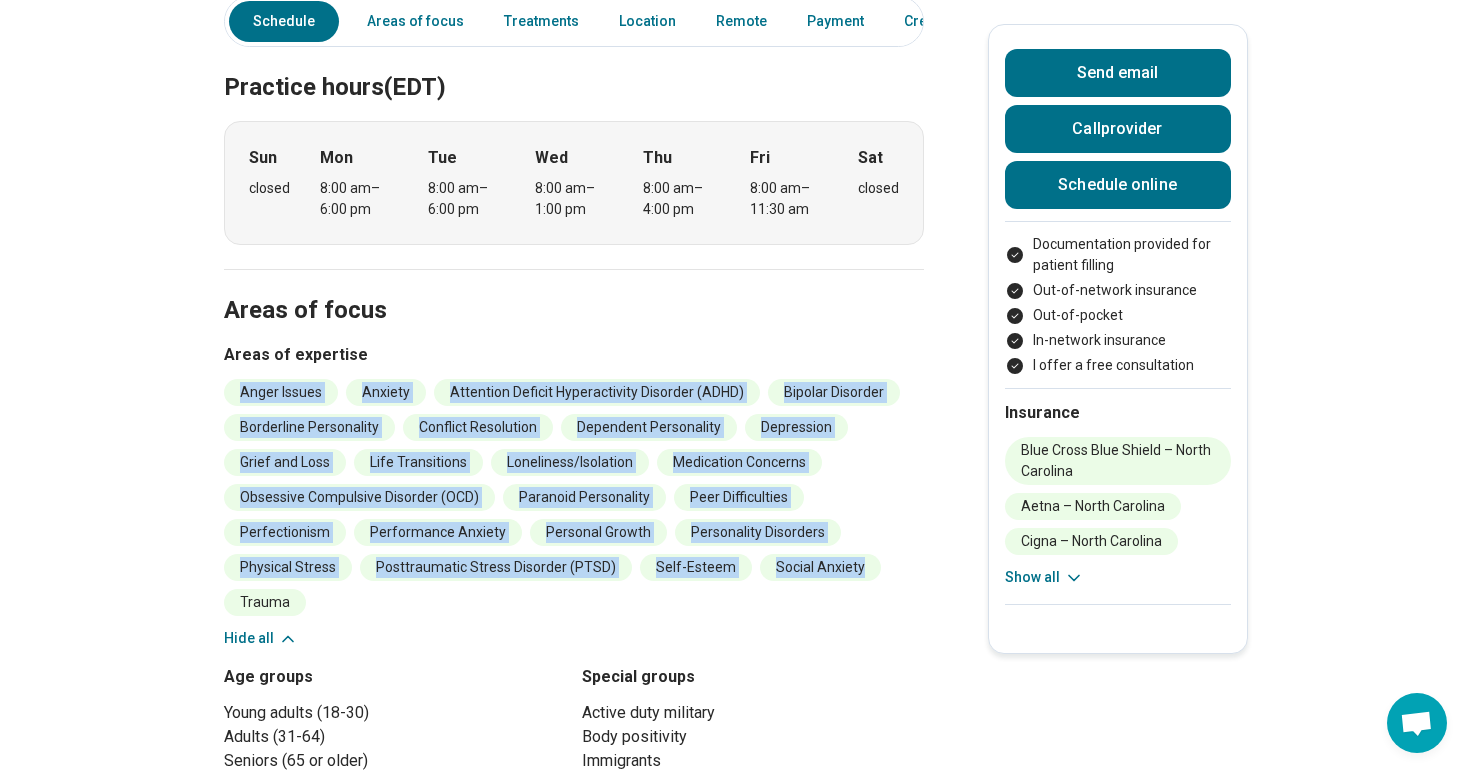 drag, startPoint x: 776, startPoint y: 614, endPoint x: 697, endPoint y: 356, distance: 269.824 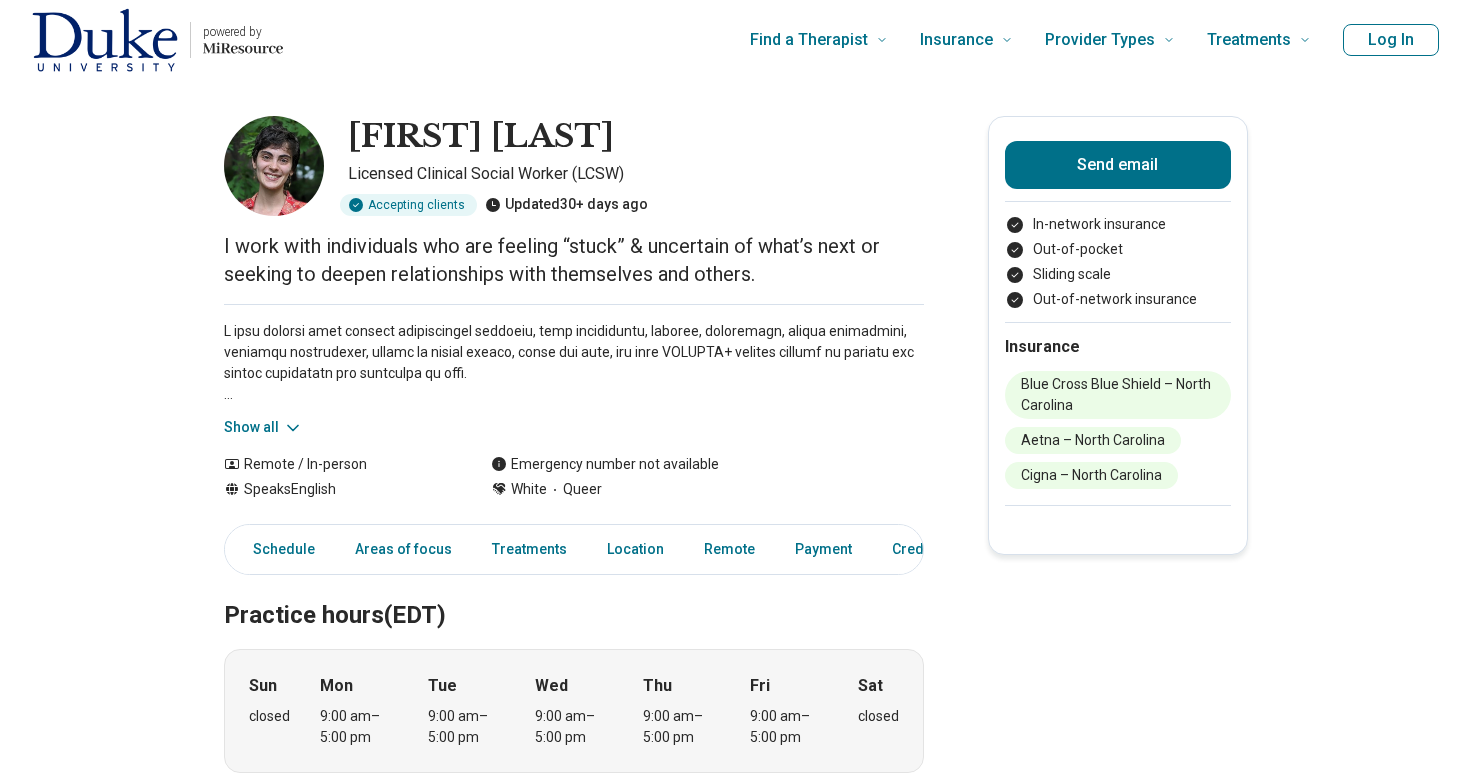scroll, scrollTop: 0, scrollLeft: 0, axis: both 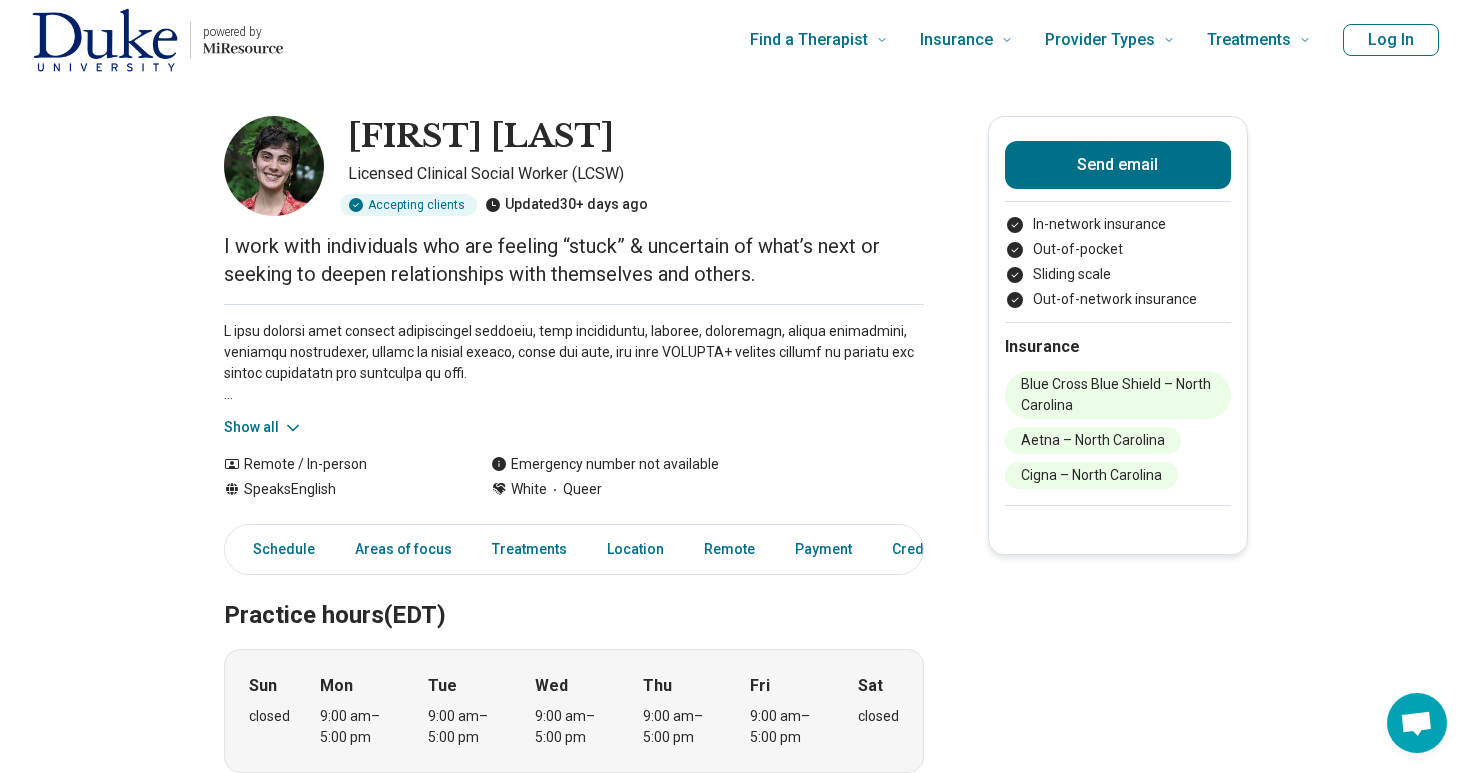click on "Show all" at bounding box center [263, 427] 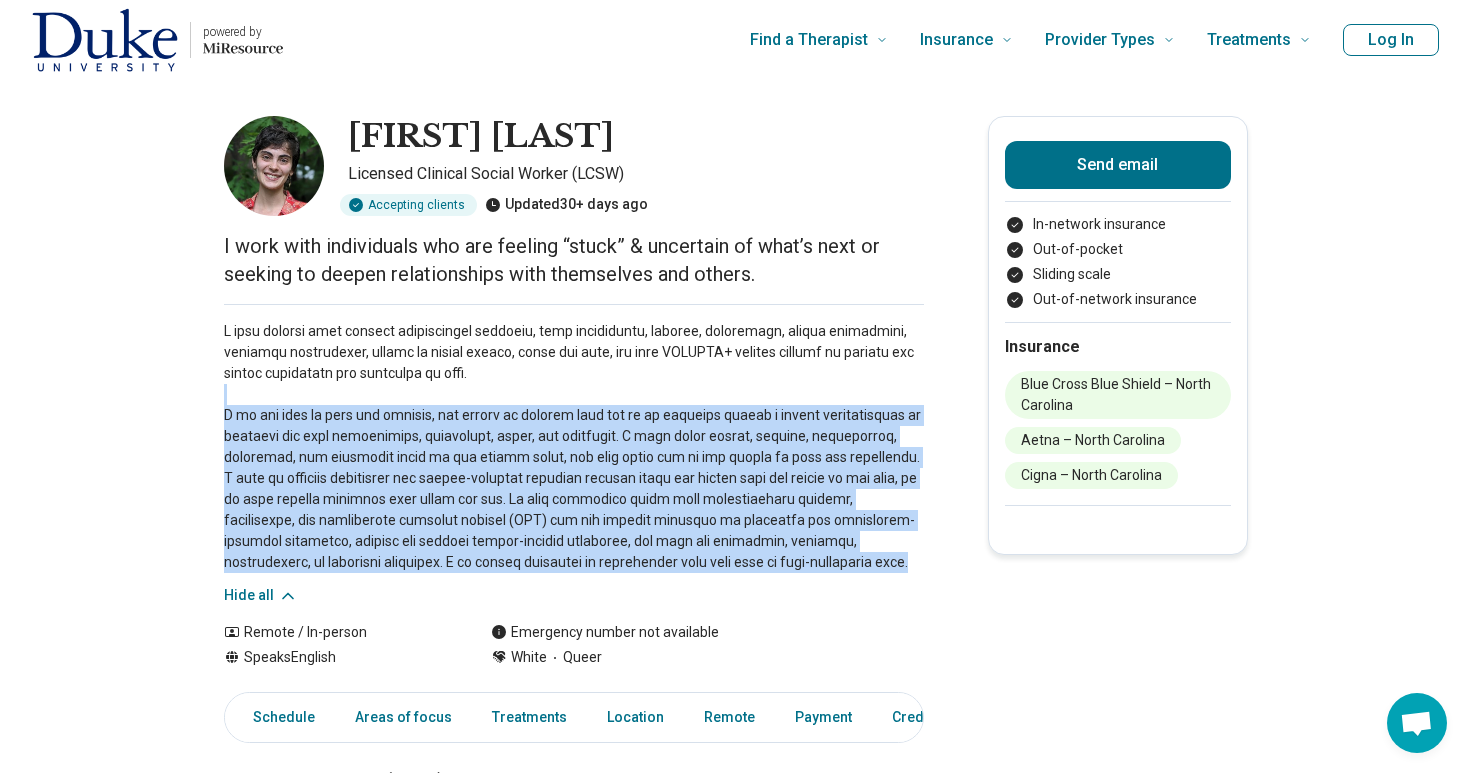 drag, startPoint x: 277, startPoint y: 391, endPoint x: 819, endPoint y: 571, distance: 571.10767 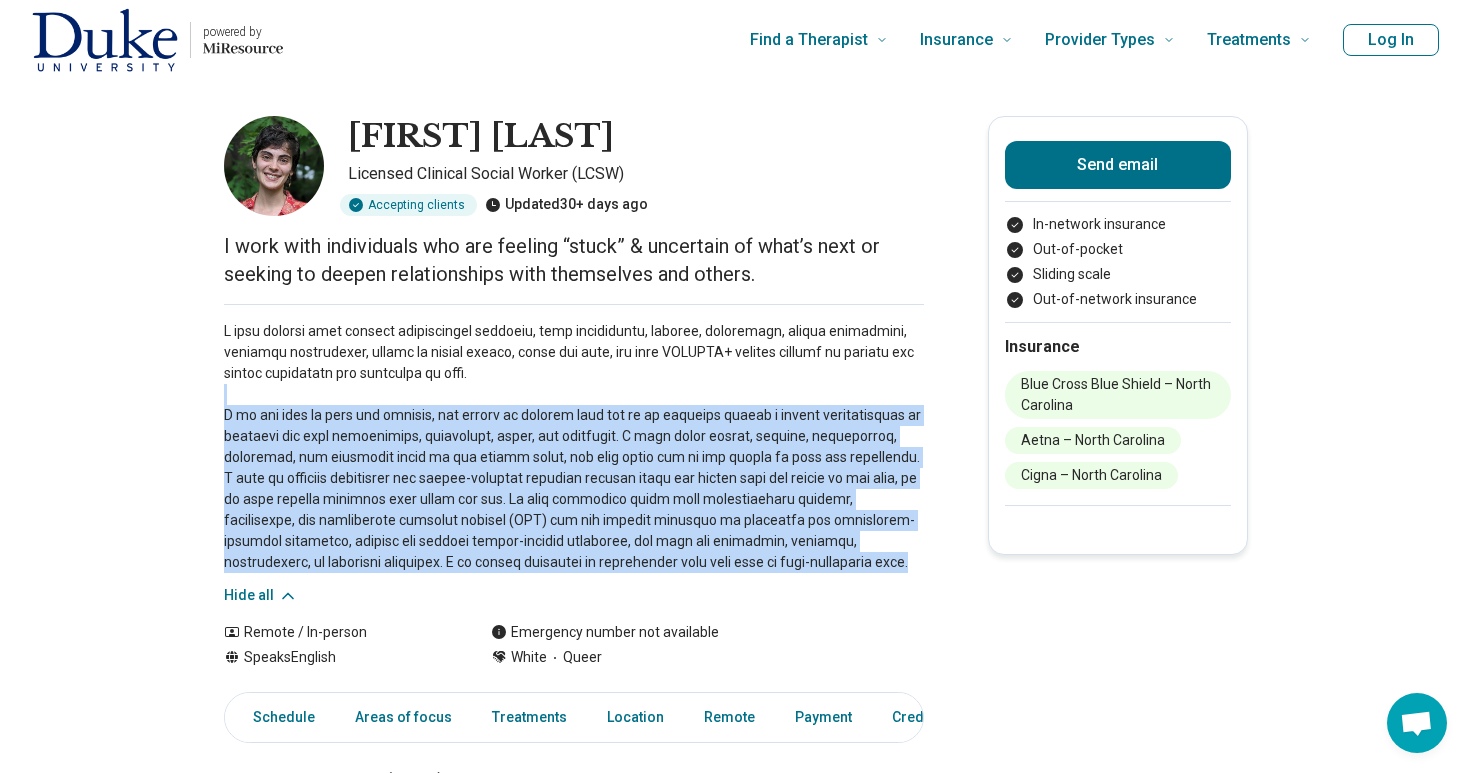 drag, startPoint x: 829, startPoint y: 565, endPoint x: 753, endPoint y: 399, distance: 182.57054 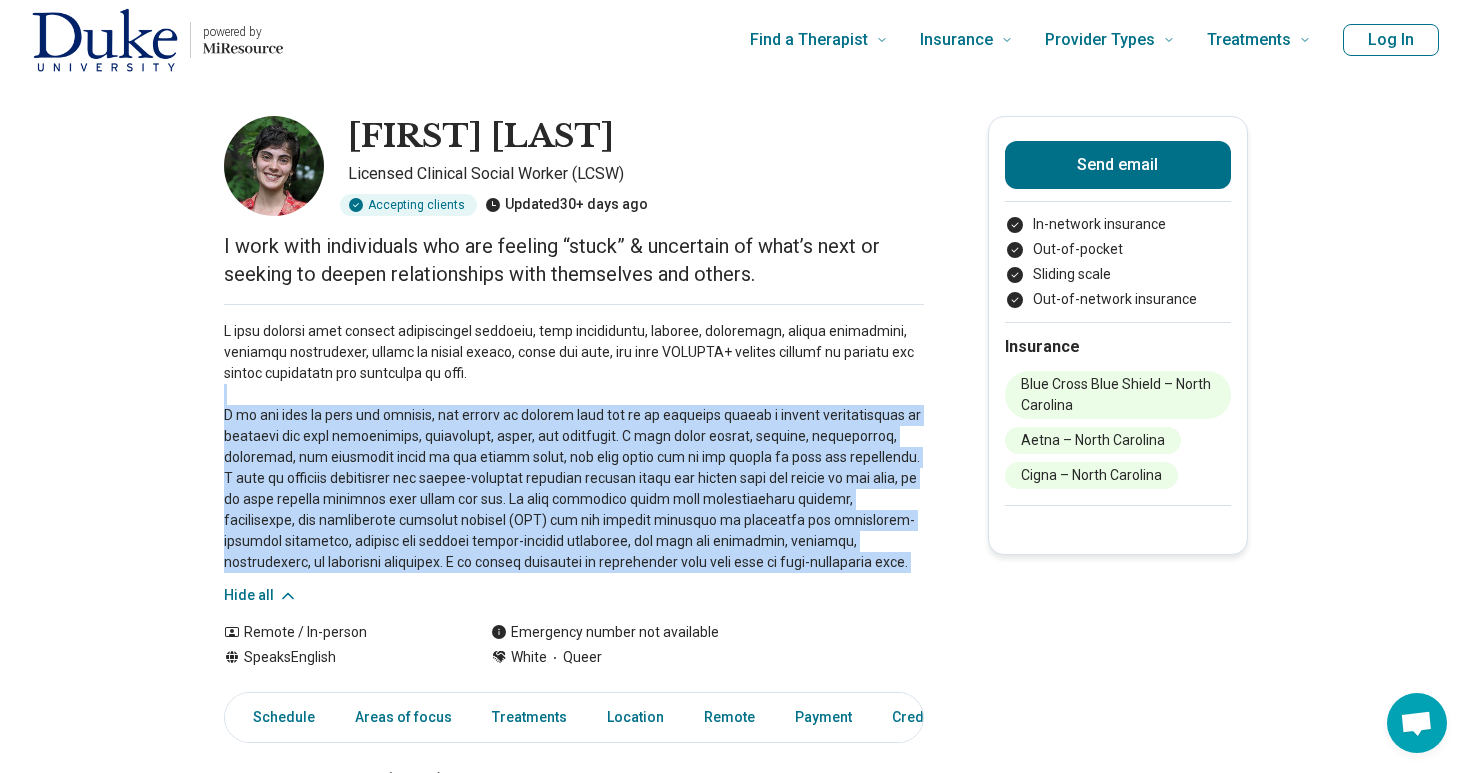 drag, startPoint x: 709, startPoint y: 396, endPoint x: 838, endPoint y: 565, distance: 212.60762 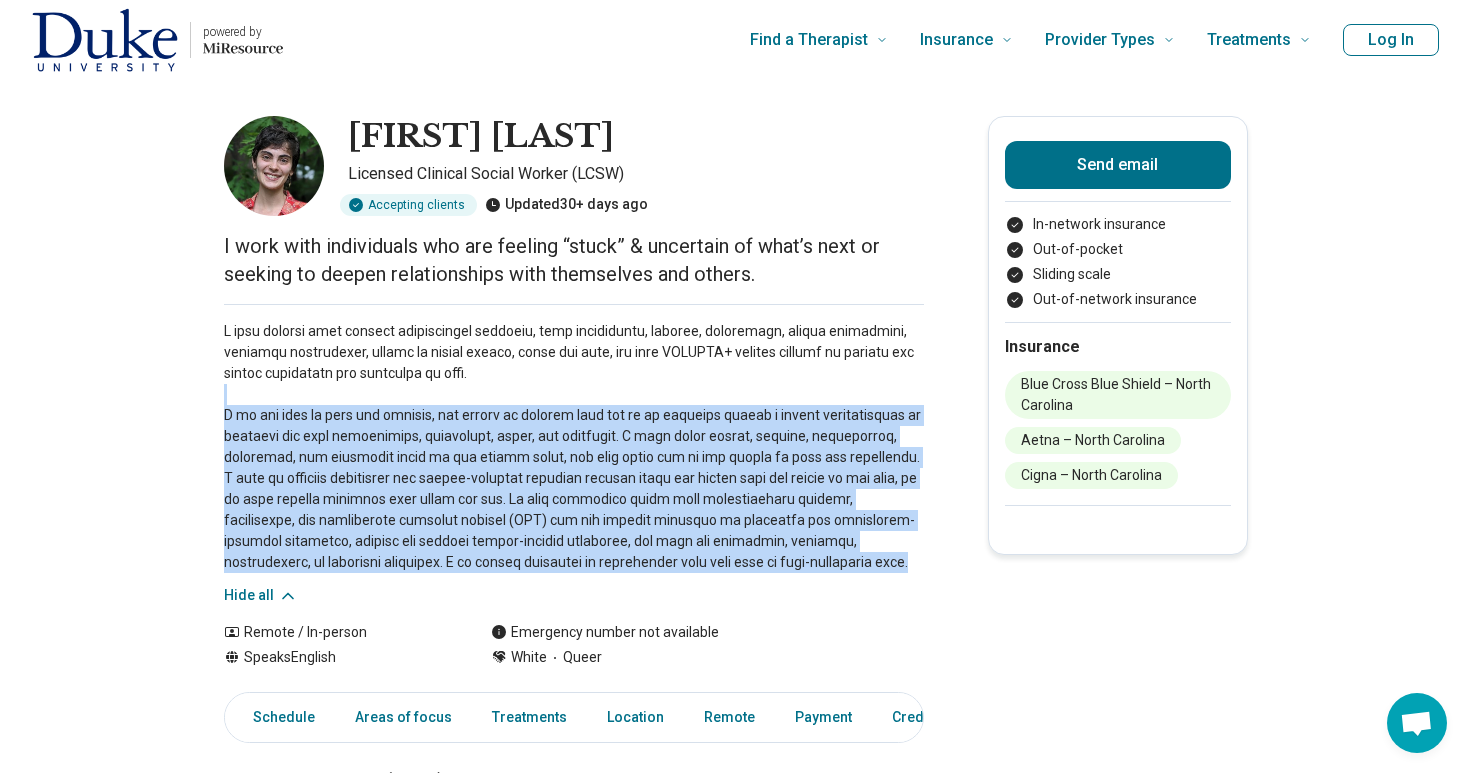 drag, startPoint x: 851, startPoint y: 561, endPoint x: 750, endPoint y: 392, distance: 196.88068 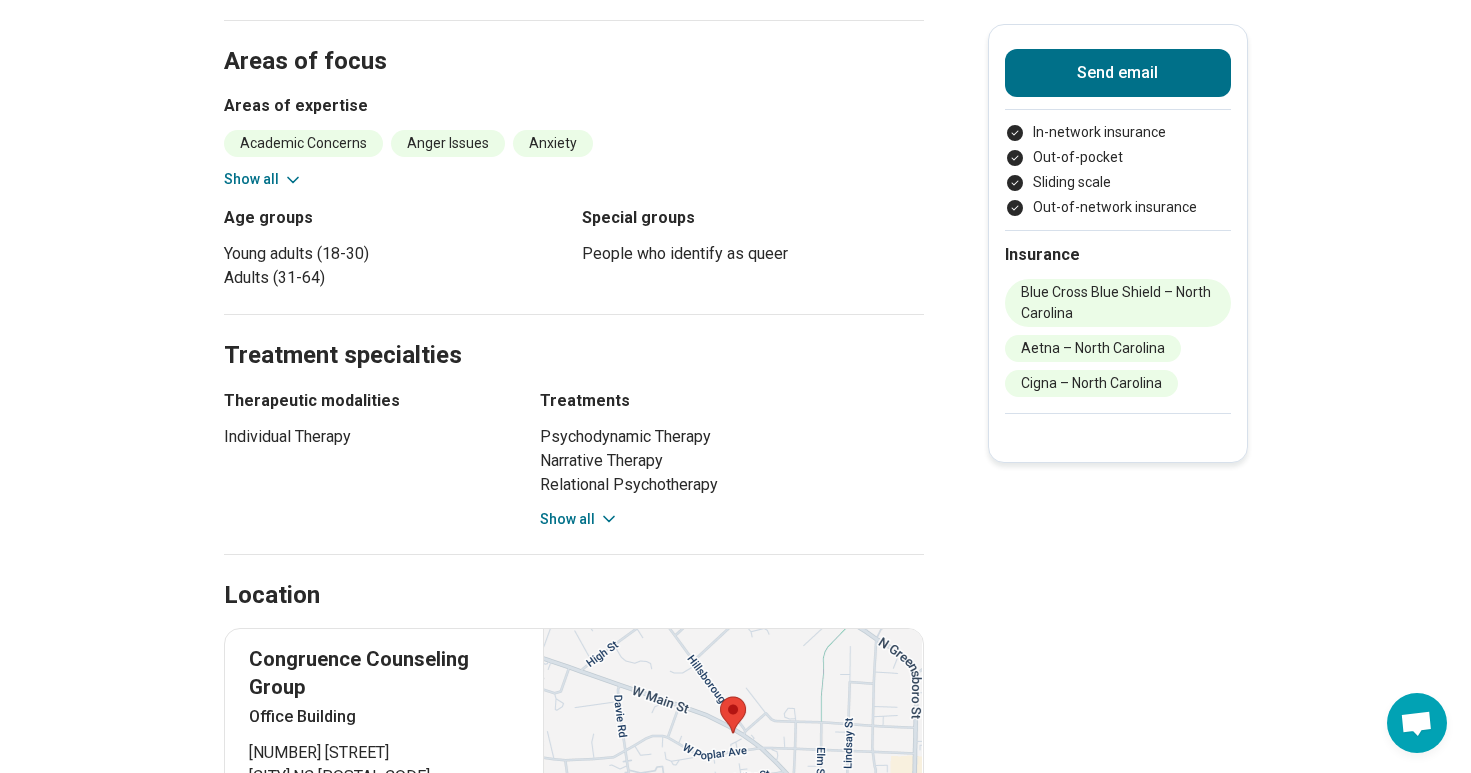 scroll, scrollTop: 944, scrollLeft: 0, axis: vertical 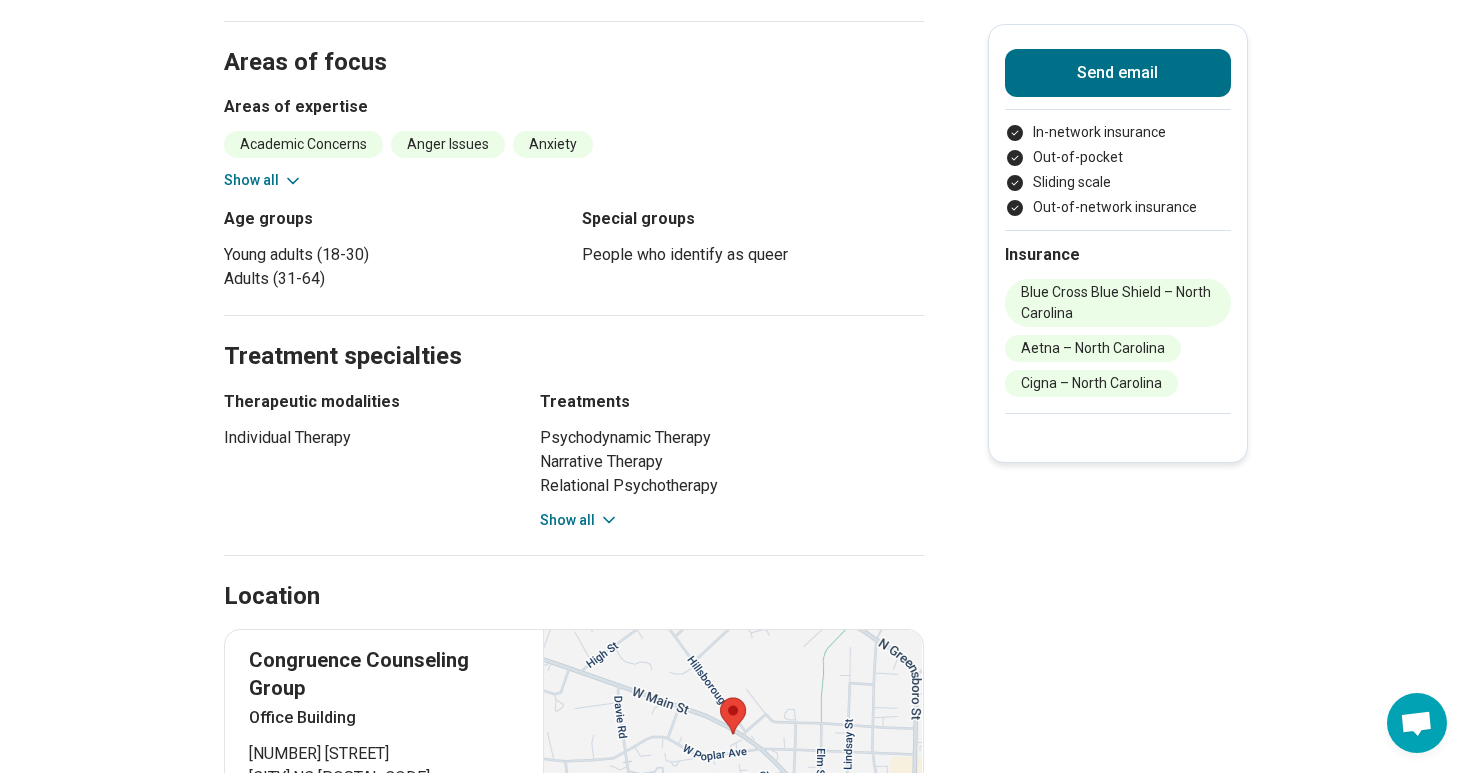 click on "Show all" at bounding box center (263, 180) 